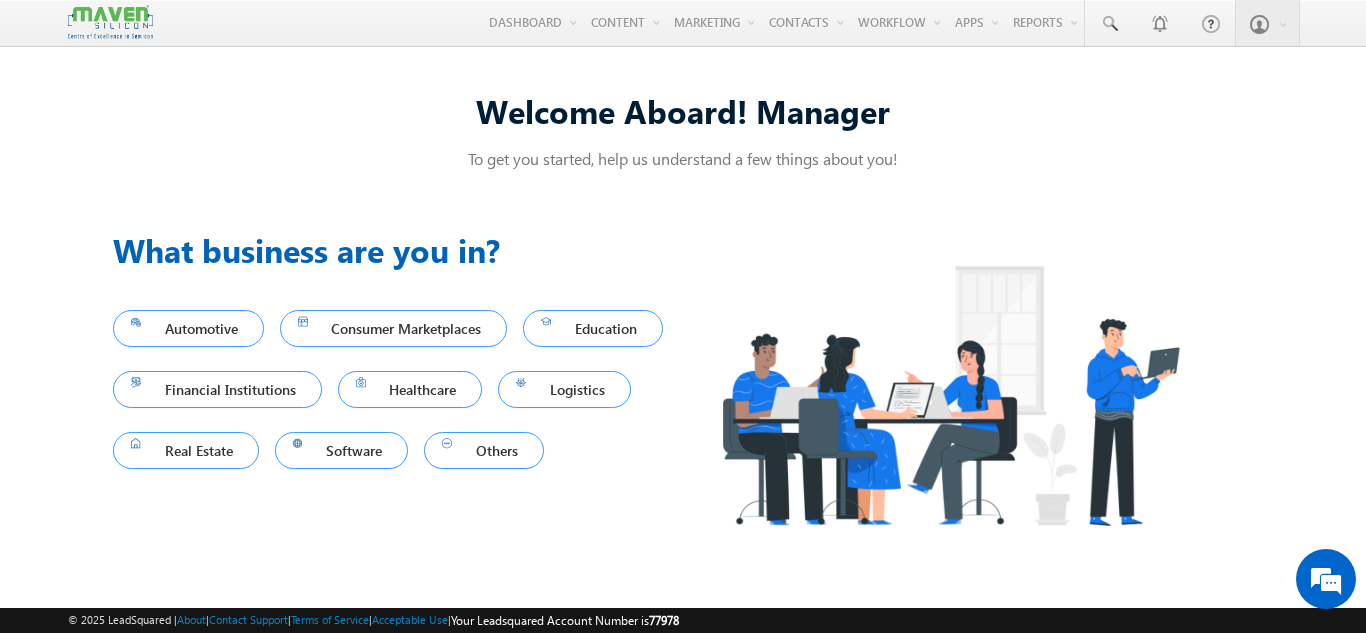 scroll, scrollTop: 0, scrollLeft: 0, axis: both 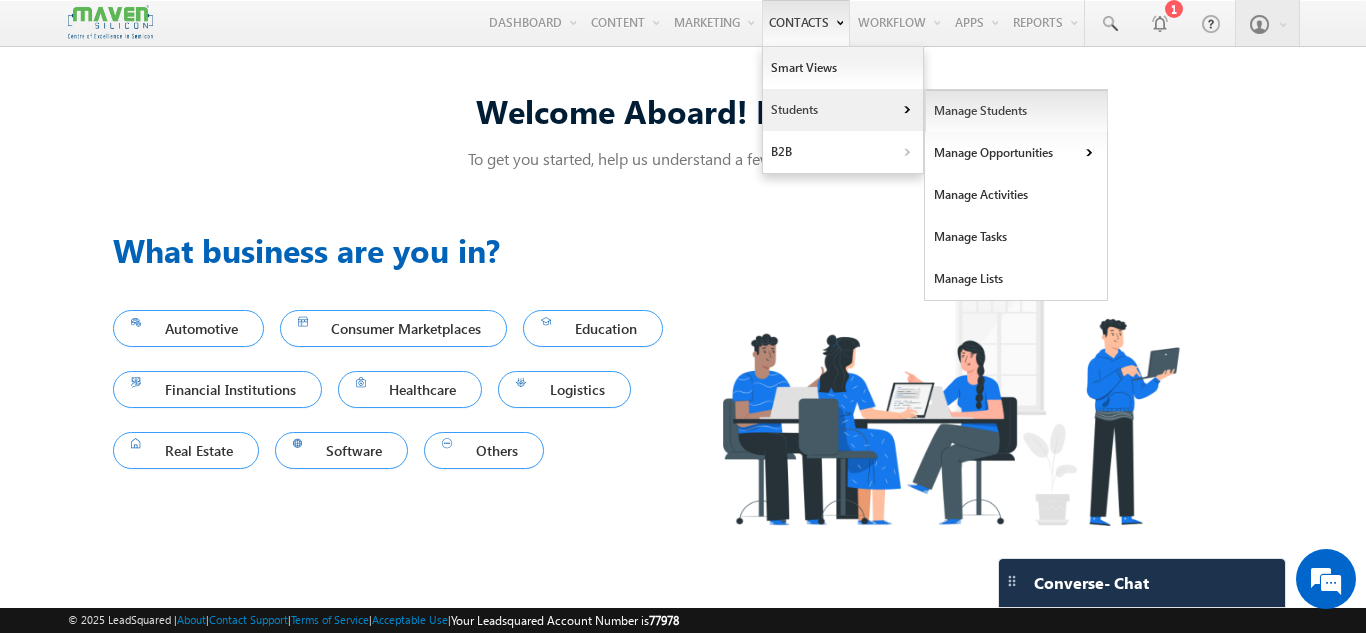 click on "Manage Students" at bounding box center (1016, 111) 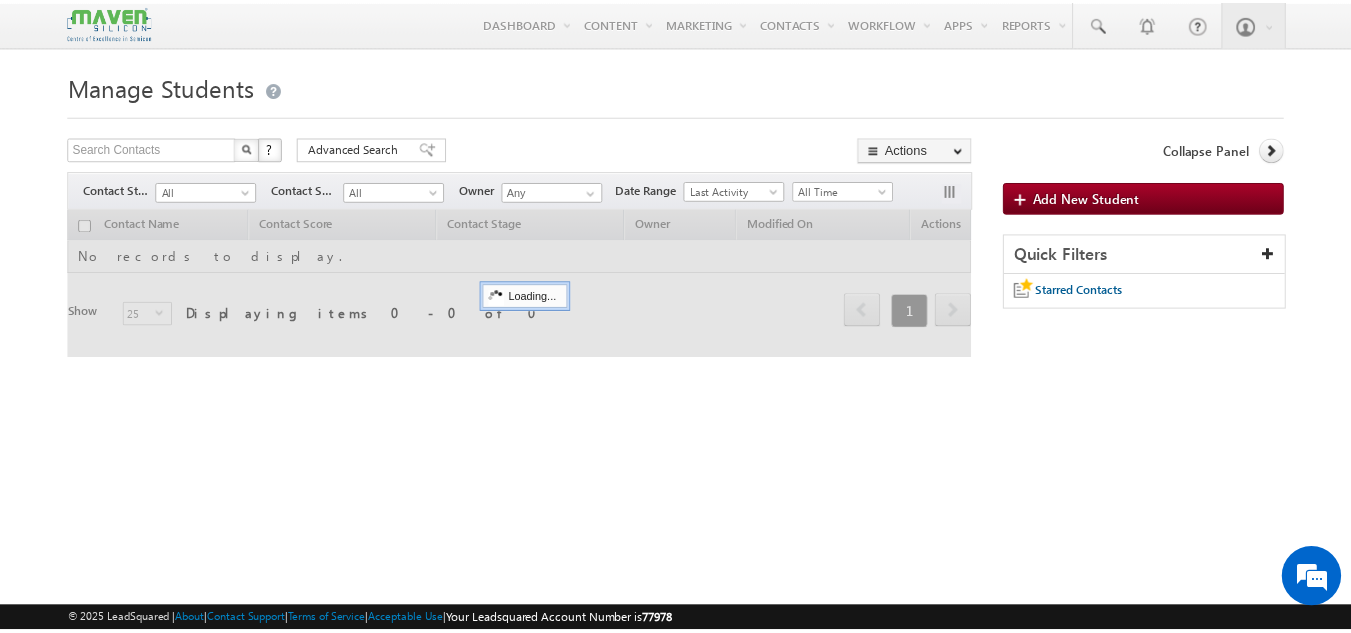 scroll, scrollTop: 0, scrollLeft: 0, axis: both 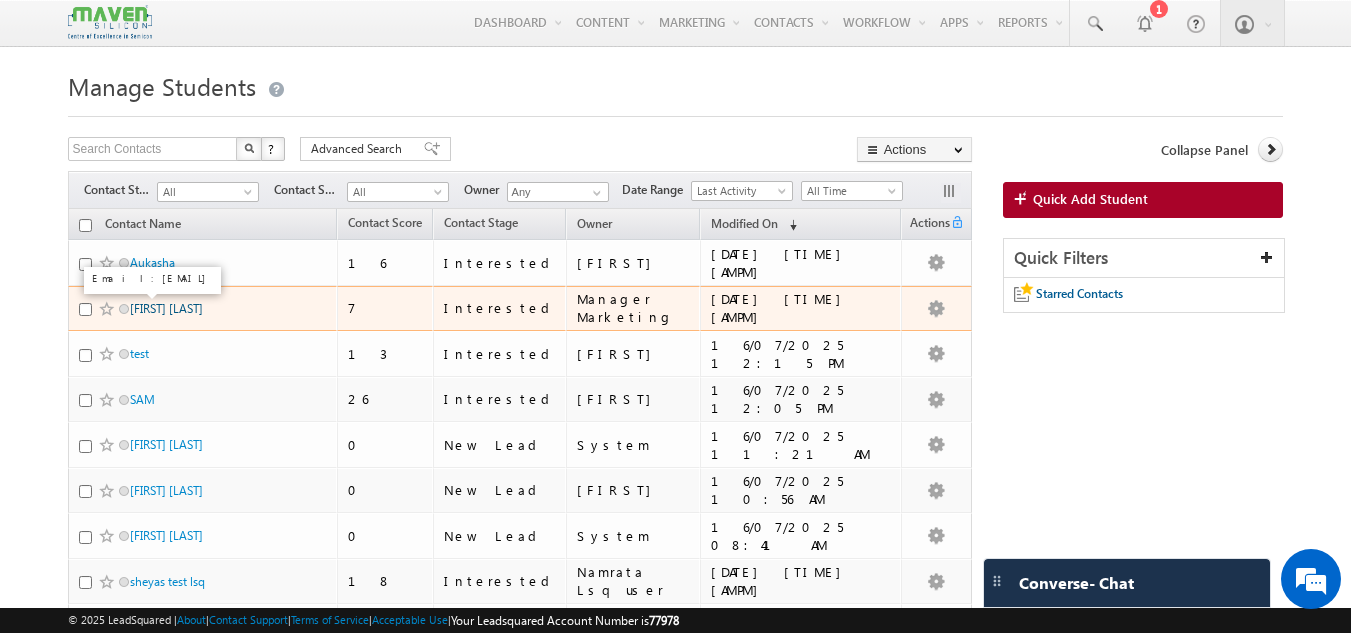 click on "[FIRST] Test" at bounding box center (166, 308) 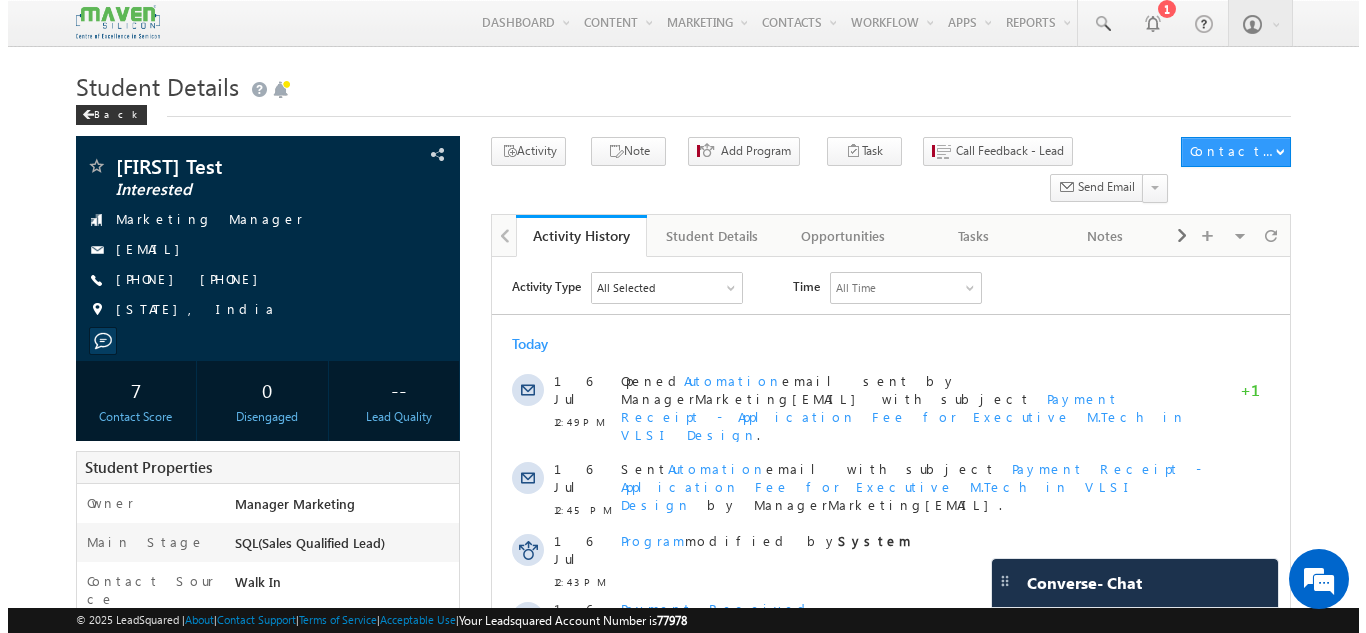 scroll, scrollTop: 0, scrollLeft: 0, axis: both 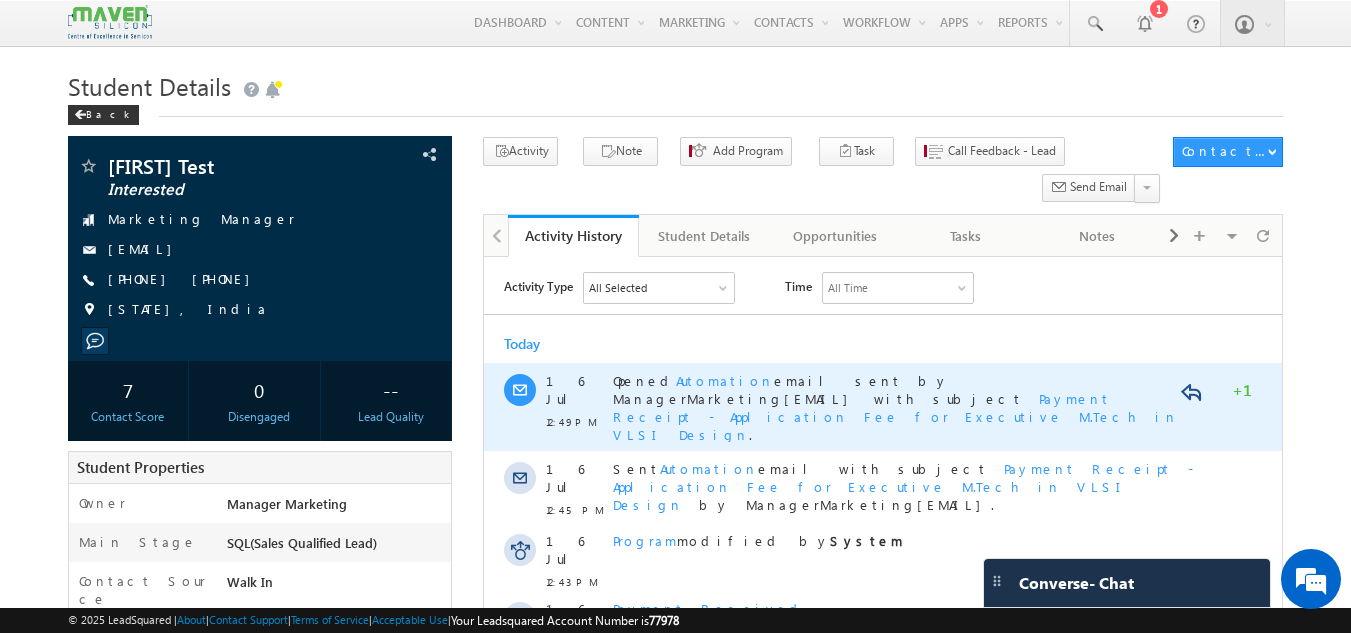 click on "Payment Receipt - Application Fee for Executive M.Tech in VLSI Design" at bounding box center [895, 416] 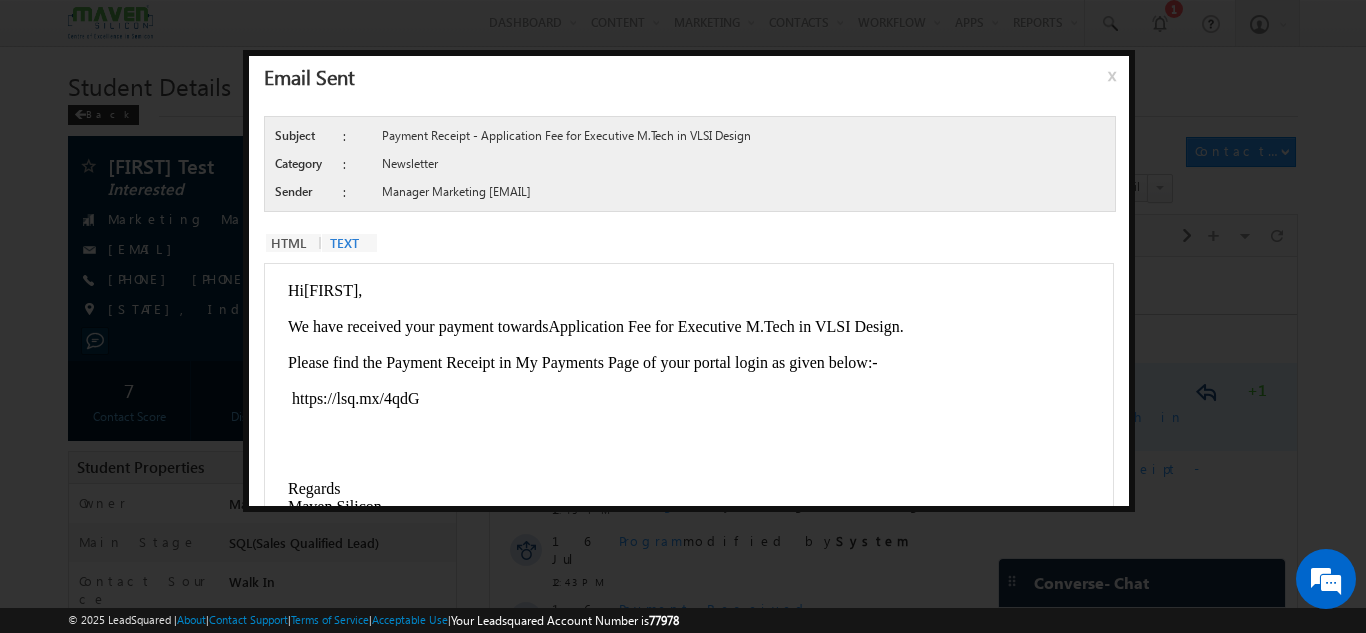 scroll, scrollTop: 0, scrollLeft: 0, axis: both 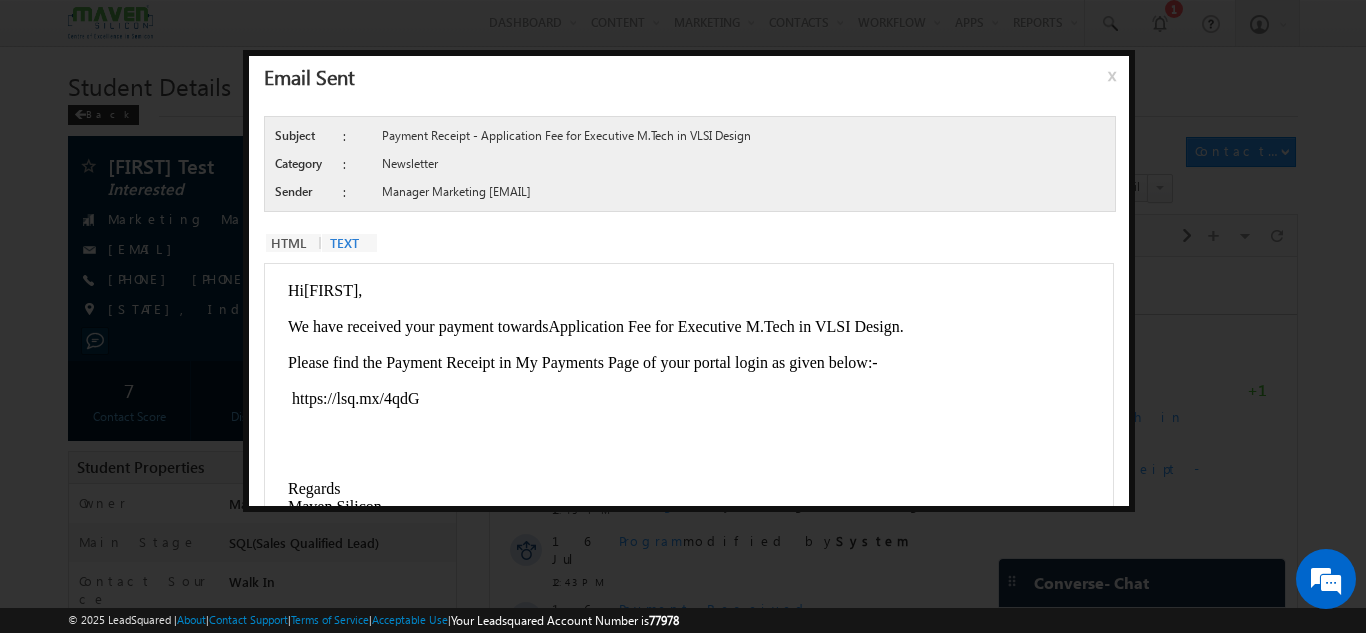 click on "x" at bounding box center (1116, 83) 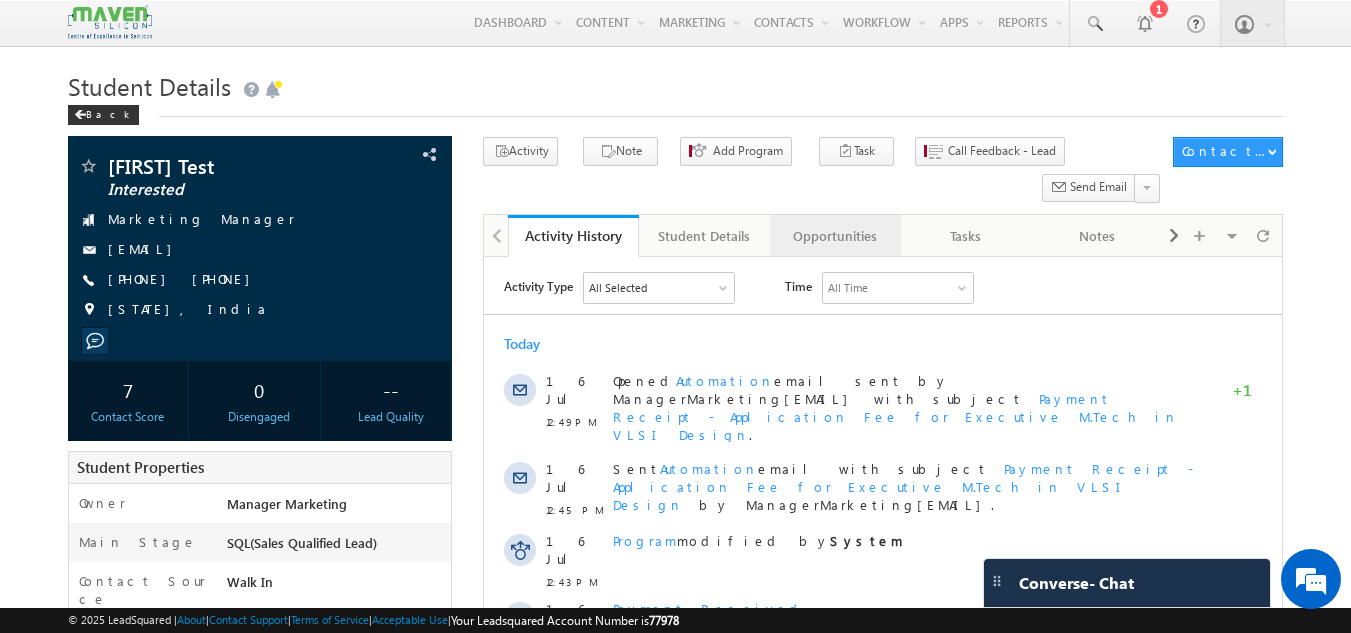 click on "Opportunities" at bounding box center (834, 236) 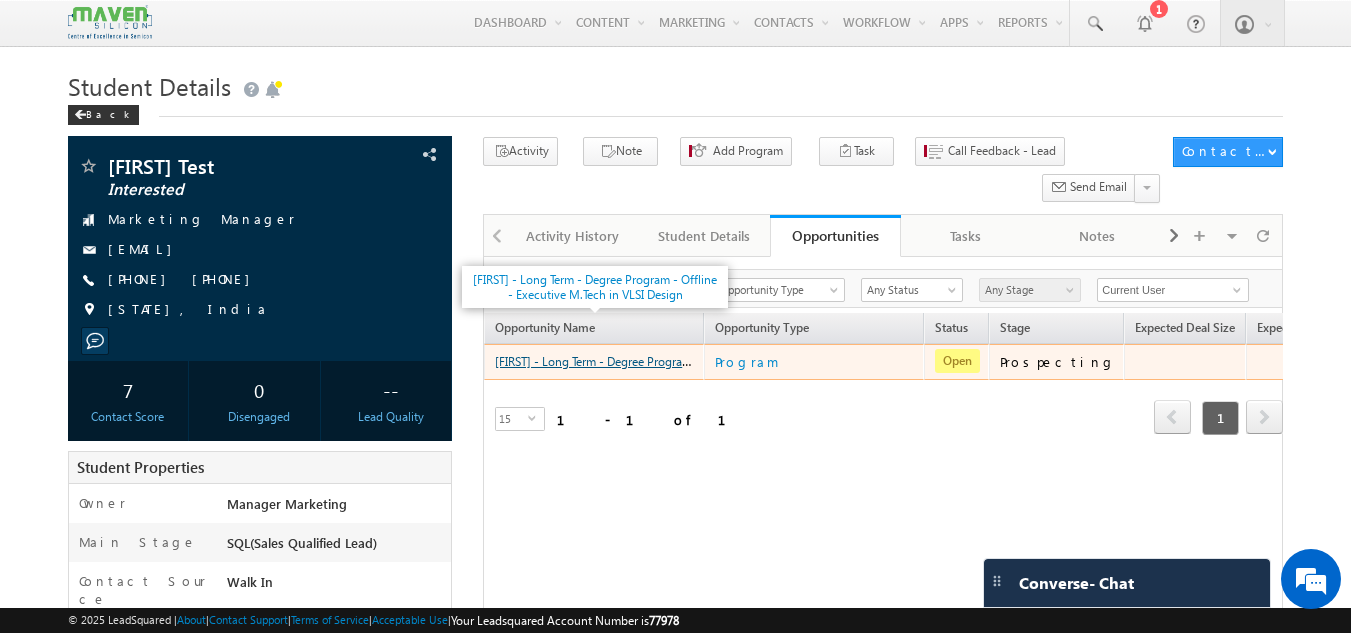 click on "Ibrahim - Long Term - Degree Program - Offline - Executive M.Tech in VLSI Design" at bounding box center (706, 360) 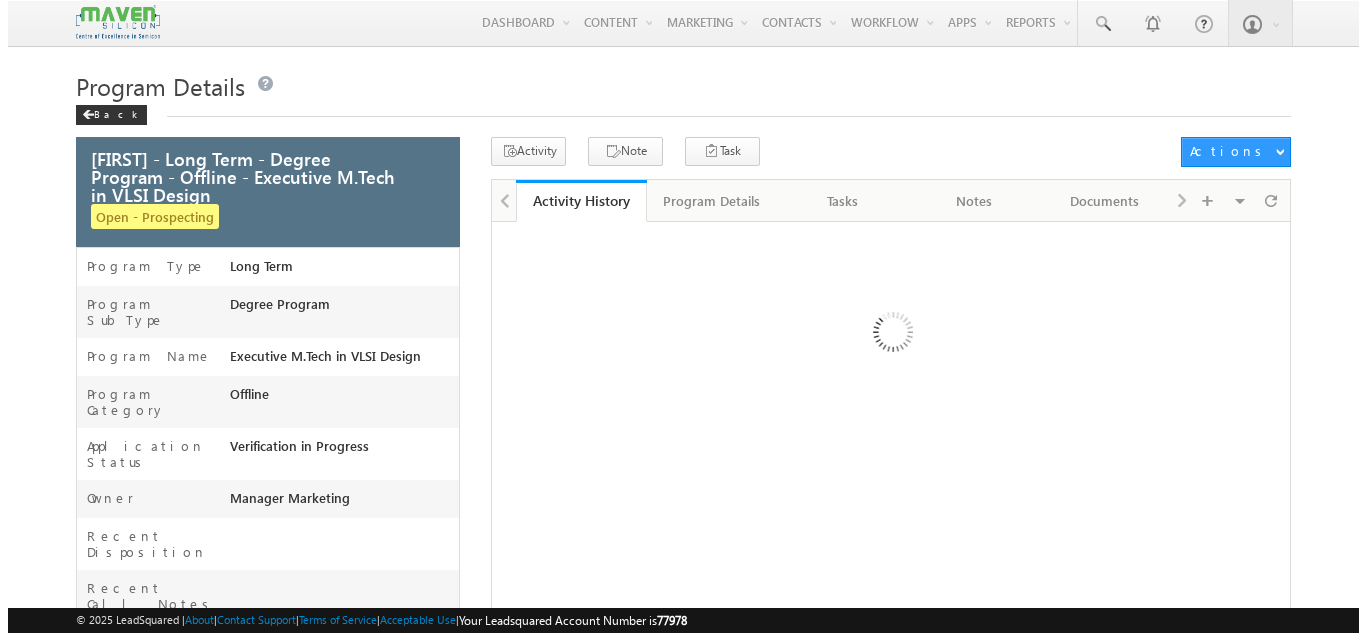 scroll, scrollTop: 0, scrollLeft: 0, axis: both 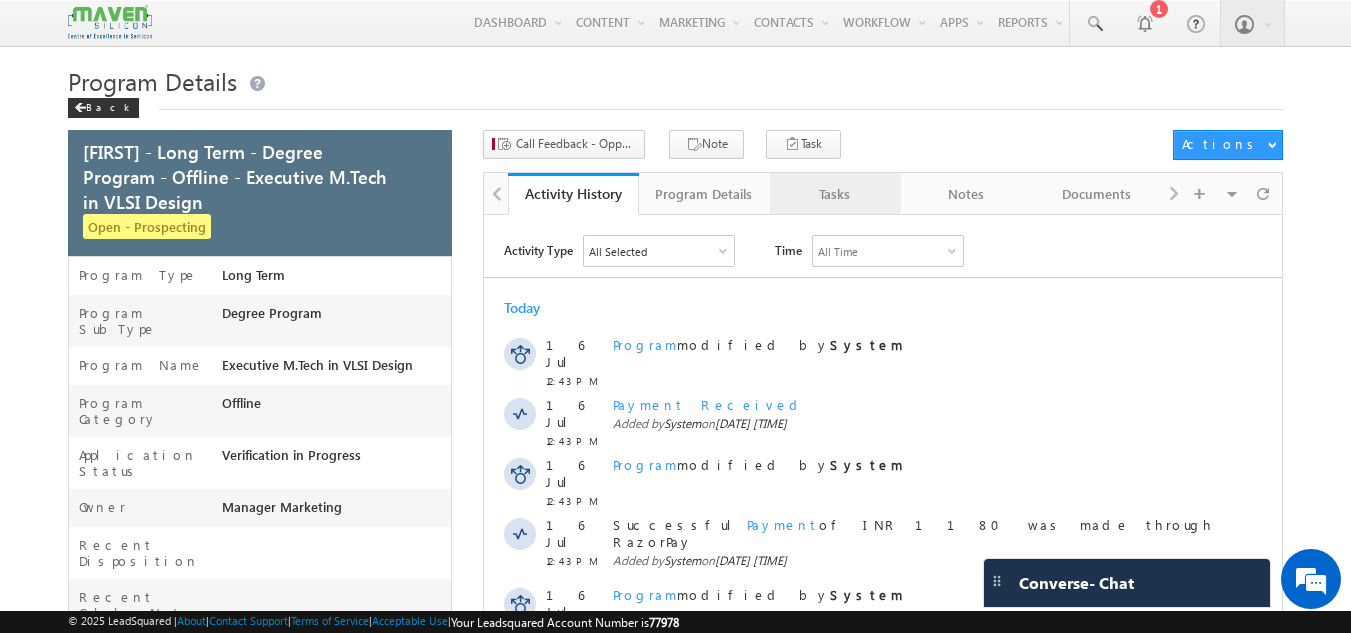 click on "Tasks" at bounding box center (835, 194) 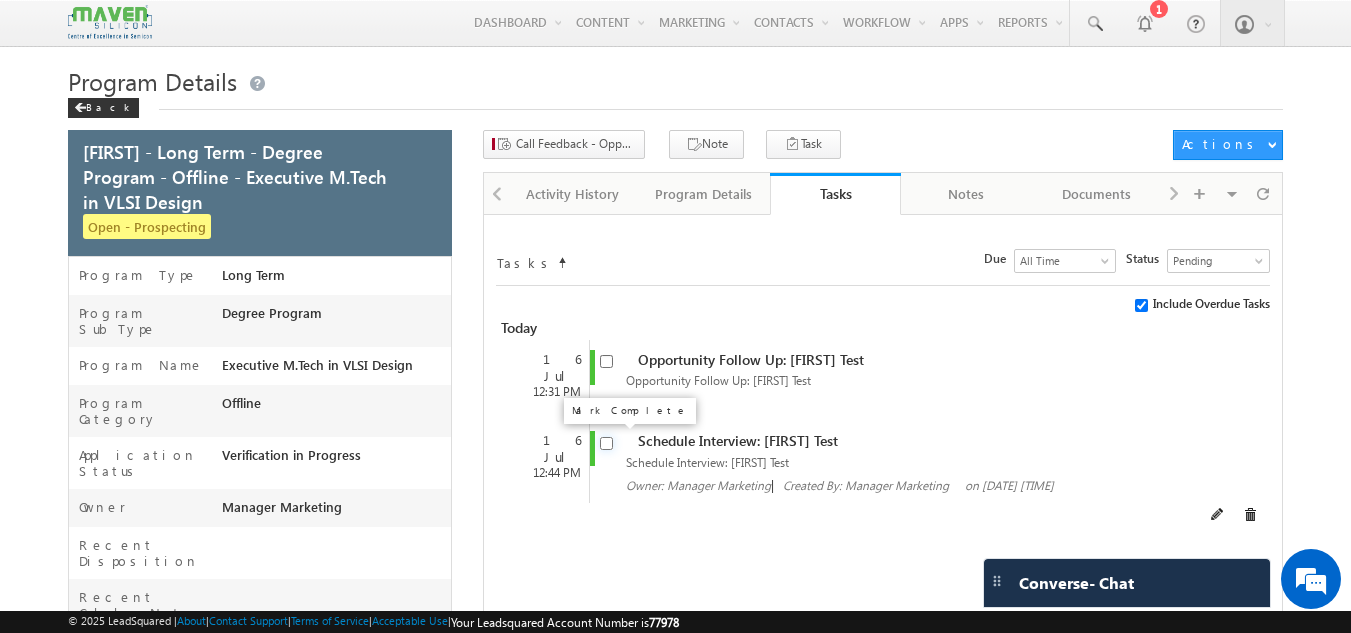 click at bounding box center (606, 443) 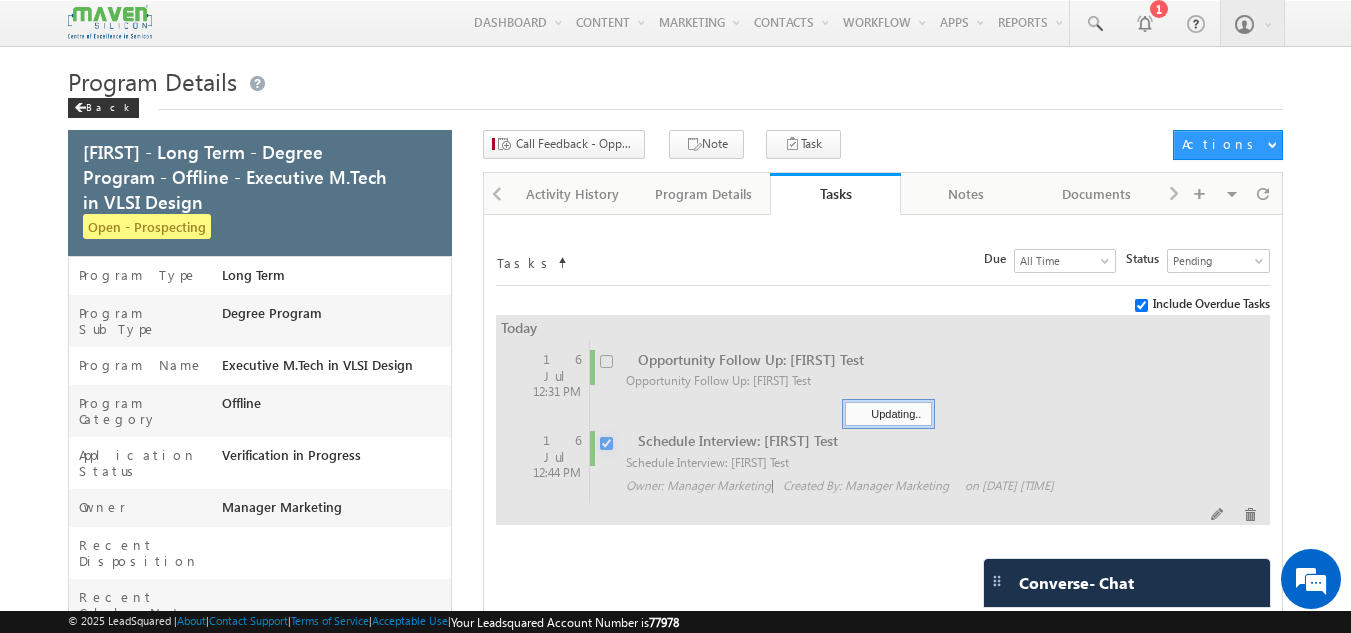 checkbox on "false" 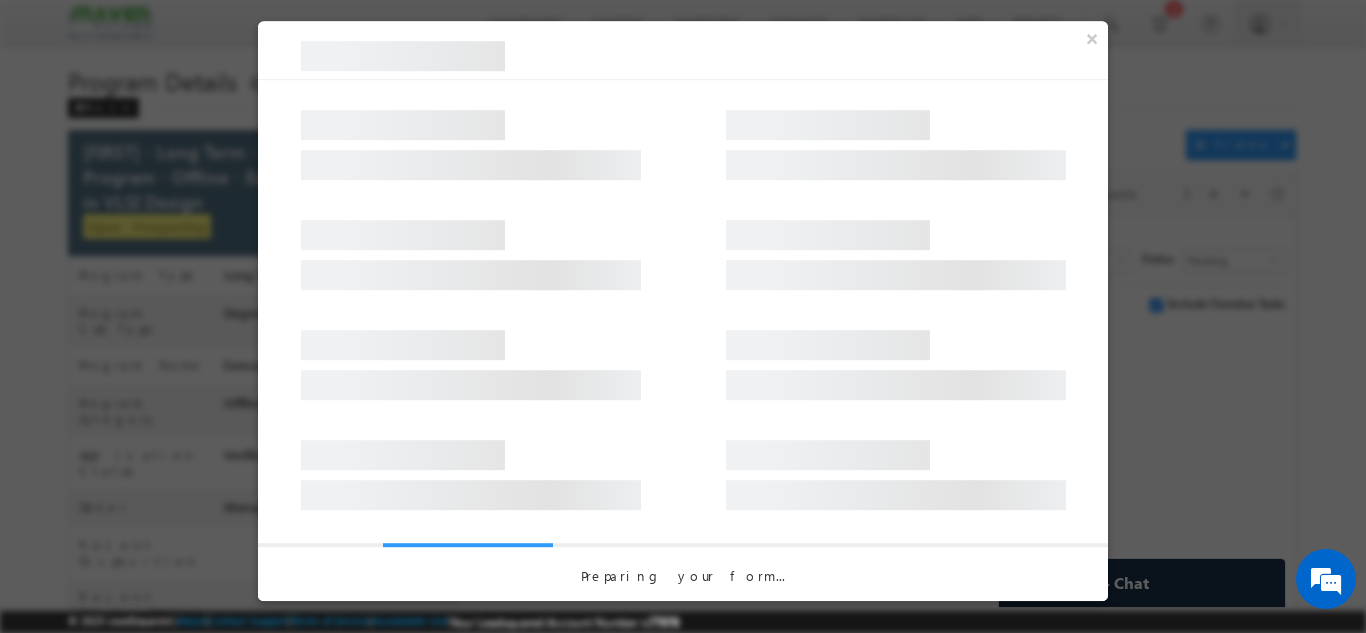 scroll, scrollTop: 0, scrollLeft: 0, axis: both 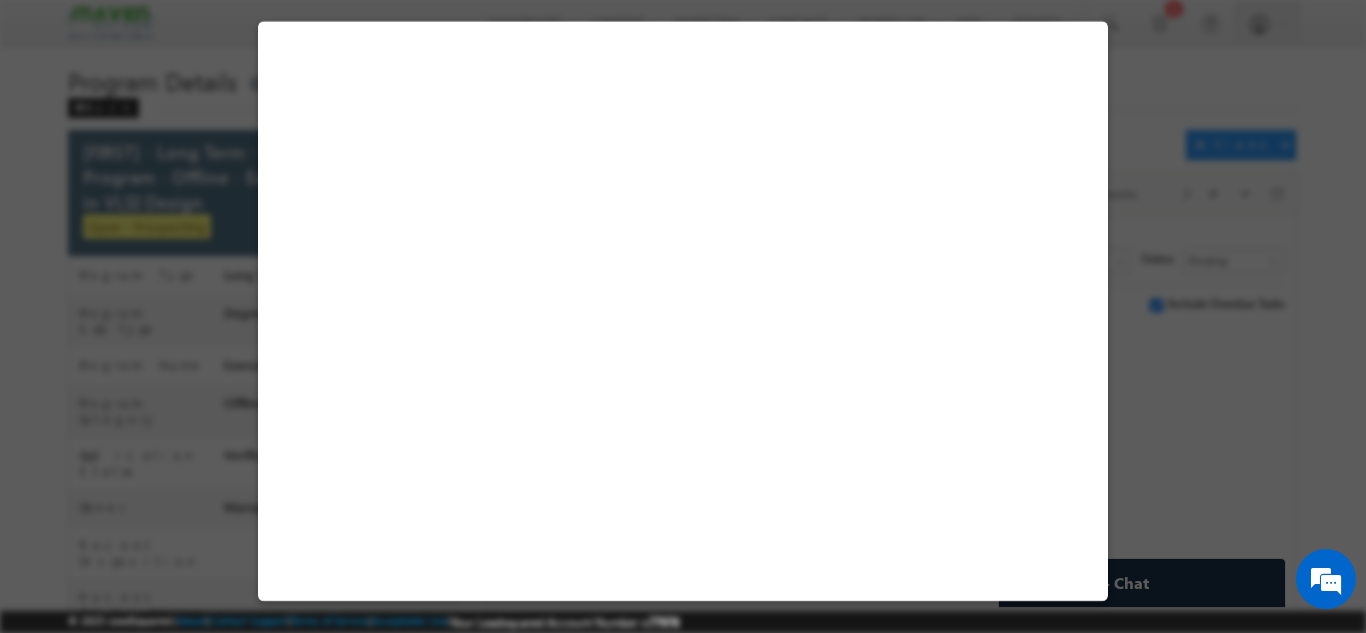 select on "Long Term" 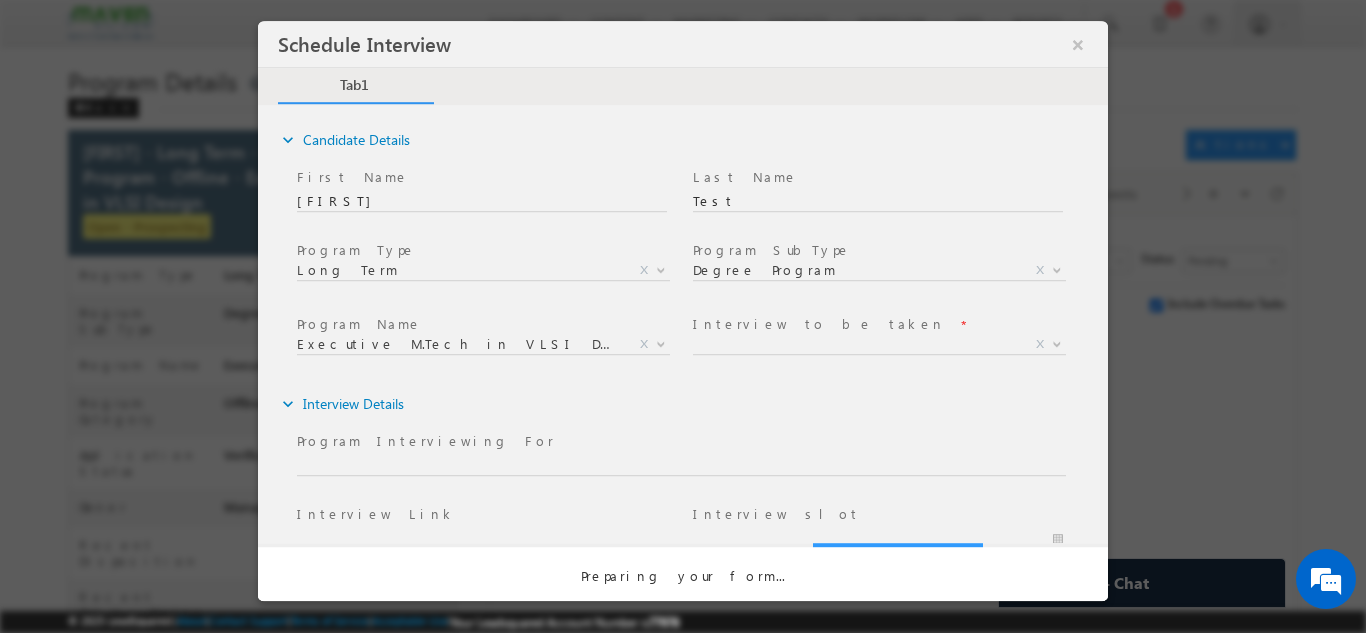 scroll, scrollTop: 0, scrollLeft: 0, axis: both 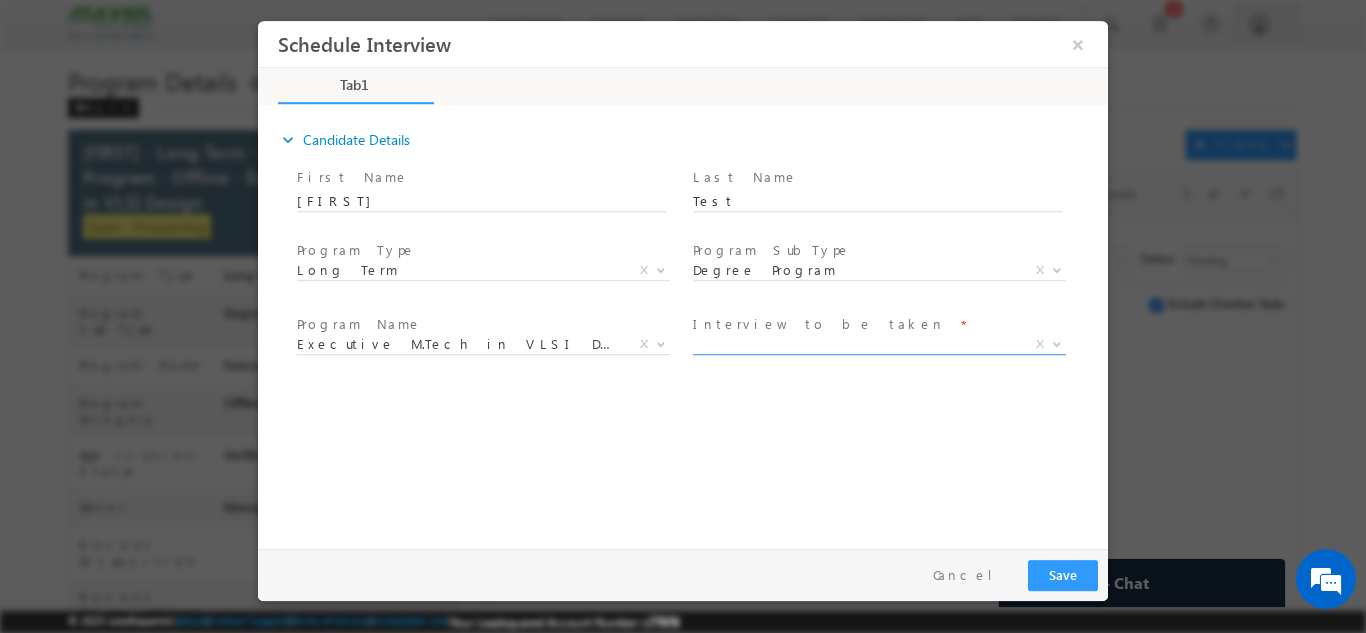 click on "X" at bounding box center [879, 344] 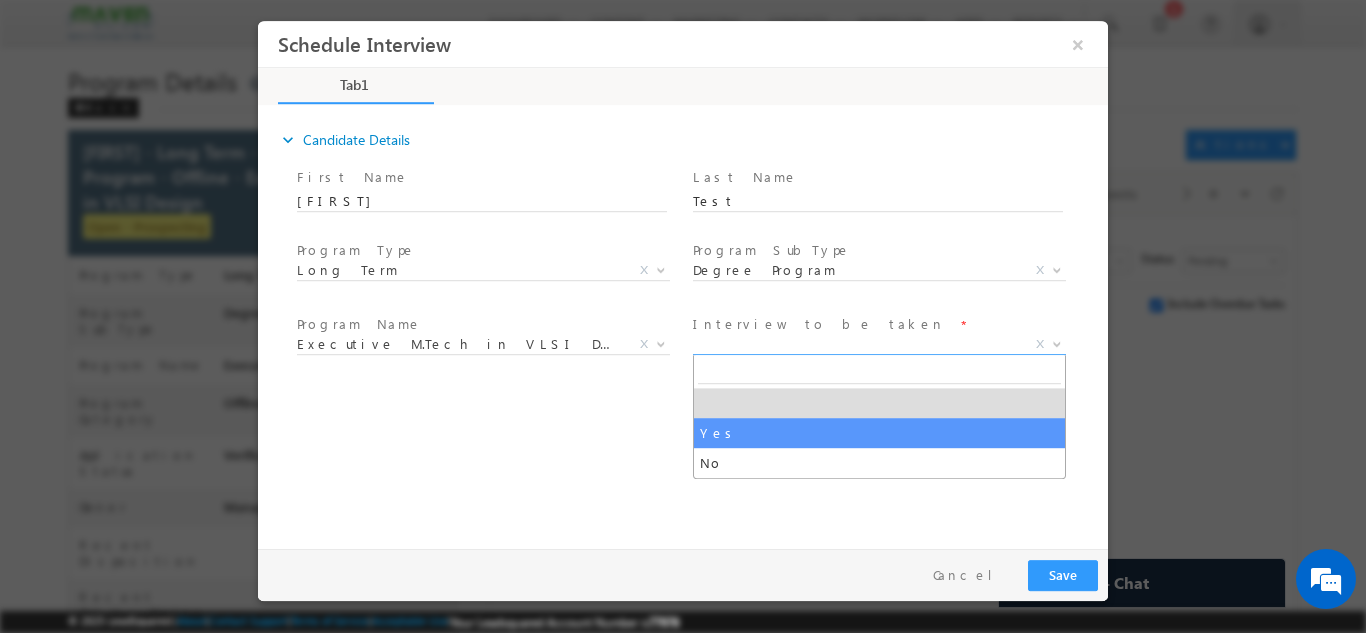 select on "Yes" 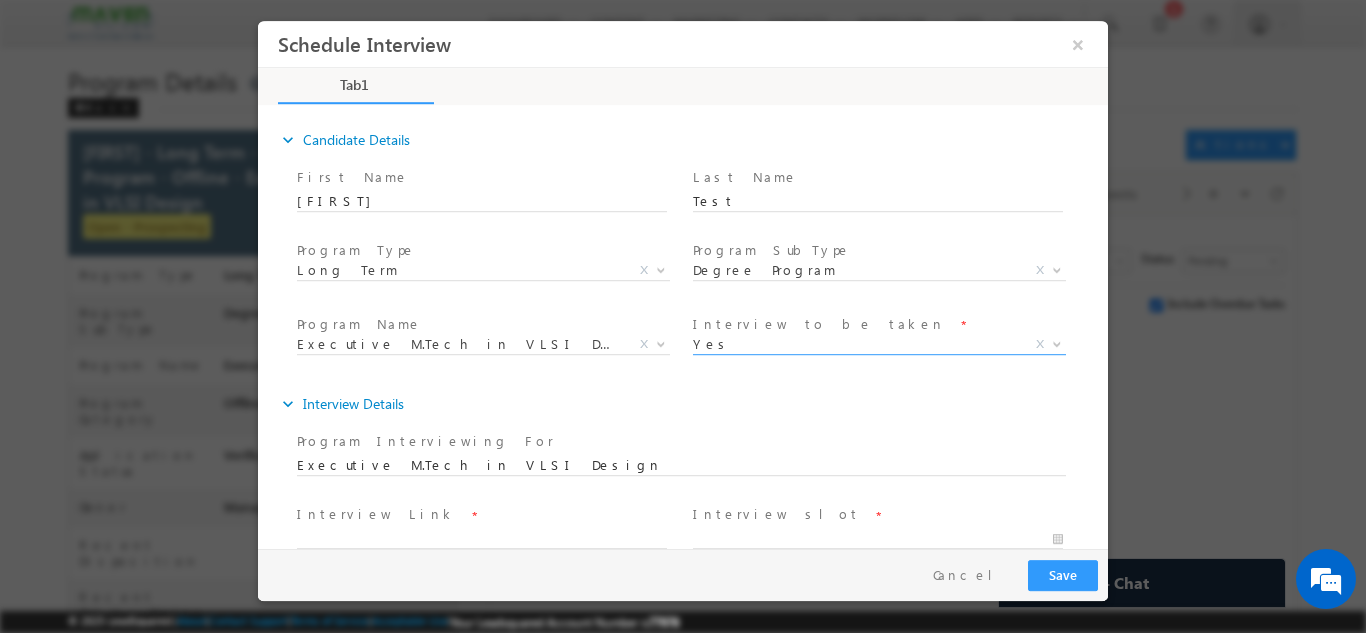 scroll, scrollTop: 180, scrollLeft: 0, axis: vertical 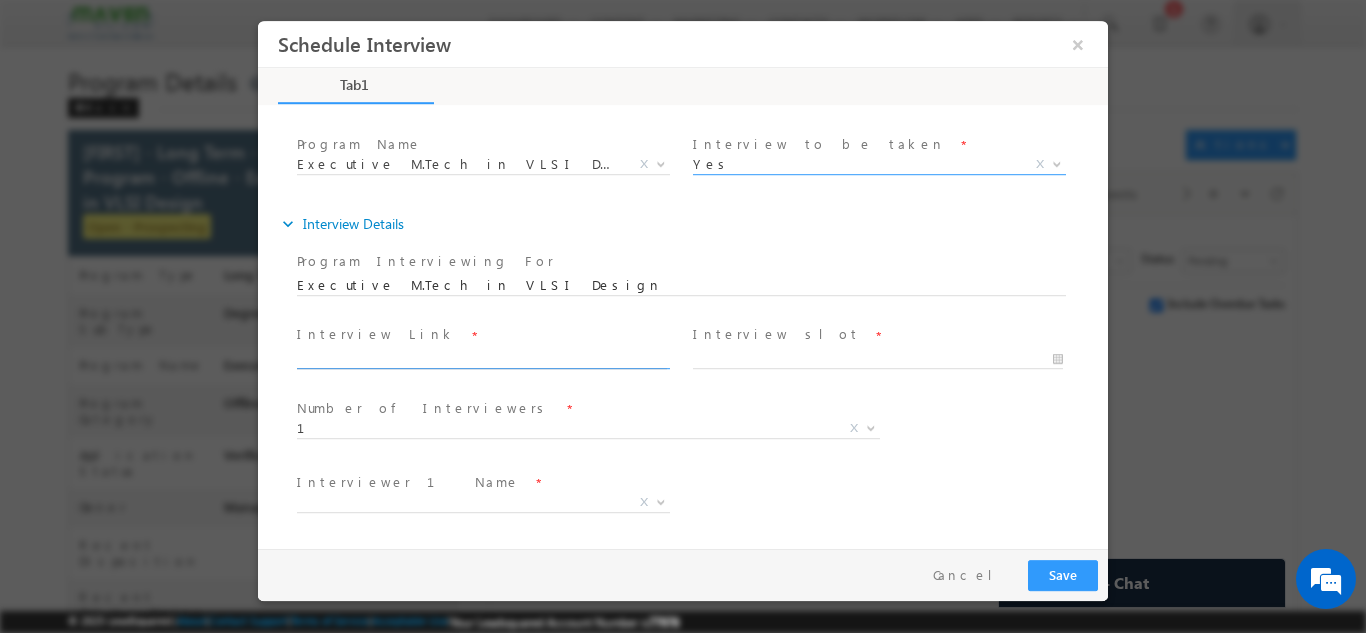 click at bounding box center [482, 359] 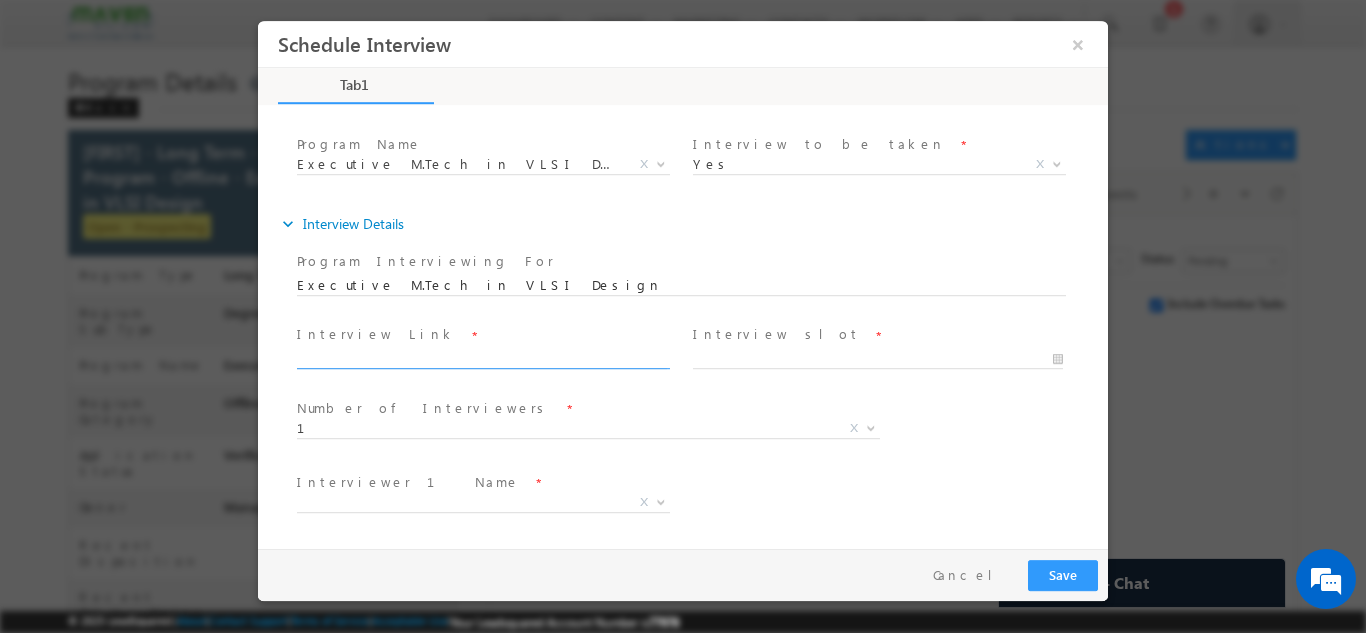 type on "https://chat.google.com/dm/tu8wJsAAAAE/8a4fMMKxidk/8a4fMMKxidk?cls=10" 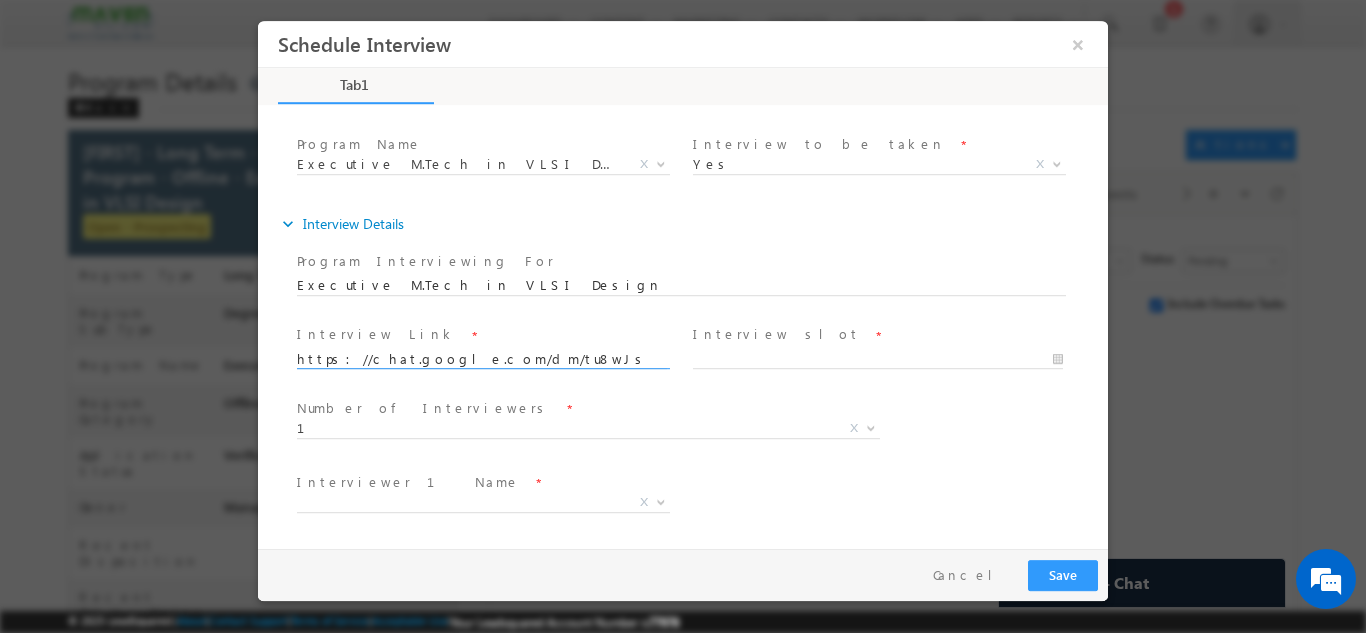 click at bounding box center (877, 378) 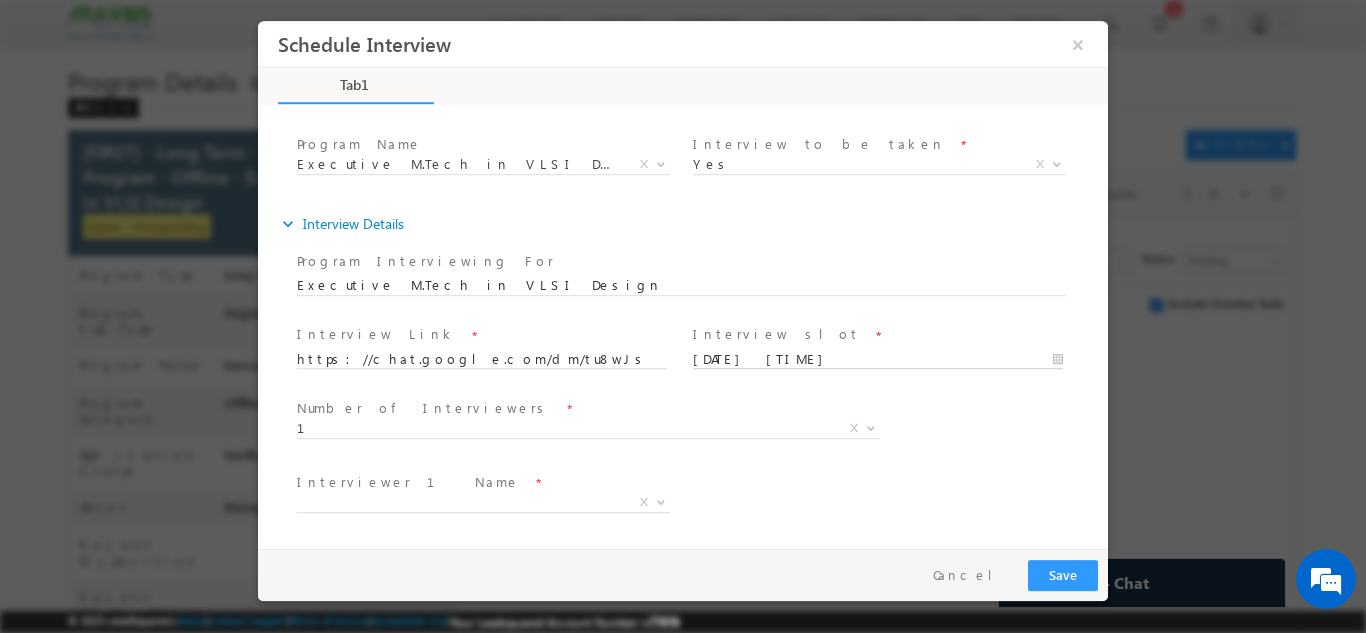 click on "16/07/2025 12:54 PM" at bounding box center (878, 359) 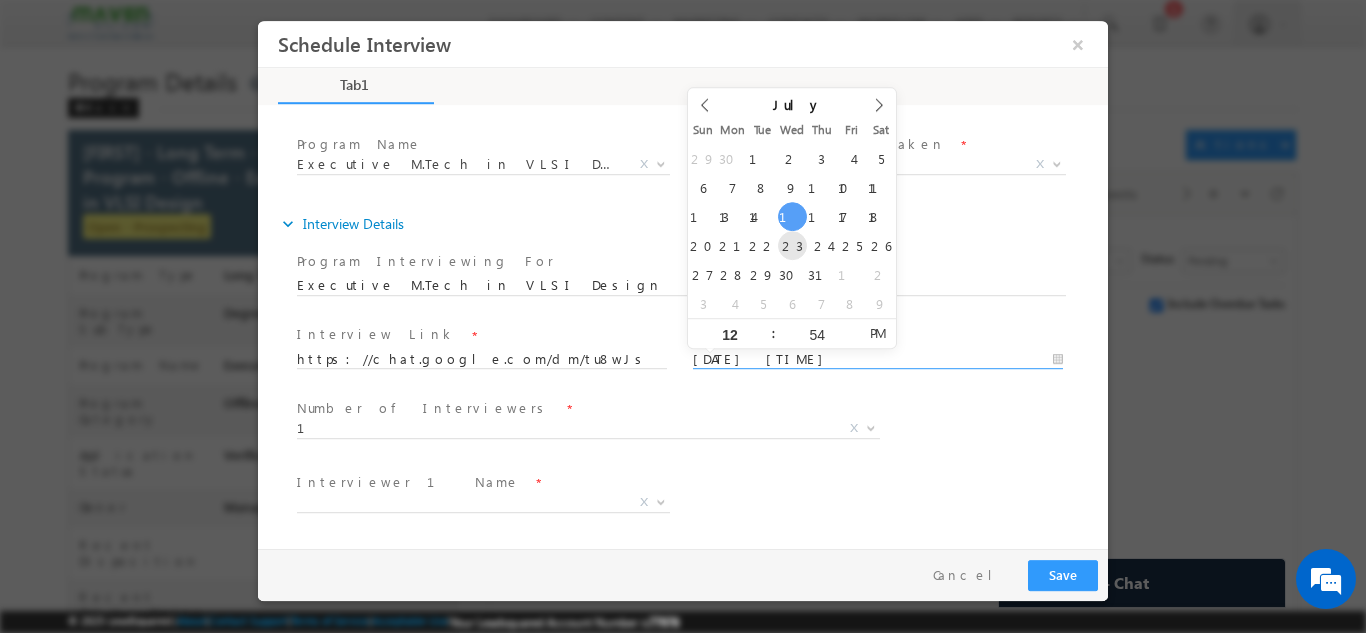 type on "23/07/2025 12:54 PM" 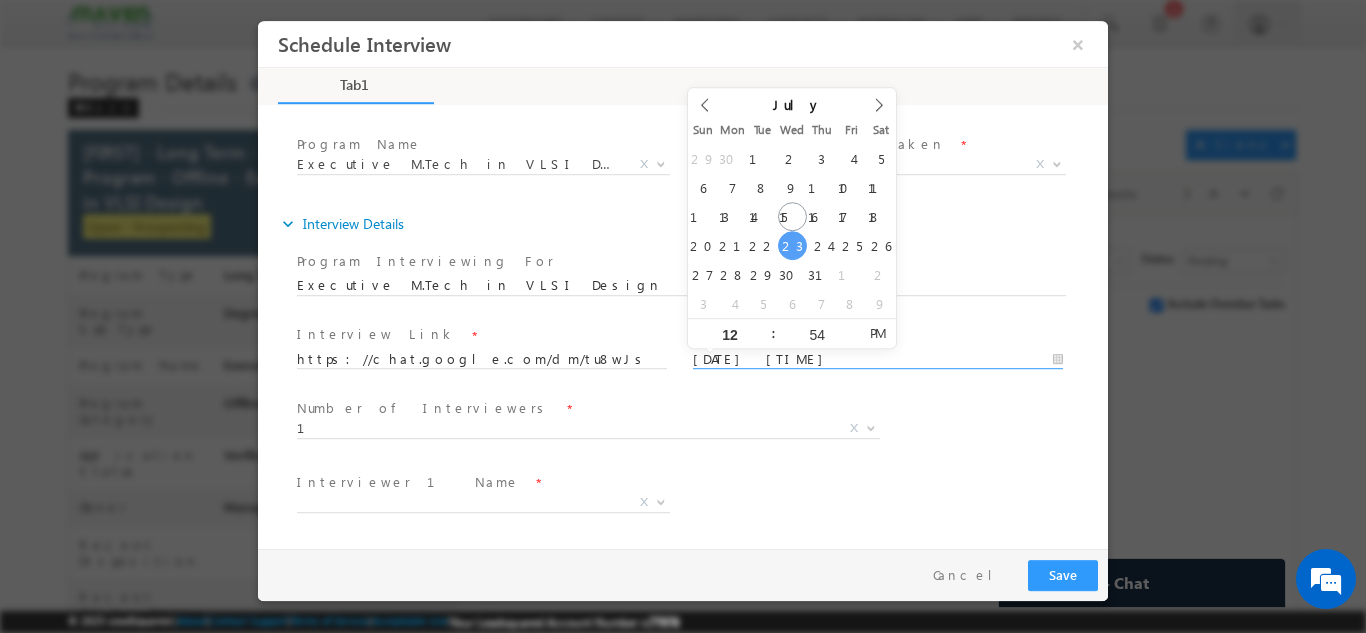 click on "Number of Interviewers
*
1
2
1 X" at bounding box center (596, 420) 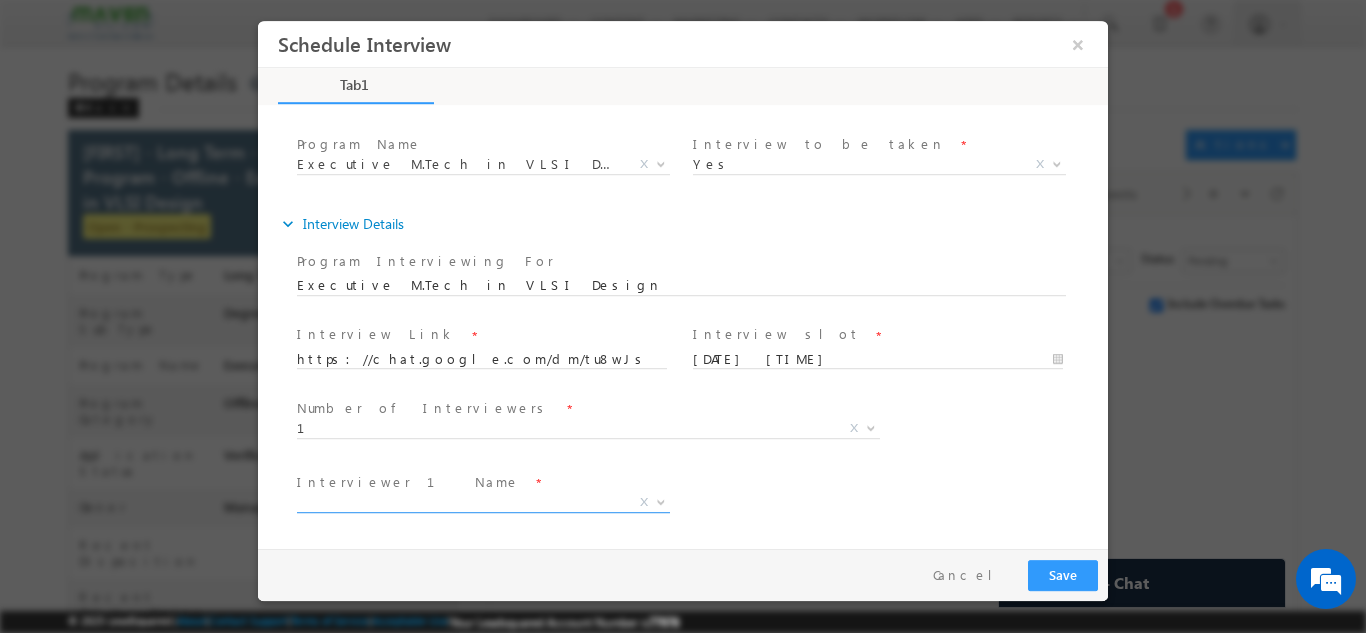 click at bounding box center [481, 526] 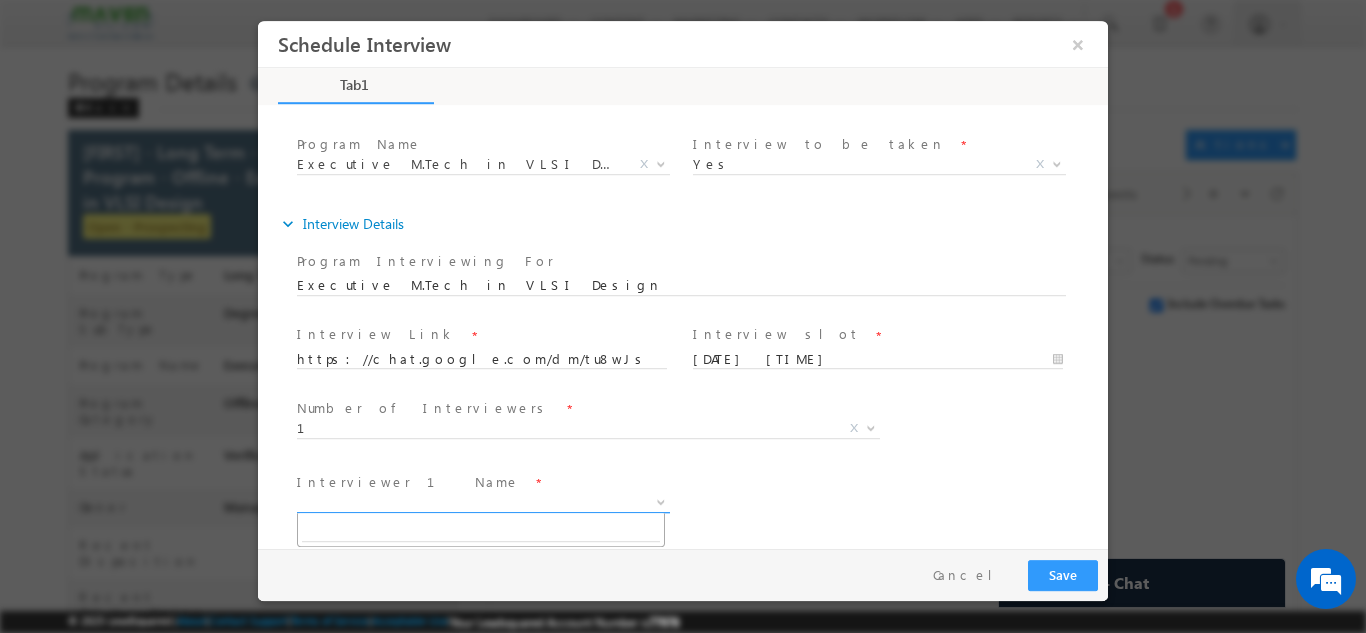 click on "X" at bounding box center (483, 502) 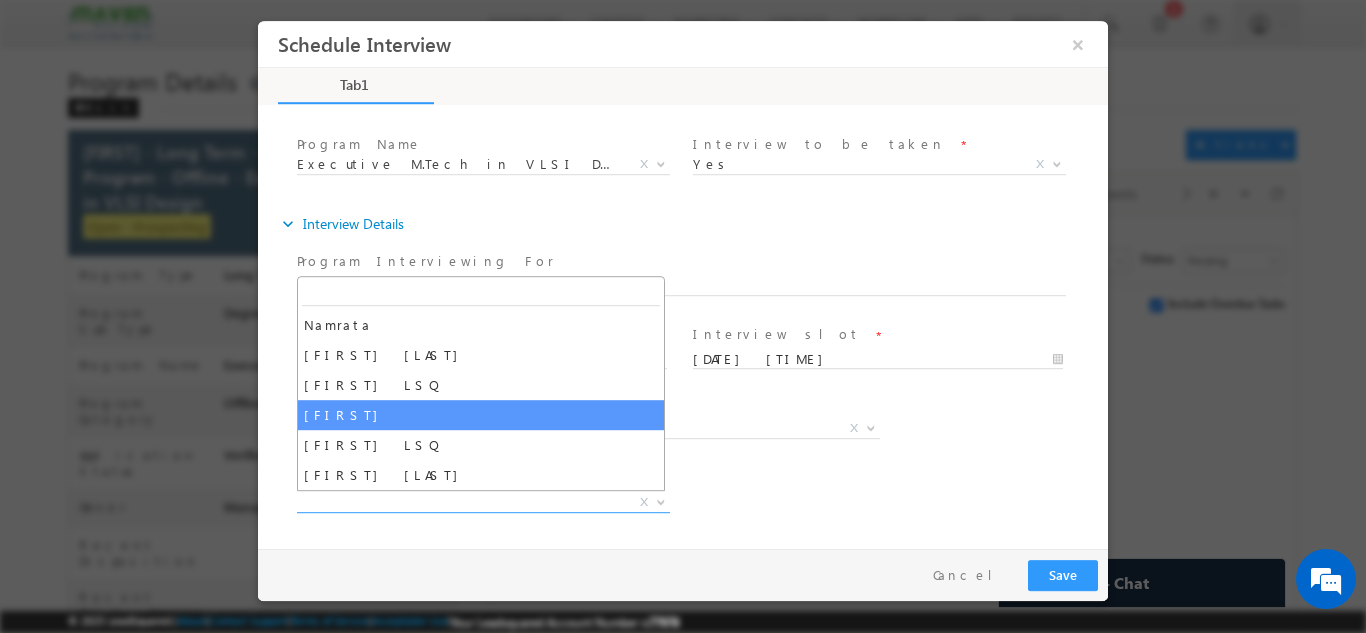select on "Pritish" 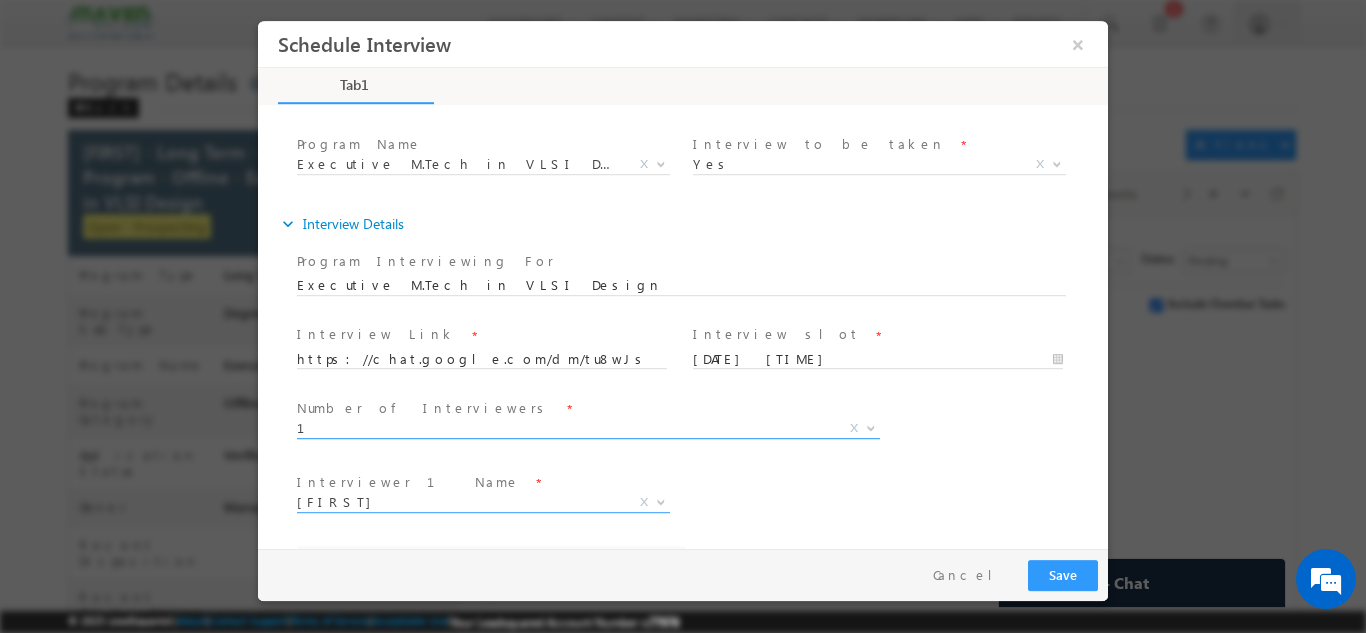 select on "pritish.rout+1@leadsquared.com" 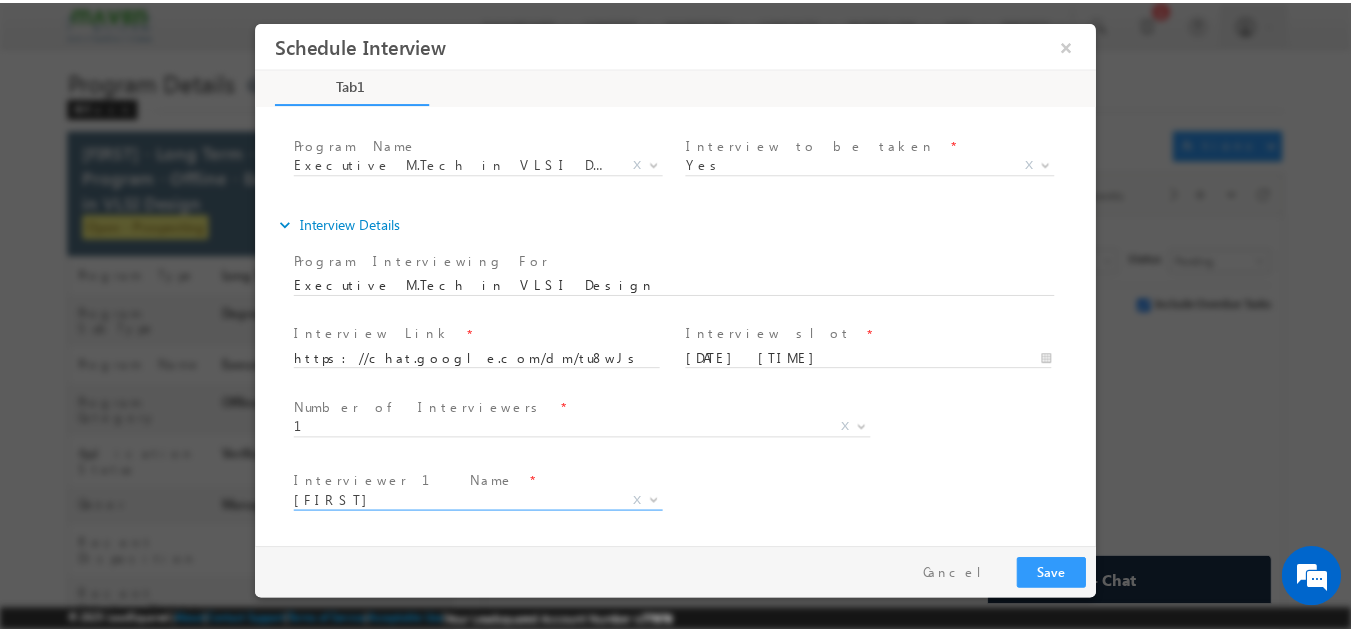 scroll, scrollTop: 253, scrollLeft: 0, axis: vertical 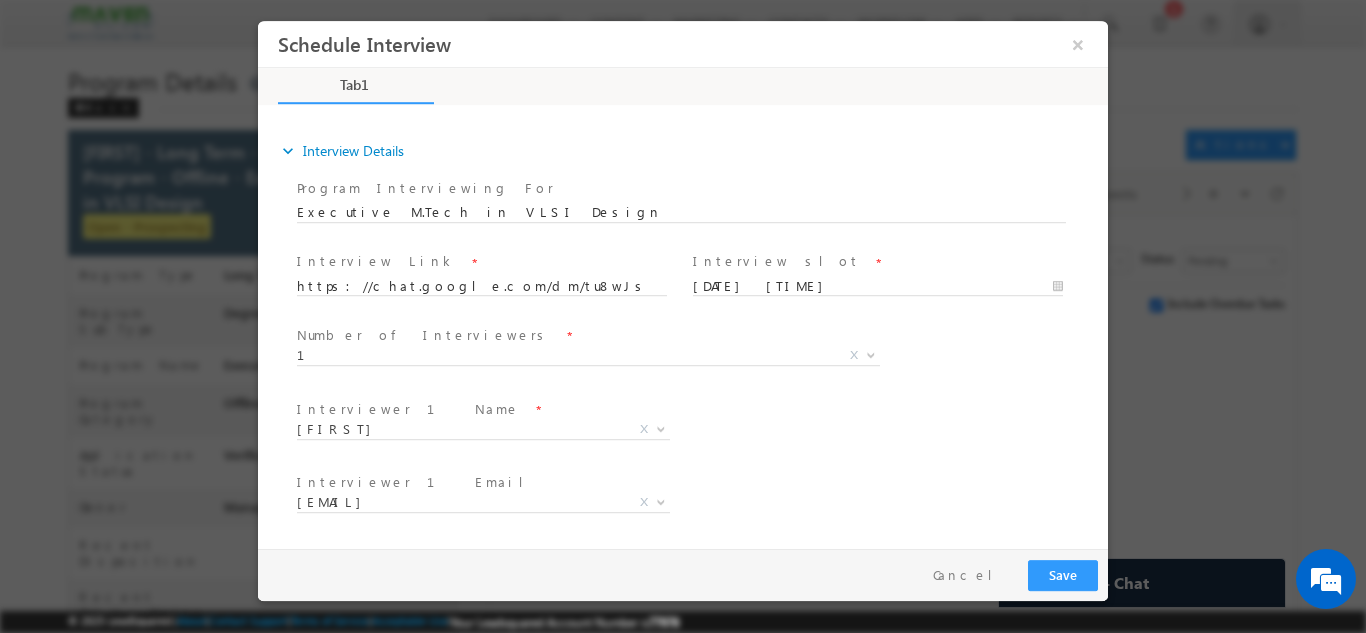 click on "namrata.agarwal@leadsquared.com
pritish.rout@leadsquared.com
pritish.rout+1@leadsquared.com
namrata.agarwal+2@leadsquared.com
pritish.rout+1@leadsquared.com X" at bounding box center (491, 506) 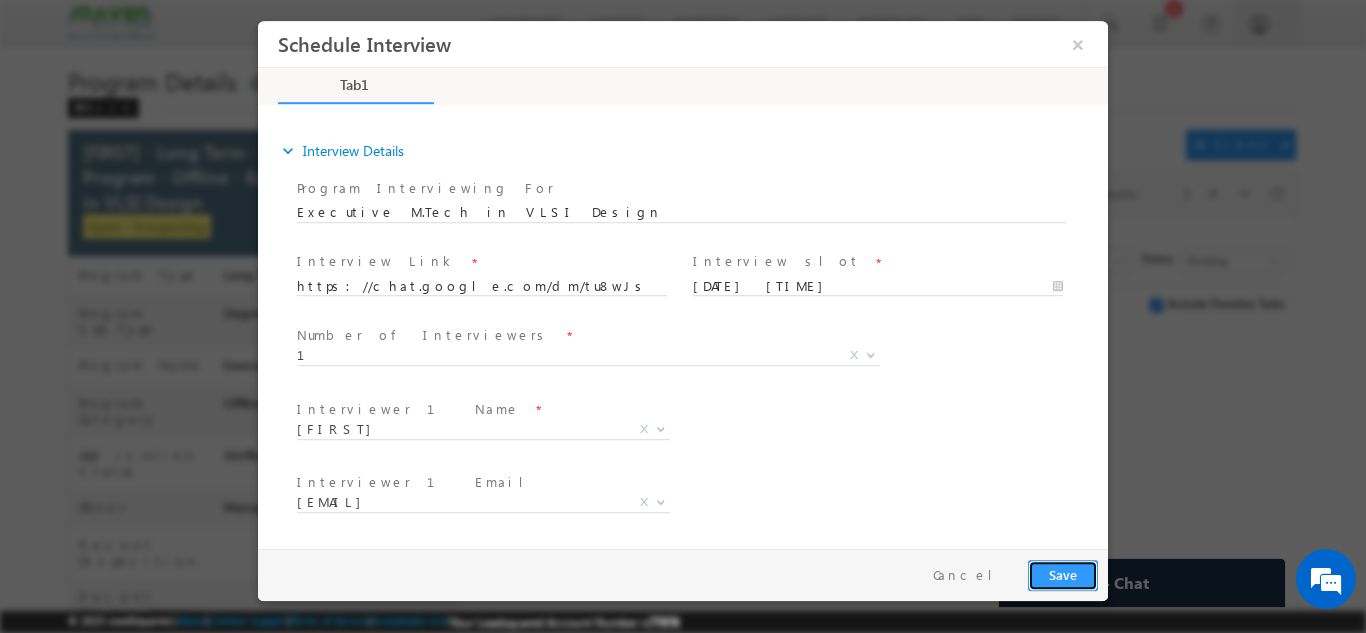 click on "Save" at bounding box center [1063, 574] 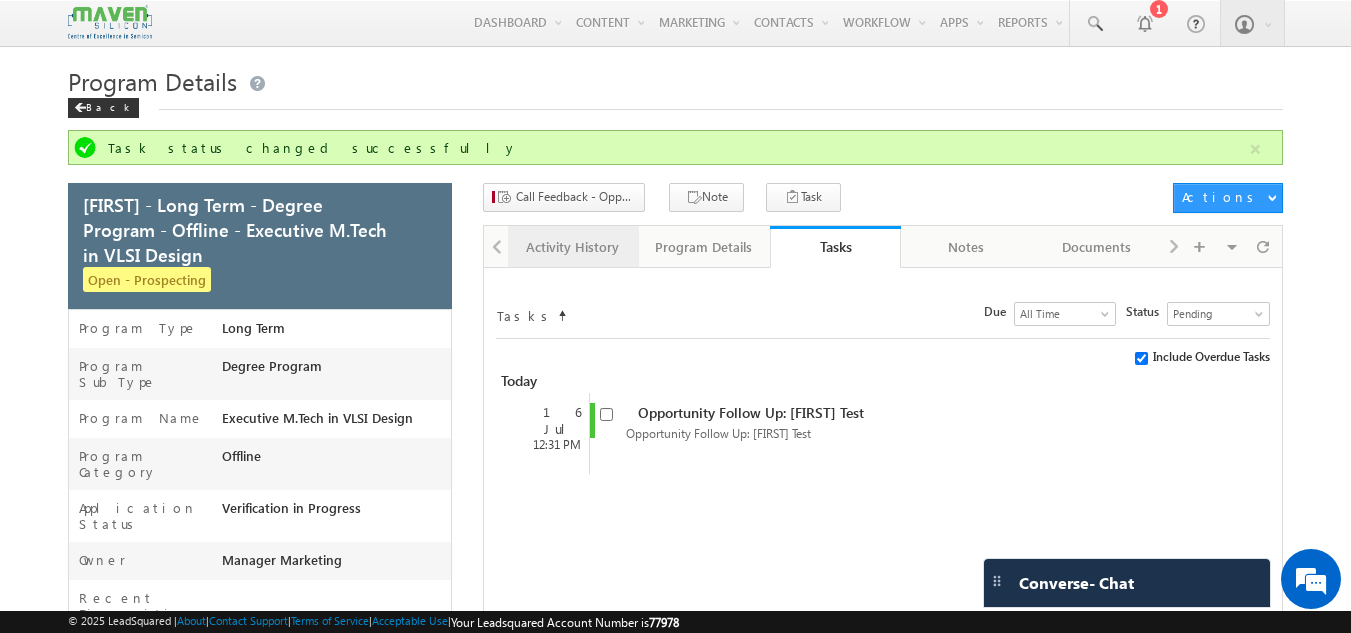 click on "Activity History" at bounding box center [572, 247] 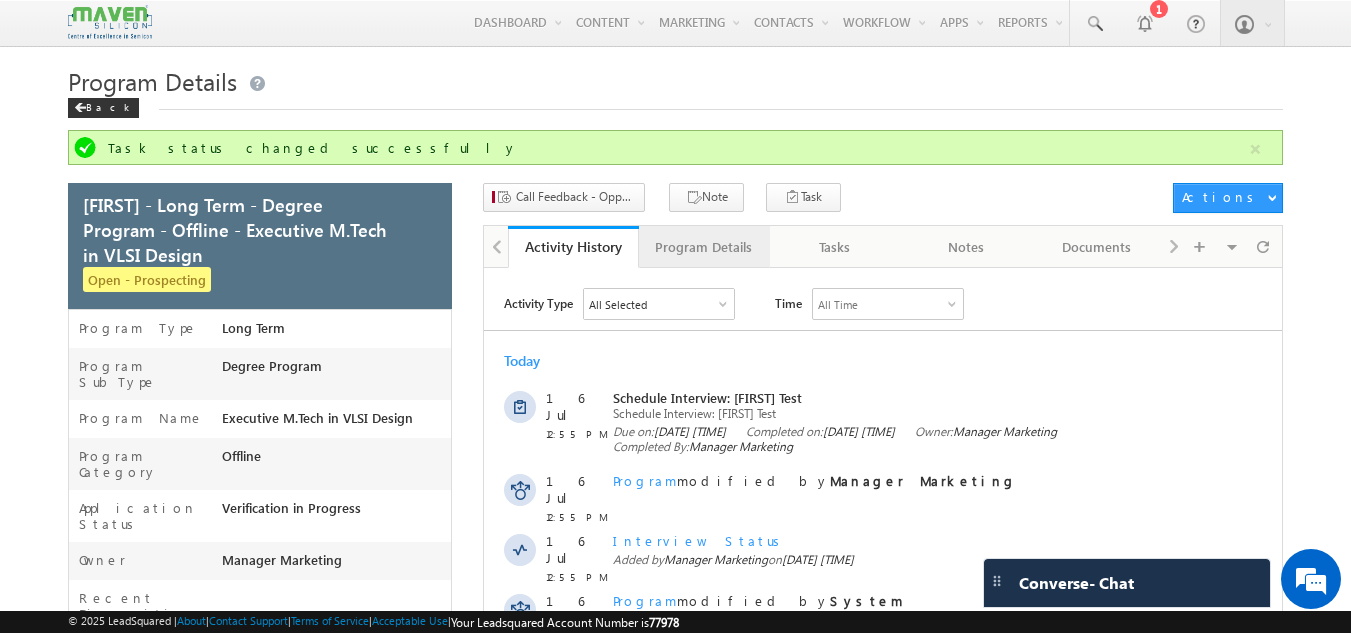 click on "Program Details" at bounding box center (703, 247) 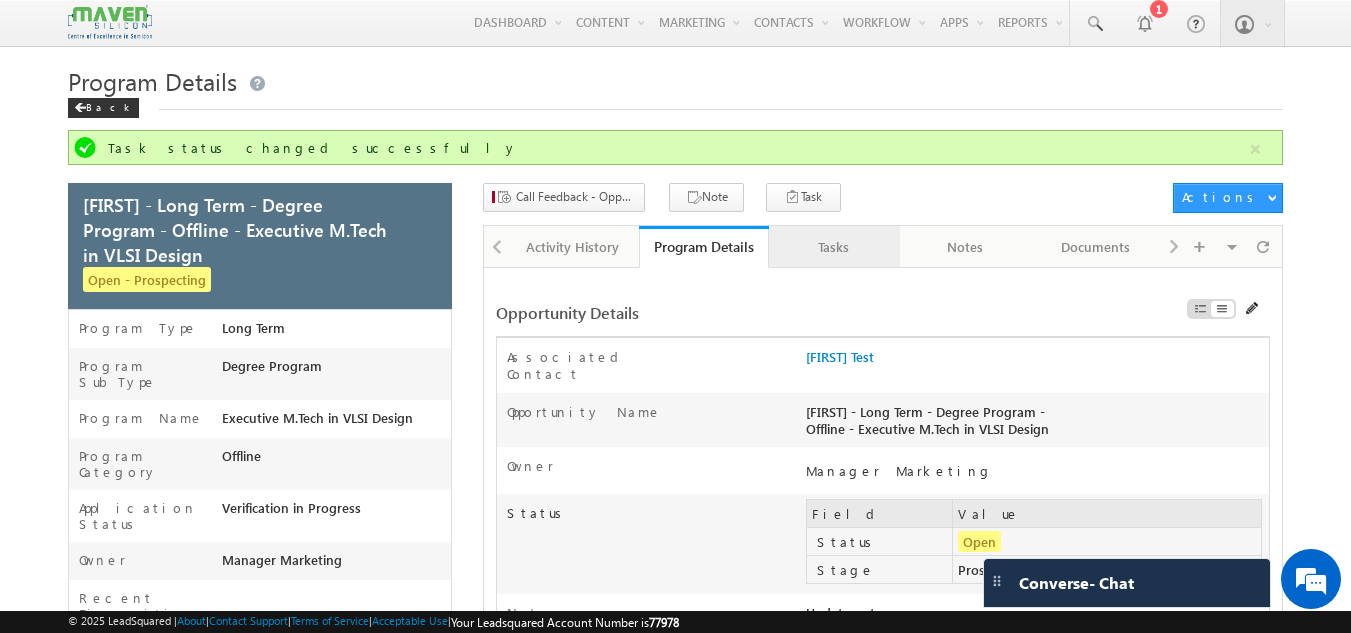 click on "Tasks" at bounding box center [833, 247] 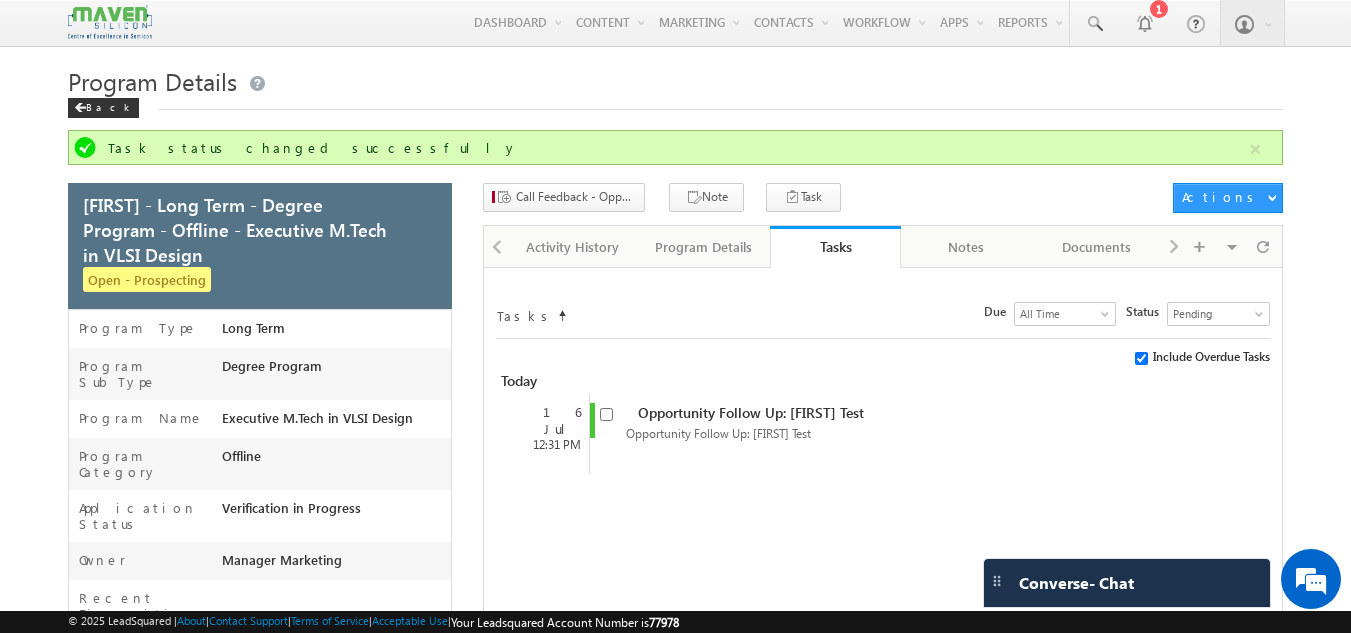 click on "Tasks
Status     undefined All Tasks Completed Overdue Pending Pending
Due     Go maxdate mindate All Time
Custom
Yesterday
Today
Last Week
This Week
Last Month
This Month
Last Year
This Year
Last 7 Days
Last 30 Days
All Time
Include Overdue Tasks
Today
16 Jul
12:31 PM" at bounding box center [883, 682] 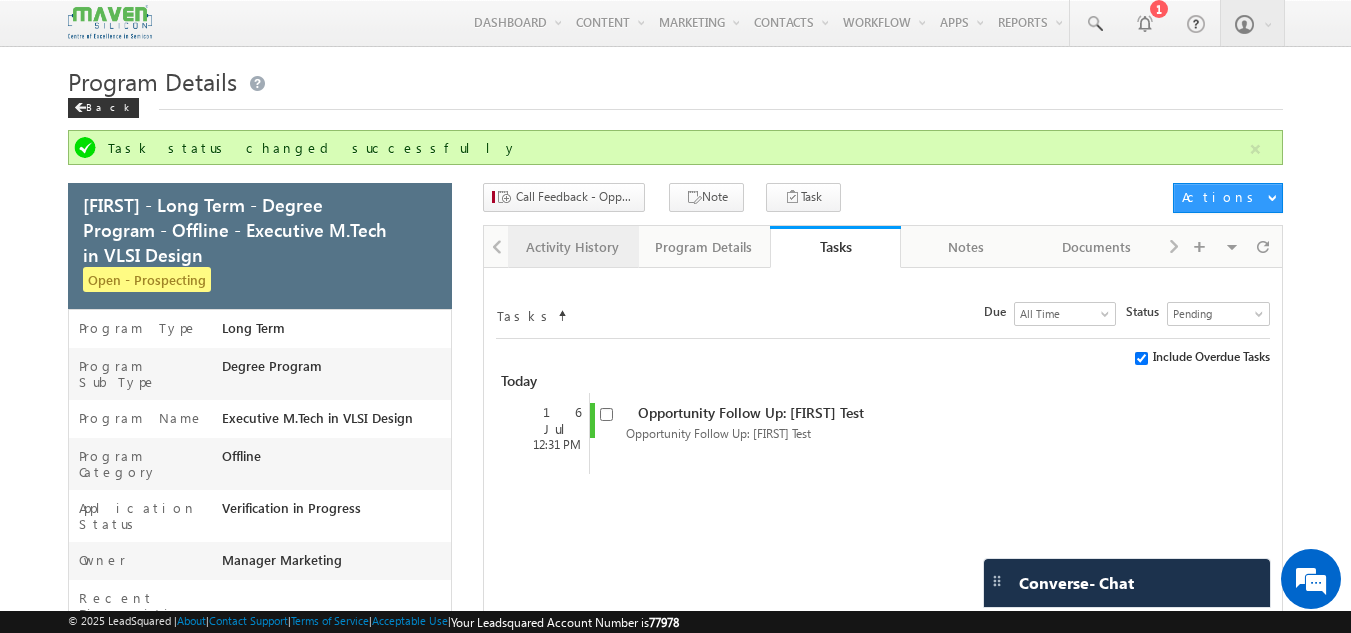 click on "Activity History" at bounding box center (573, 247) 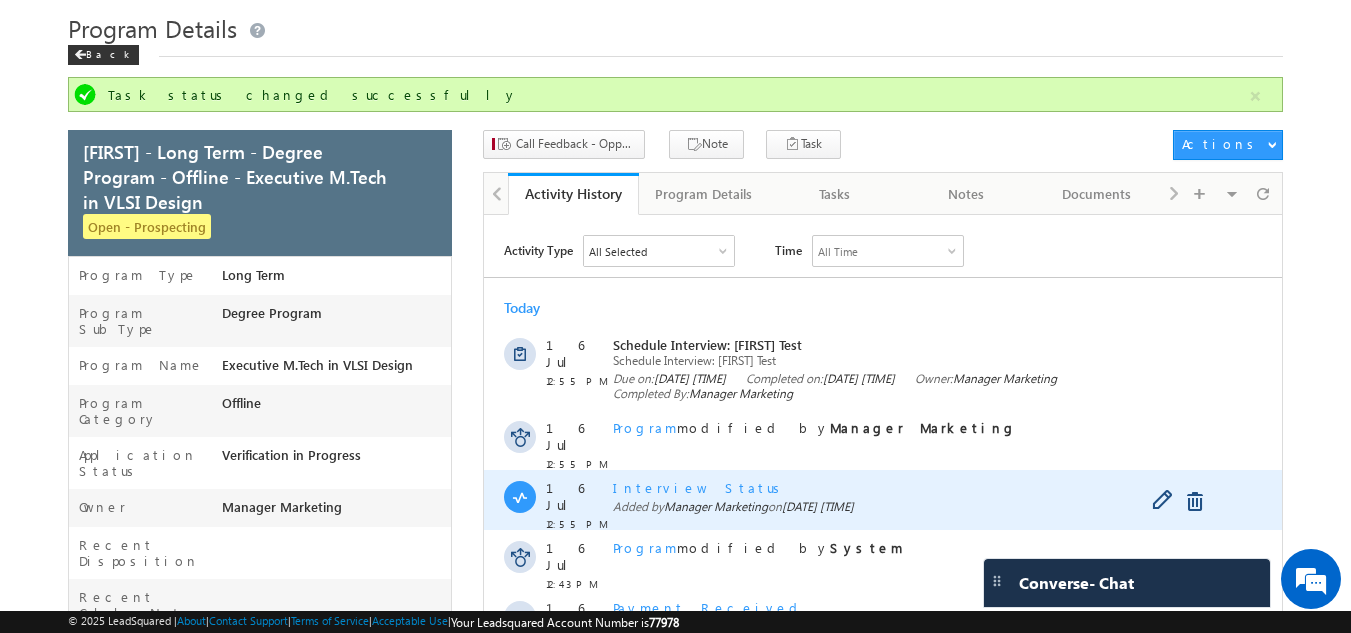 scroll, scrollTop: 88, scrollLeft: 0, axis: vertical 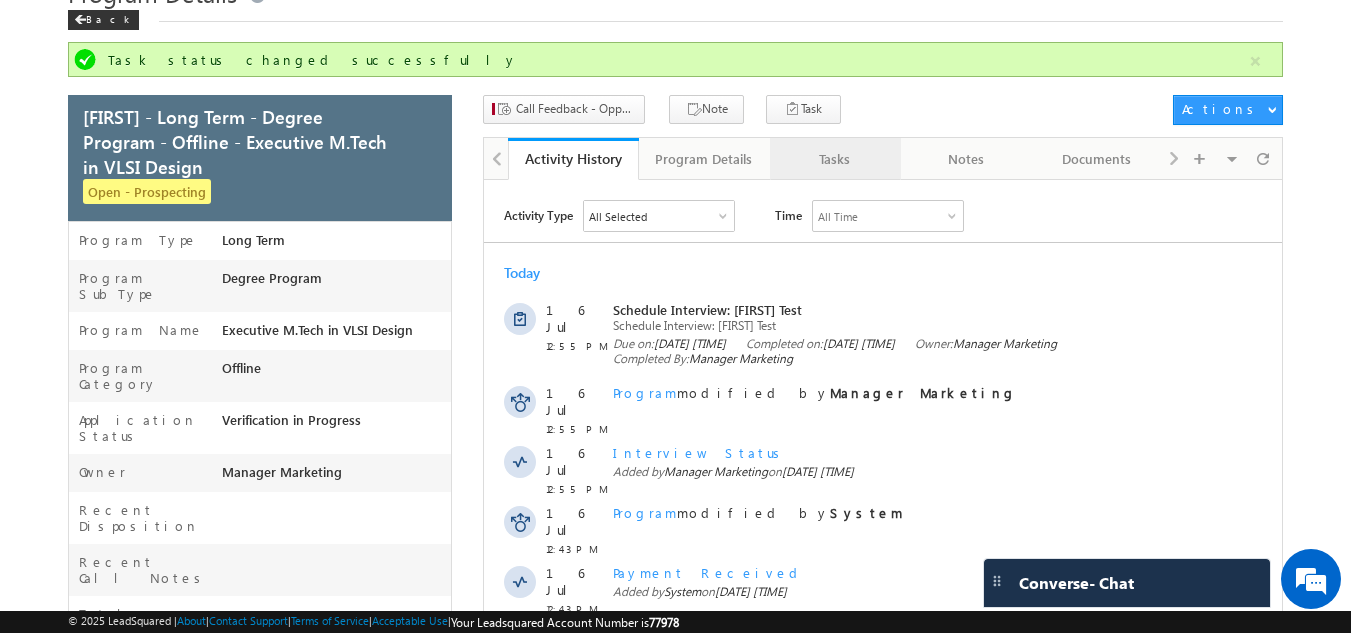click on "Tasks" at bounding box center (834, 159) 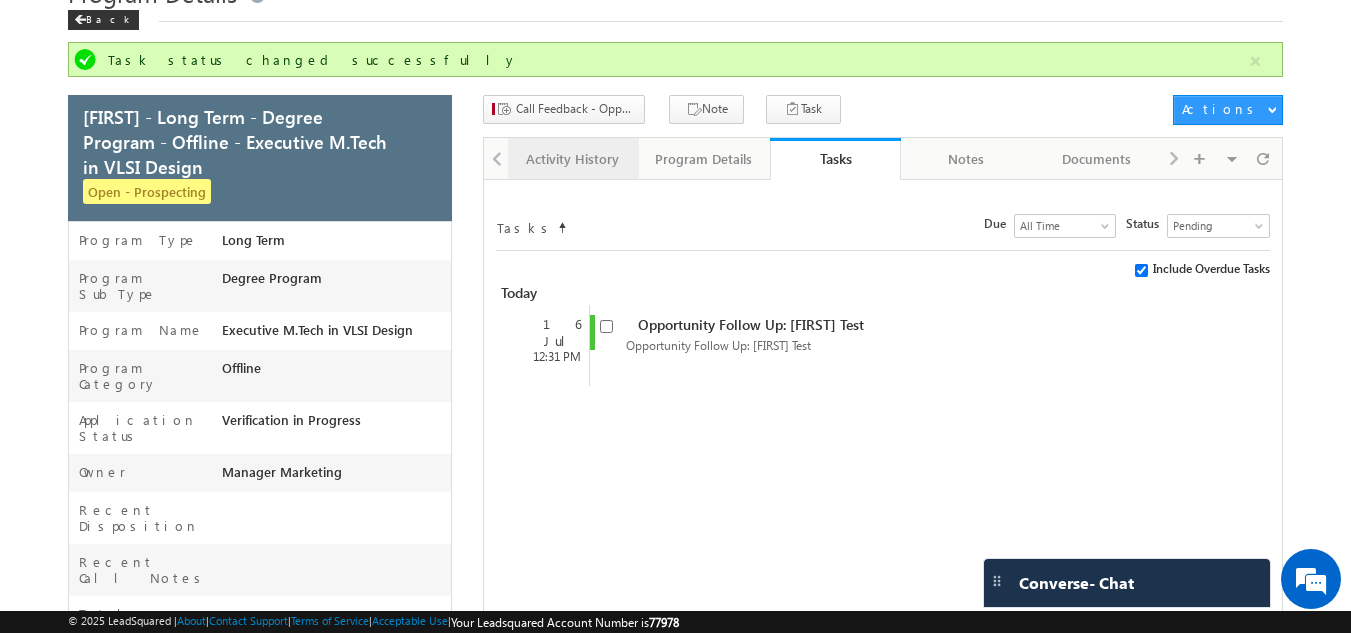 click on "Activity History" at bounding box center [572, 159] 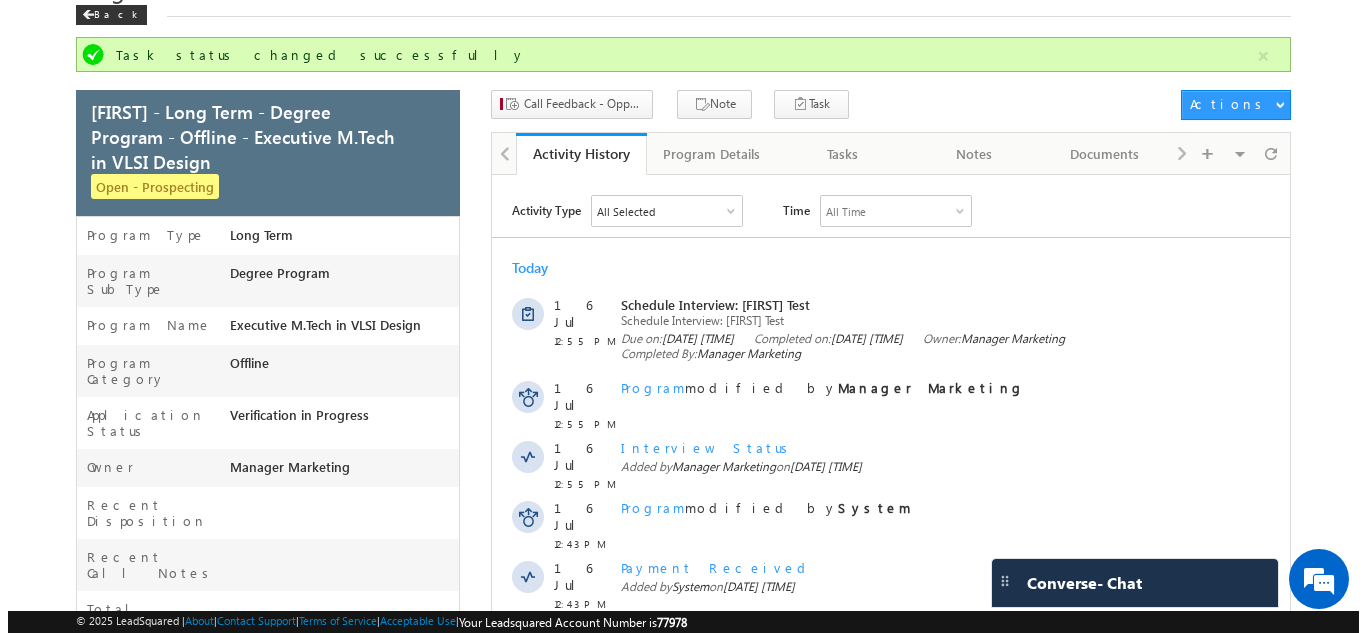 scroll, scrollTop: 88, scrollLeft: 0, axis: vertical 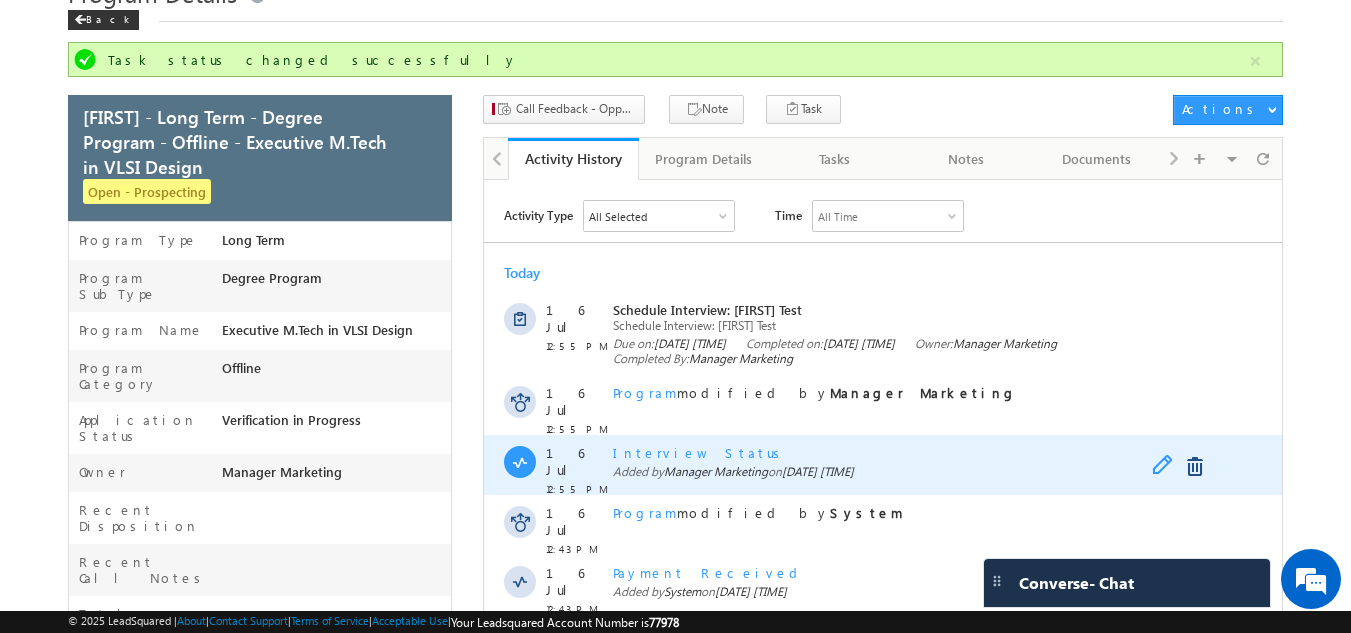 click at bounding box center [1167, 467] 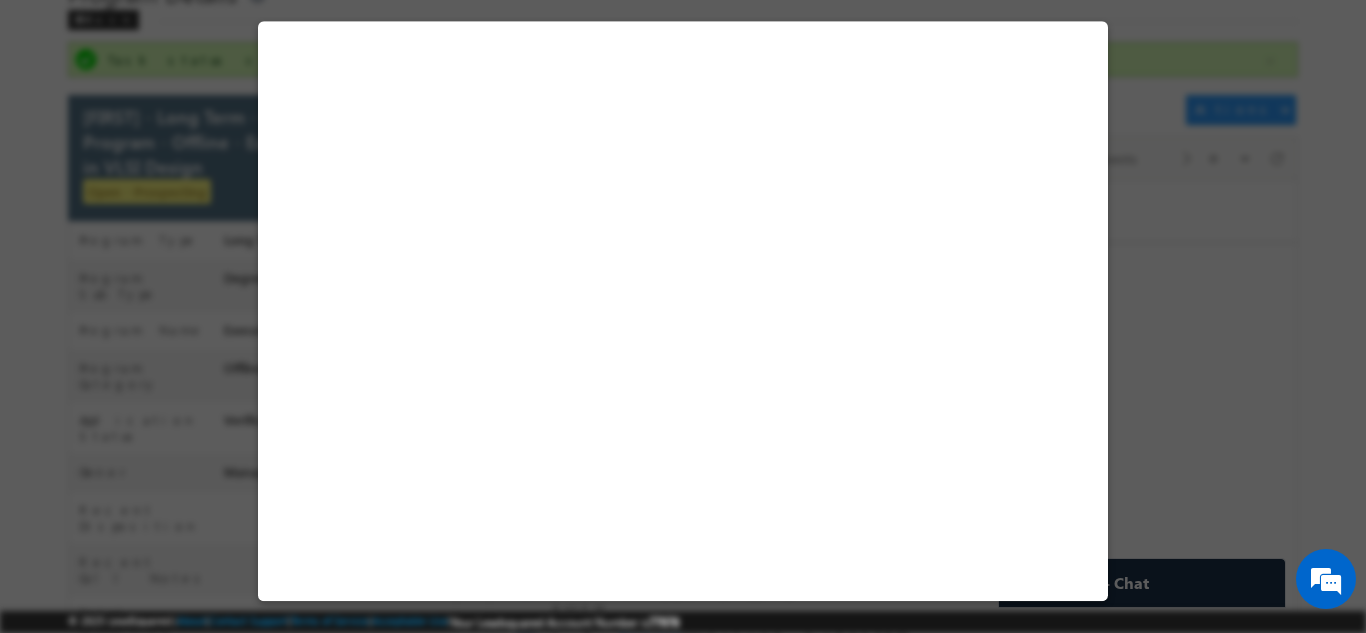 select on "Long Term" 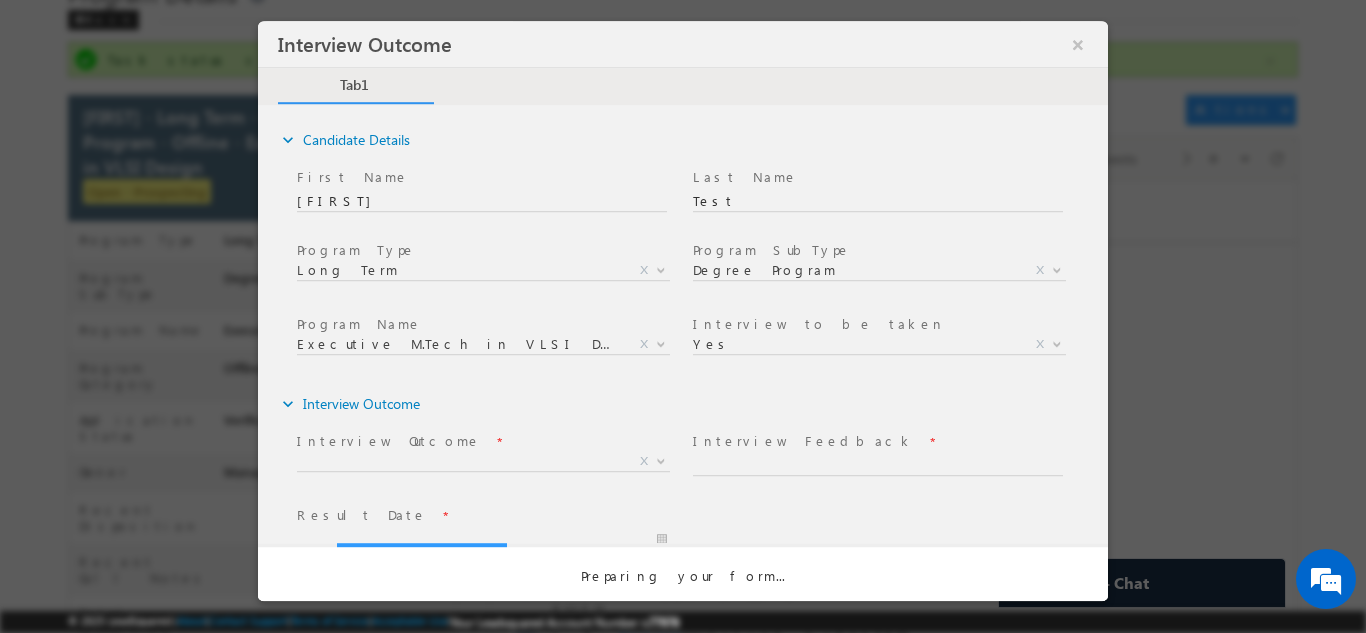 scroll, scrollTop: 0, scrollLeft: 0, axis: both 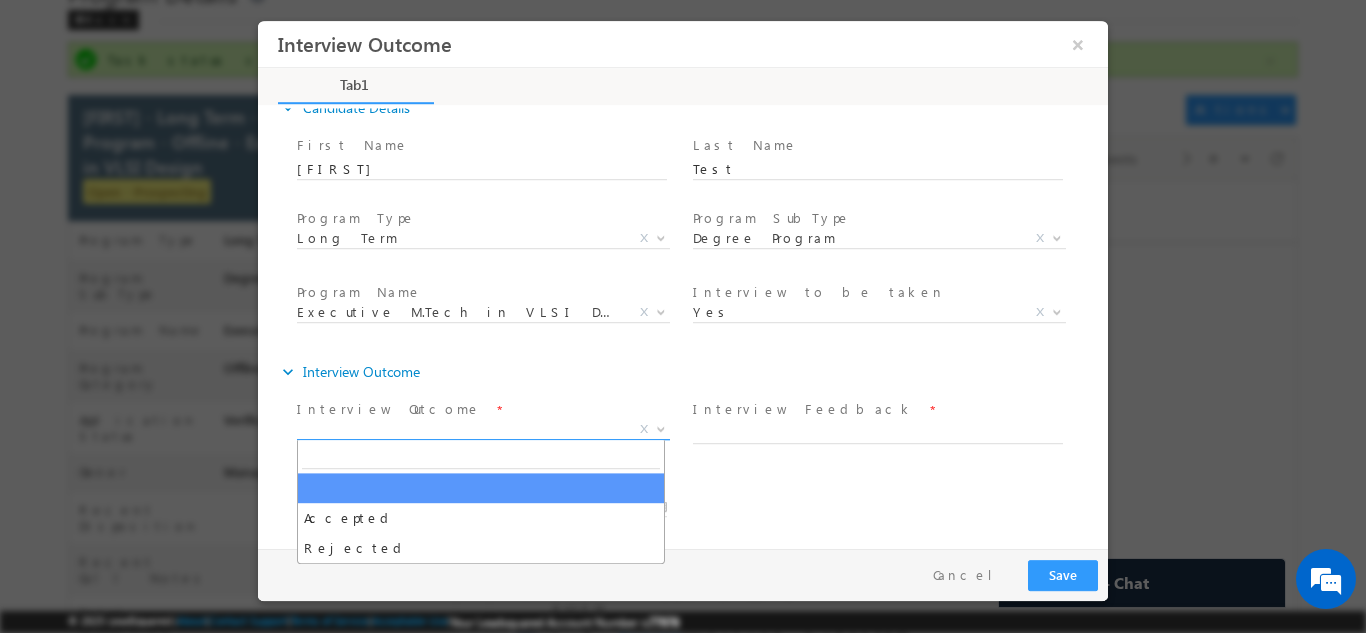 click on "X" at bounding box center (483, 429) 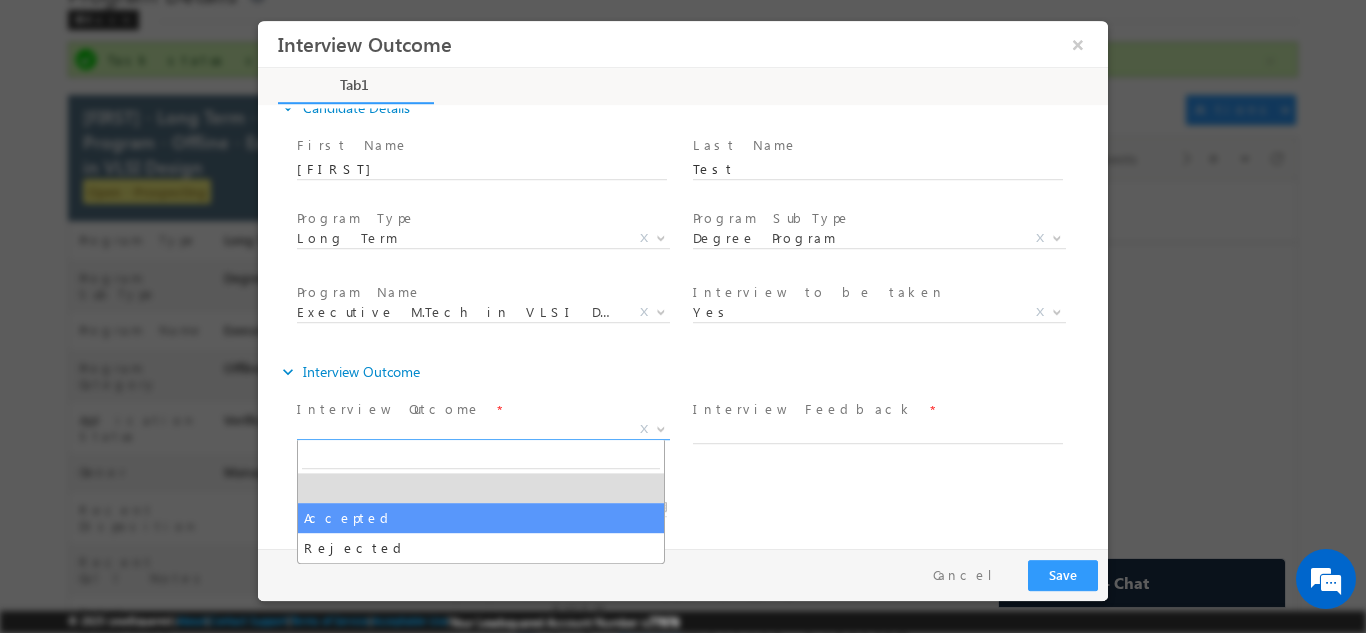 select on "Accepted" 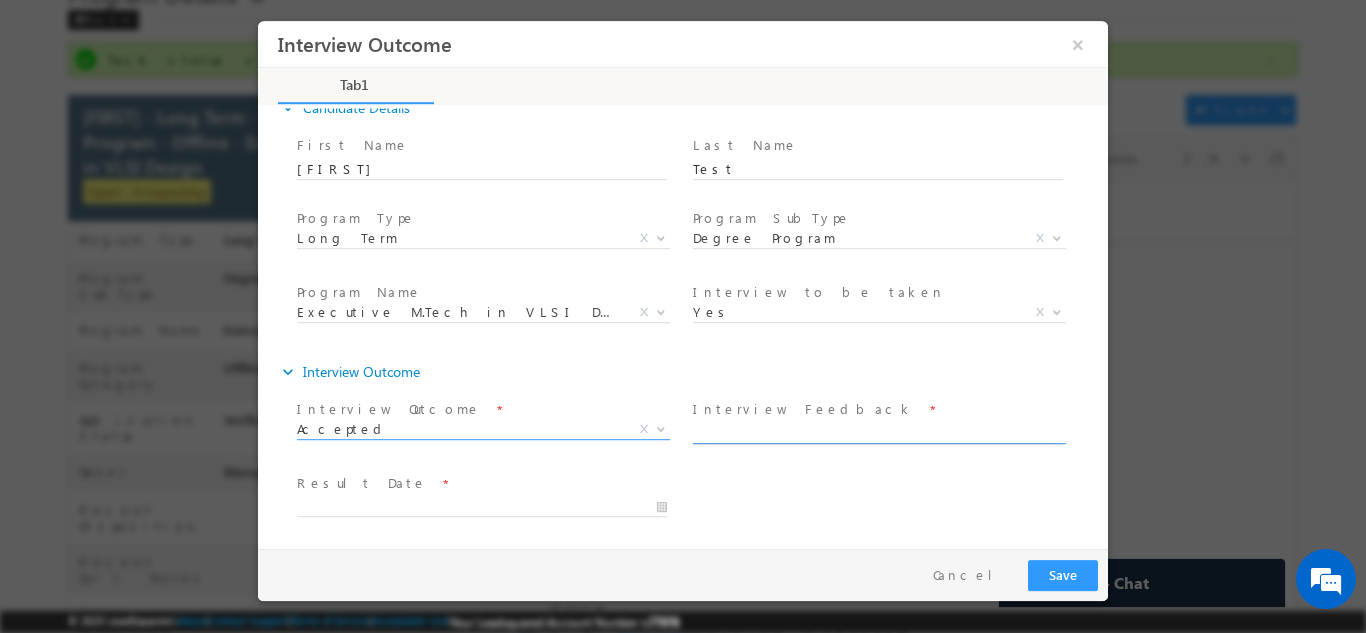 click at bounding box center [878, 433] 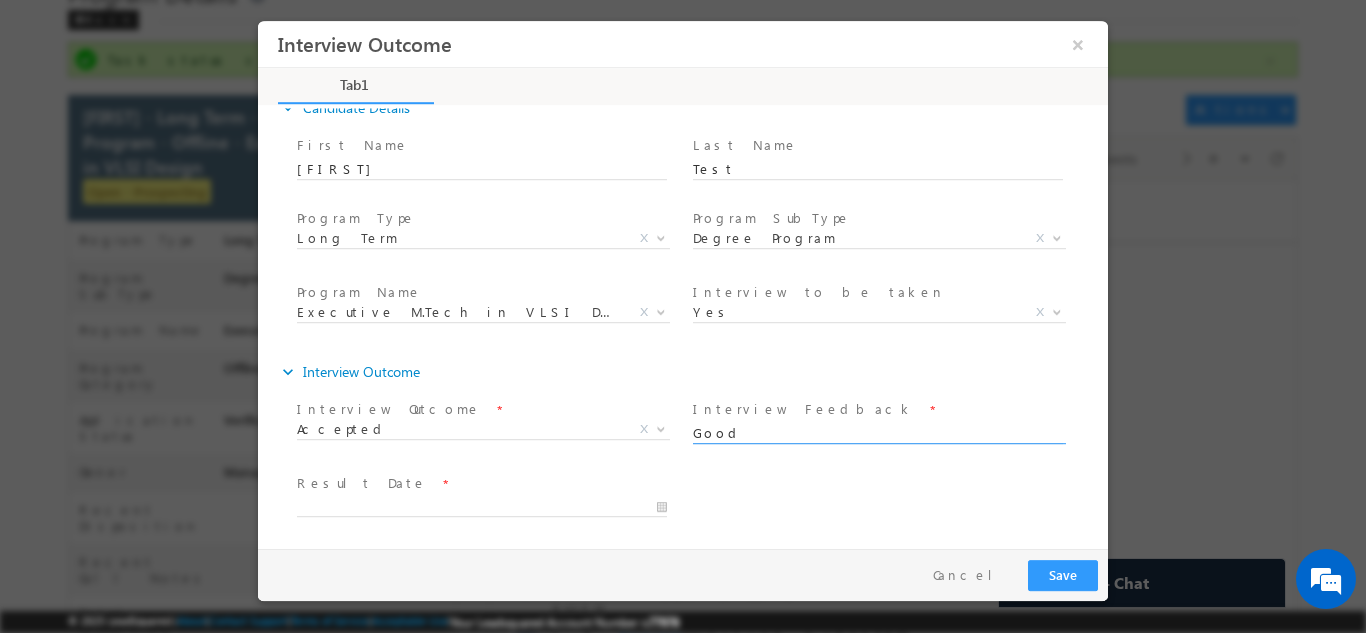 type on "Good" 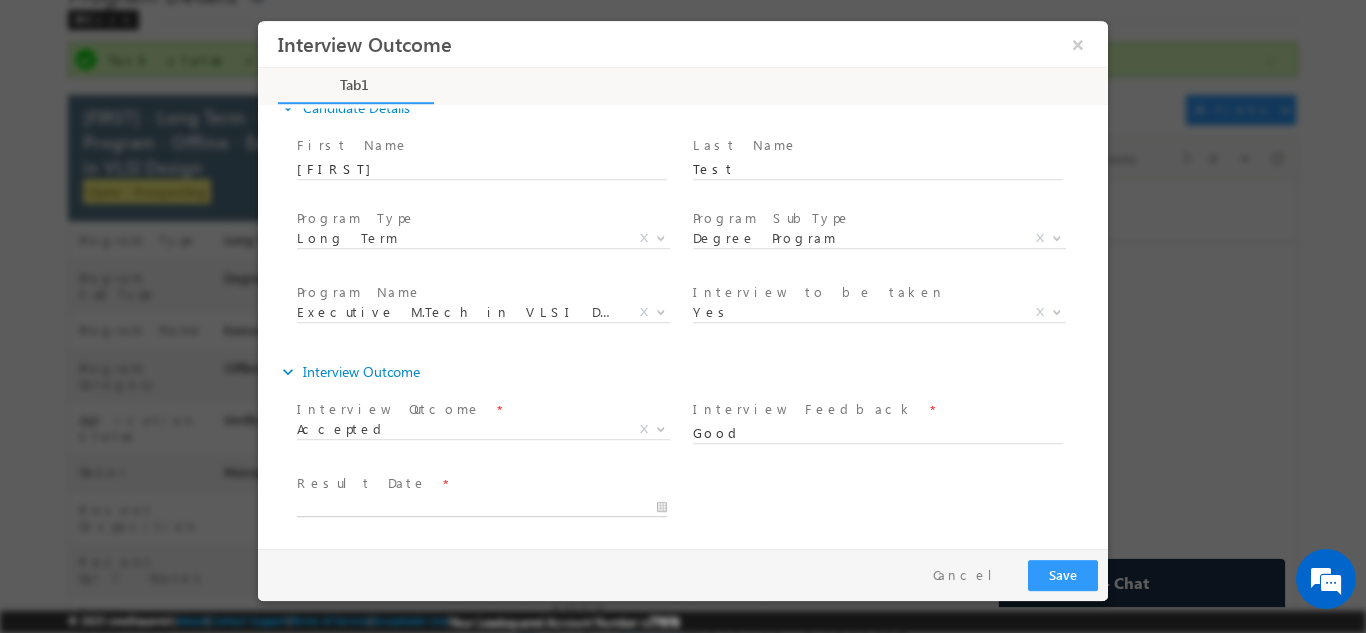 type on "16/07/2025 12:56 PM" 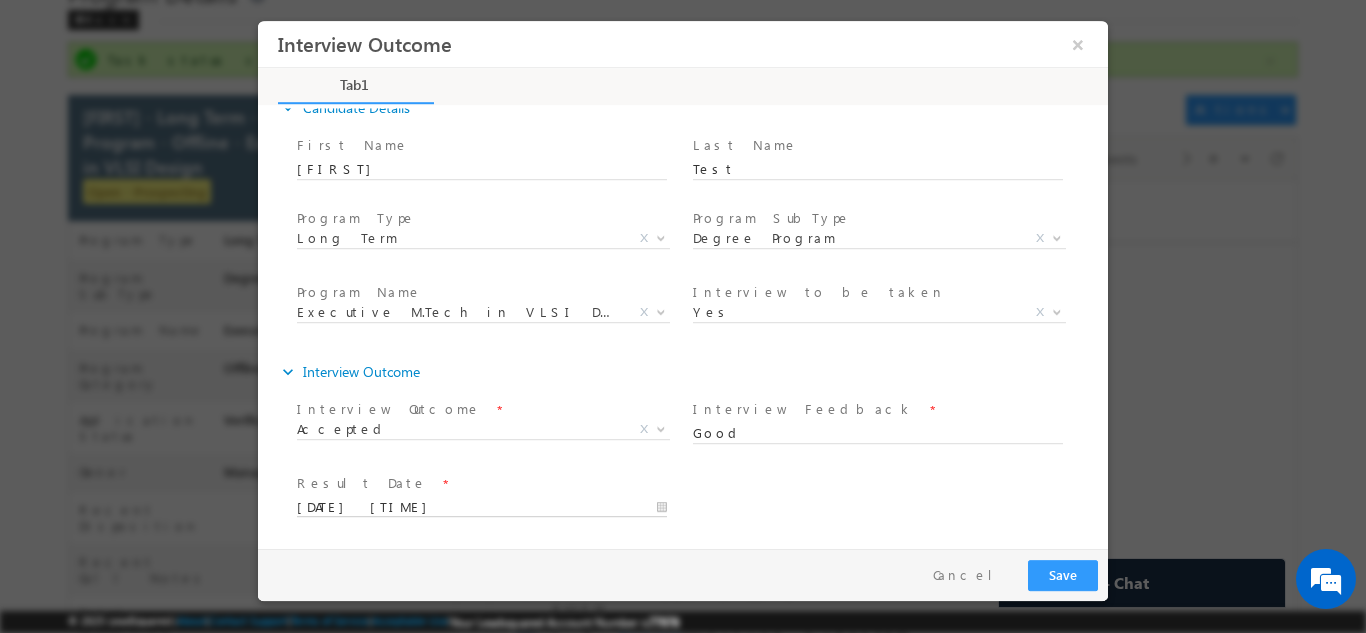 click on "16/07/2025 12:56 PM" at bounding box center (482, 507) 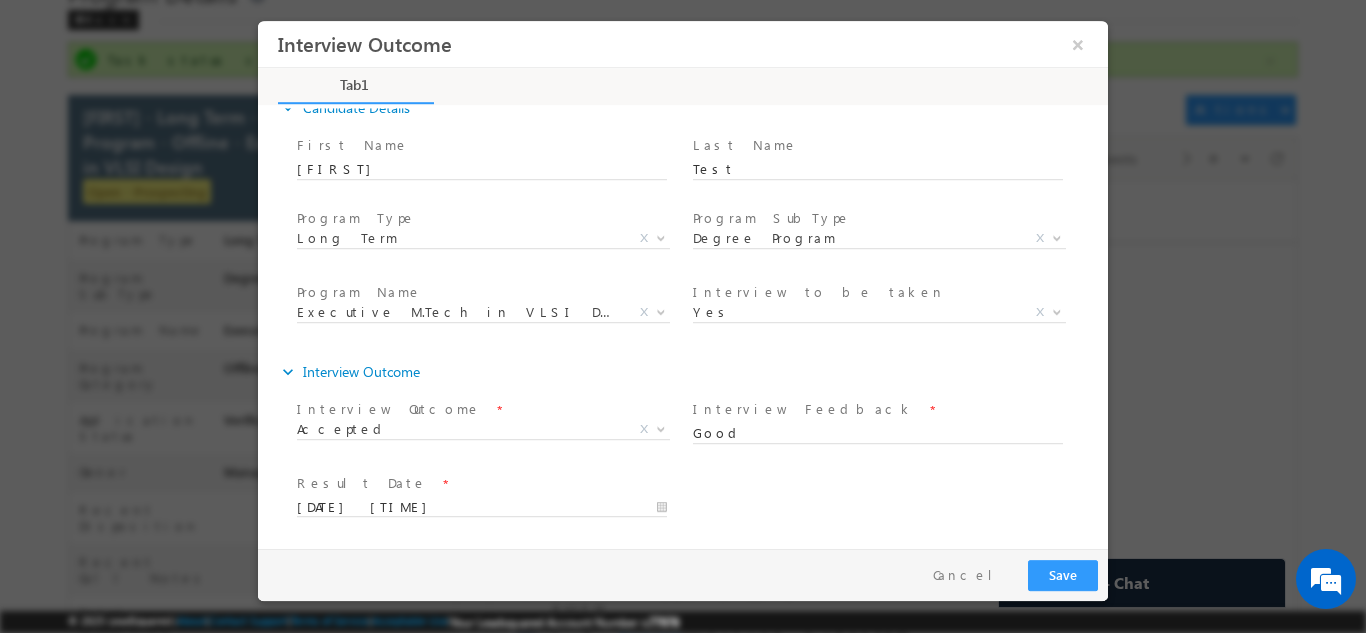 click on "Interview Feedback
*" at bounding box center [877, 409] 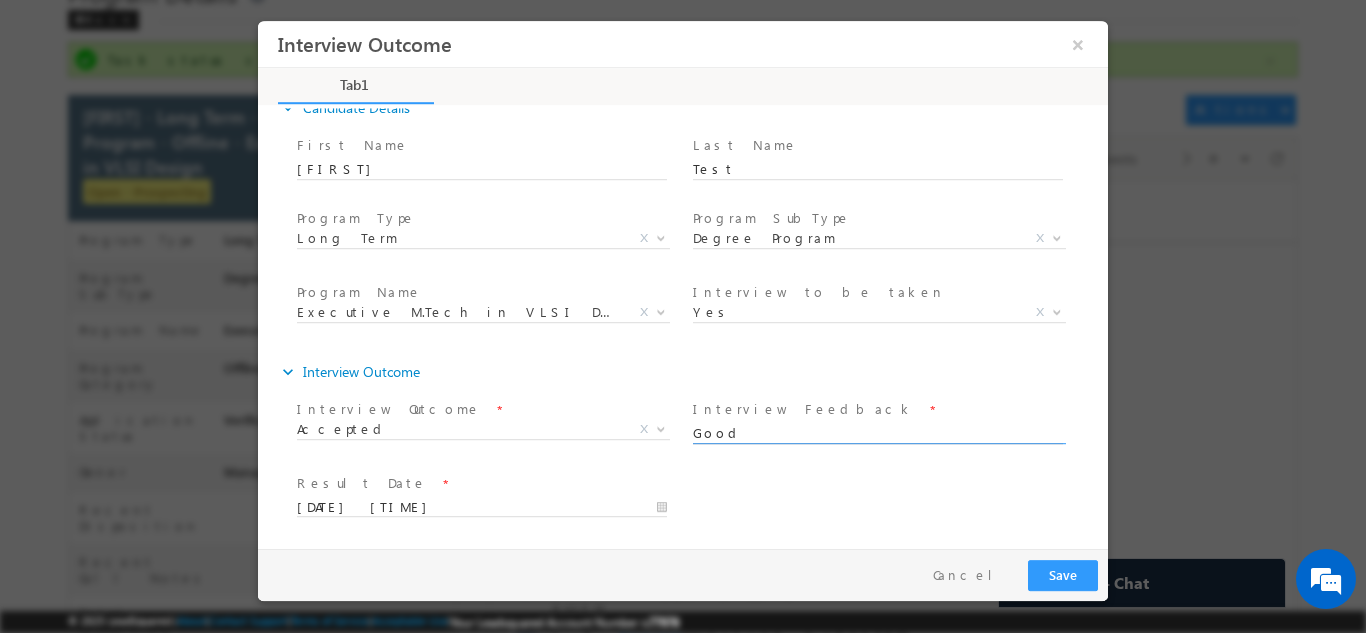 click on "Good" at bounding box center [878, 433] 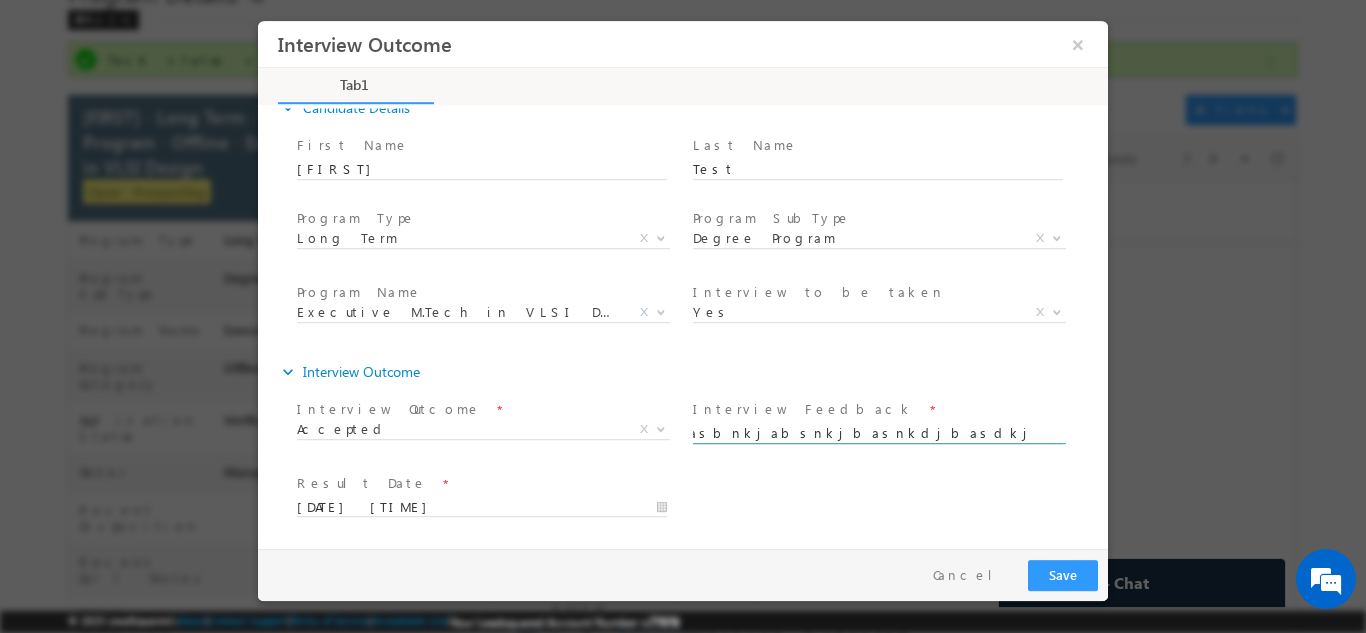scroll, scrollTop: 0, scrollLeft: 469, axis: horizontal 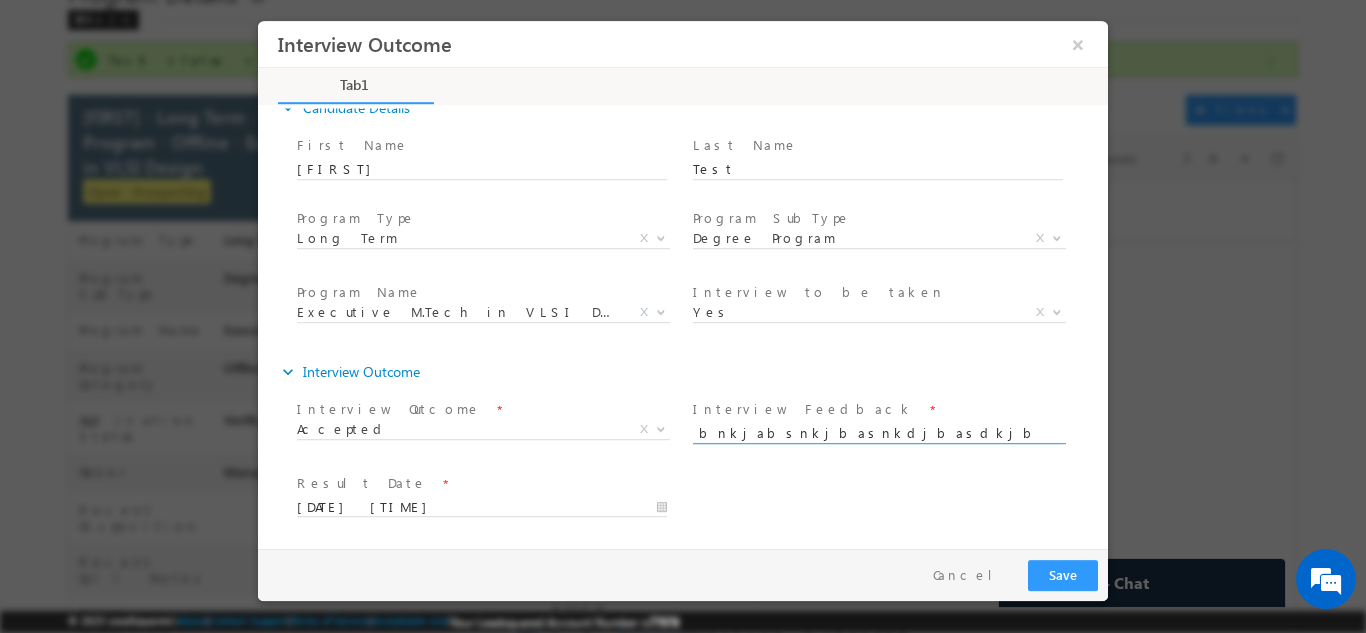 type on "Goodkaxcnzskjcnaskjnaskjbnaskjsankjasbnkjabsnkjbasnkdjbasdkjbaskjbasckjasbckajbancbncbcnb xcknbckjbsackjbsackjbckjcnskjcbnskjcbdkjkd" 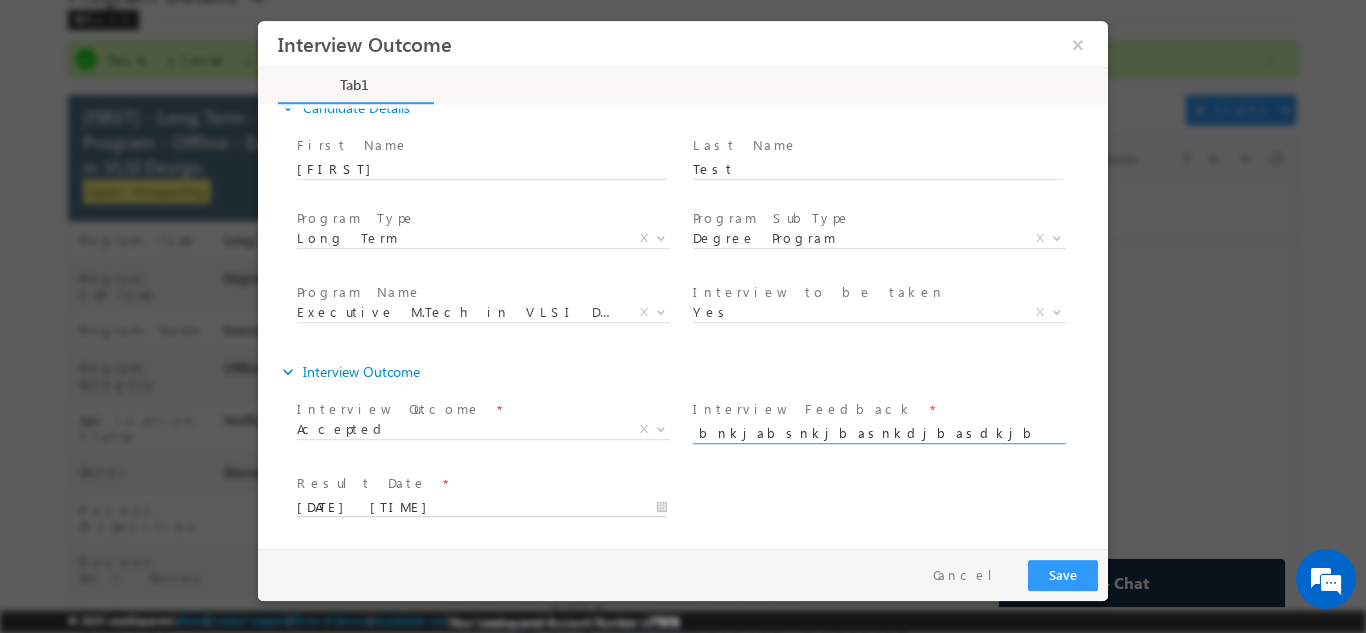 click on "16/07/2025 12:56 PM" at bounding box center (482, 507) 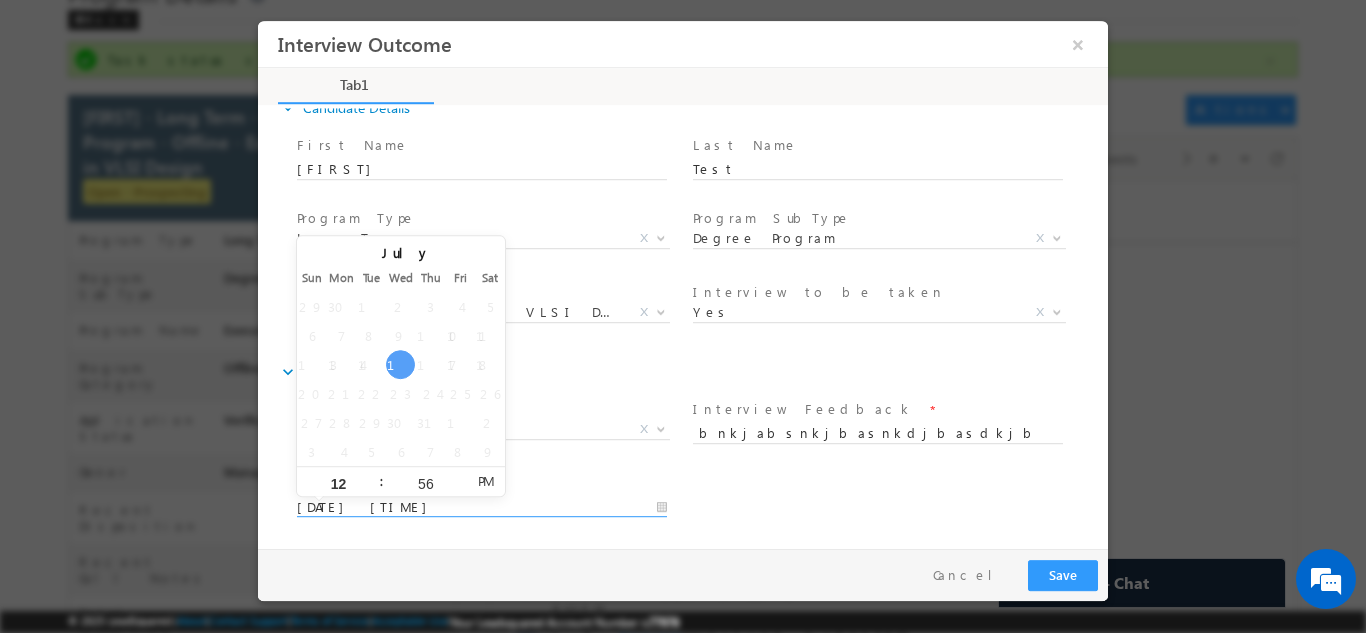 scroll, scrollTop: 0, scrollLeft: 0, axis: both 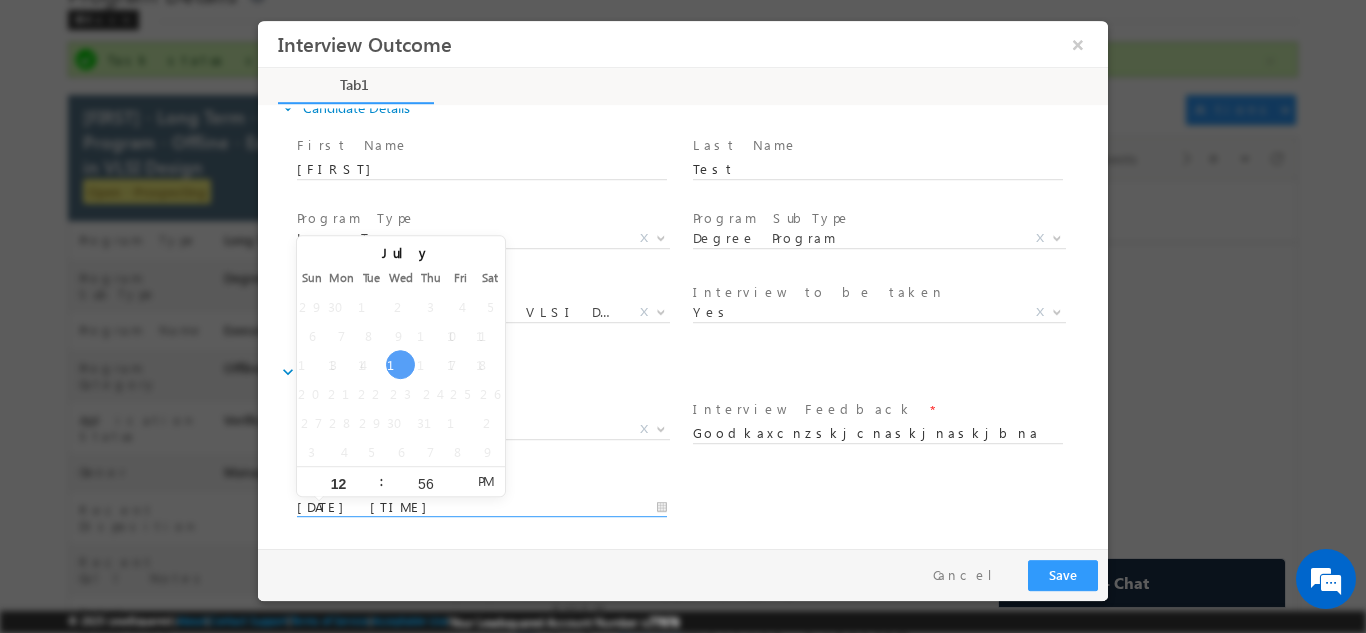 click on "Result Date
*
16/07/2025 12:56 PM" at bounding box center (700, 505) 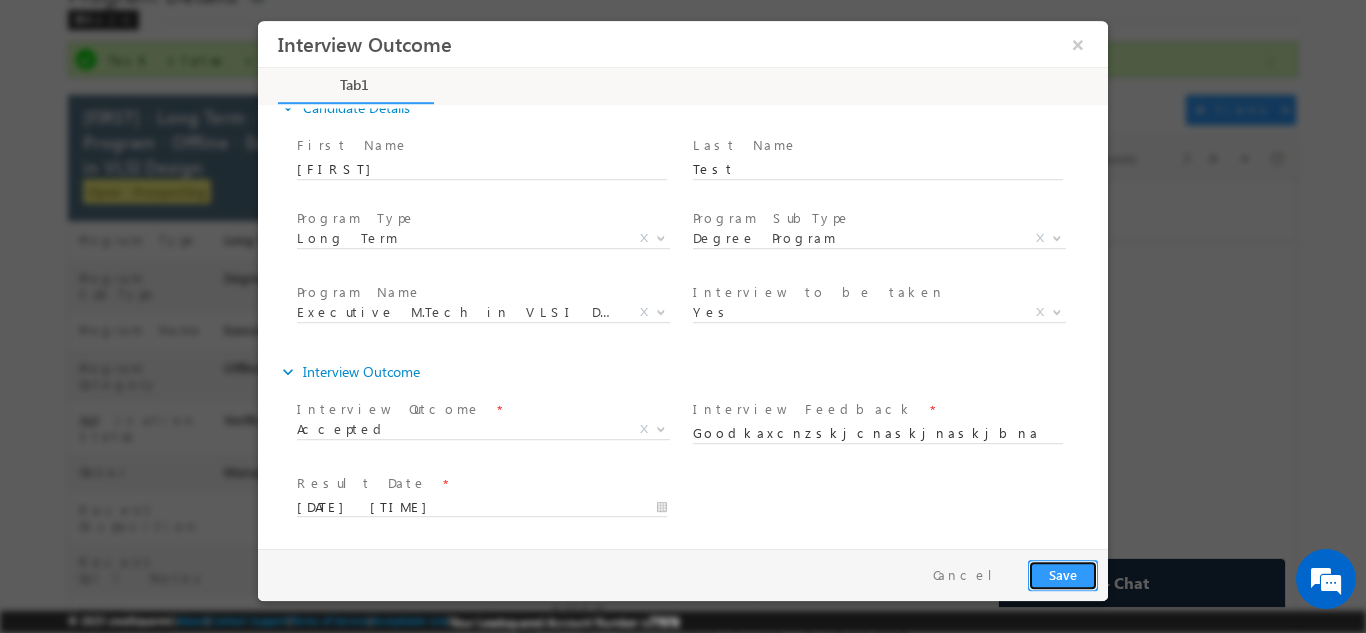 click on "Save" at bounding box center [1063, 574] 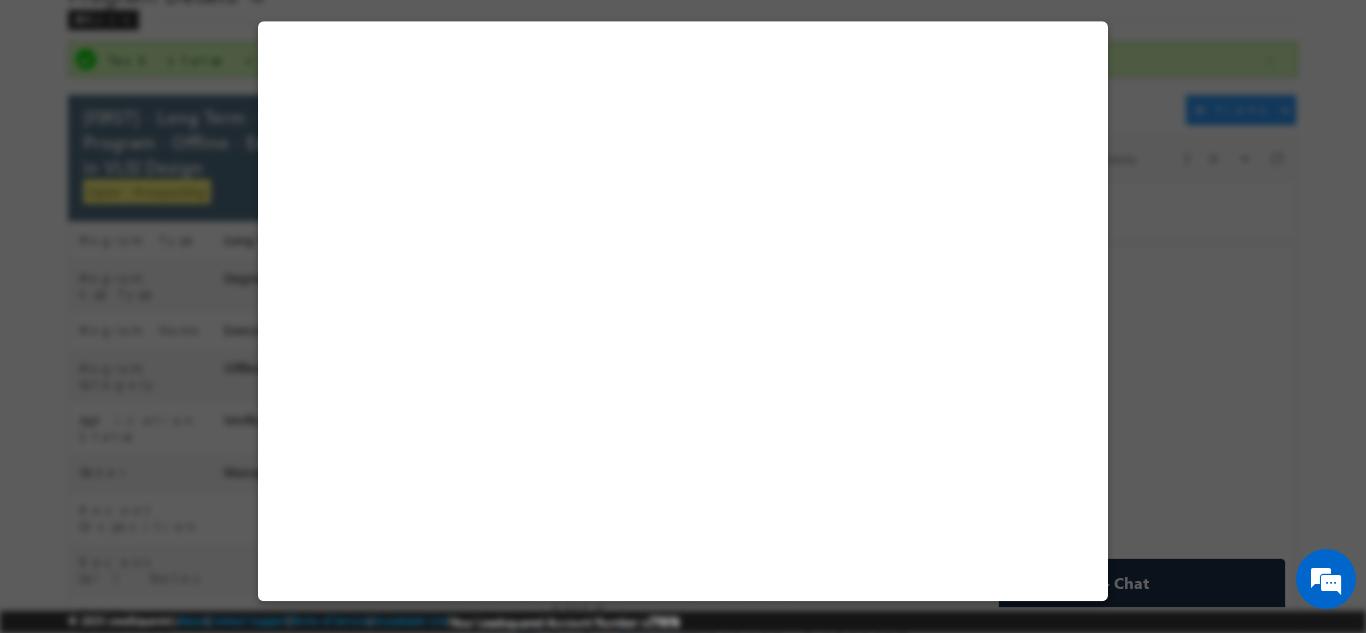 select on "Long Term" 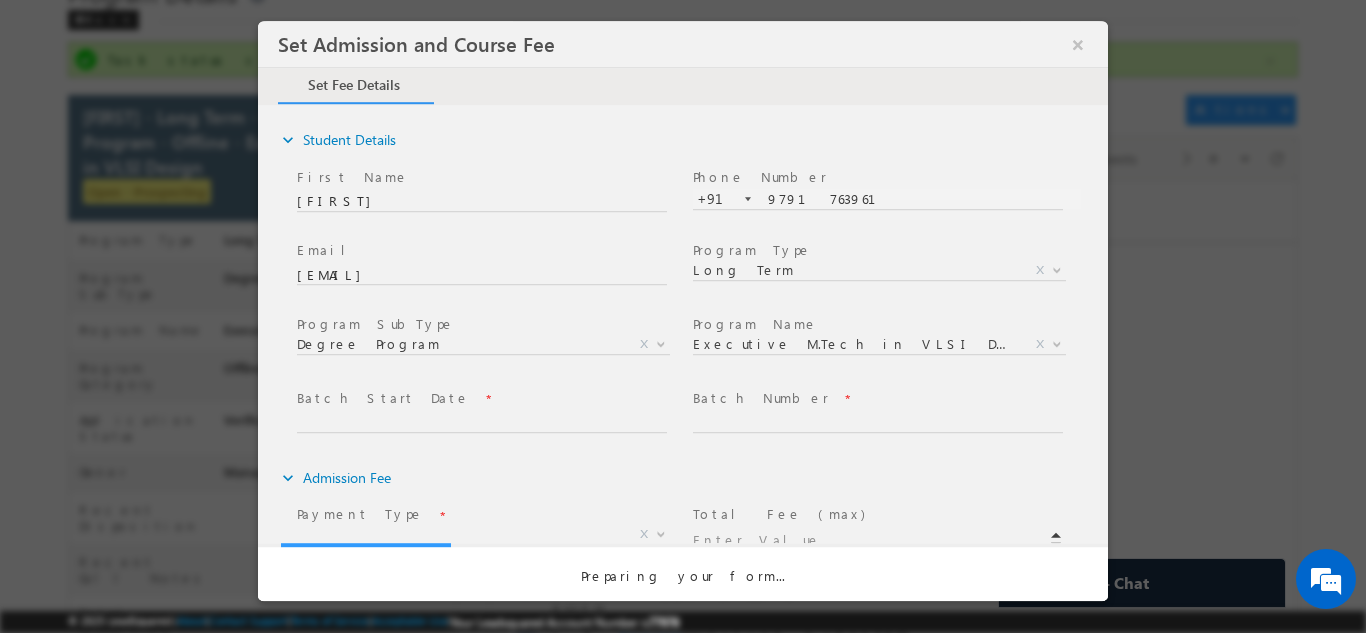 scroll, scrollTop: 0, scrollLeft: 0, axis: both 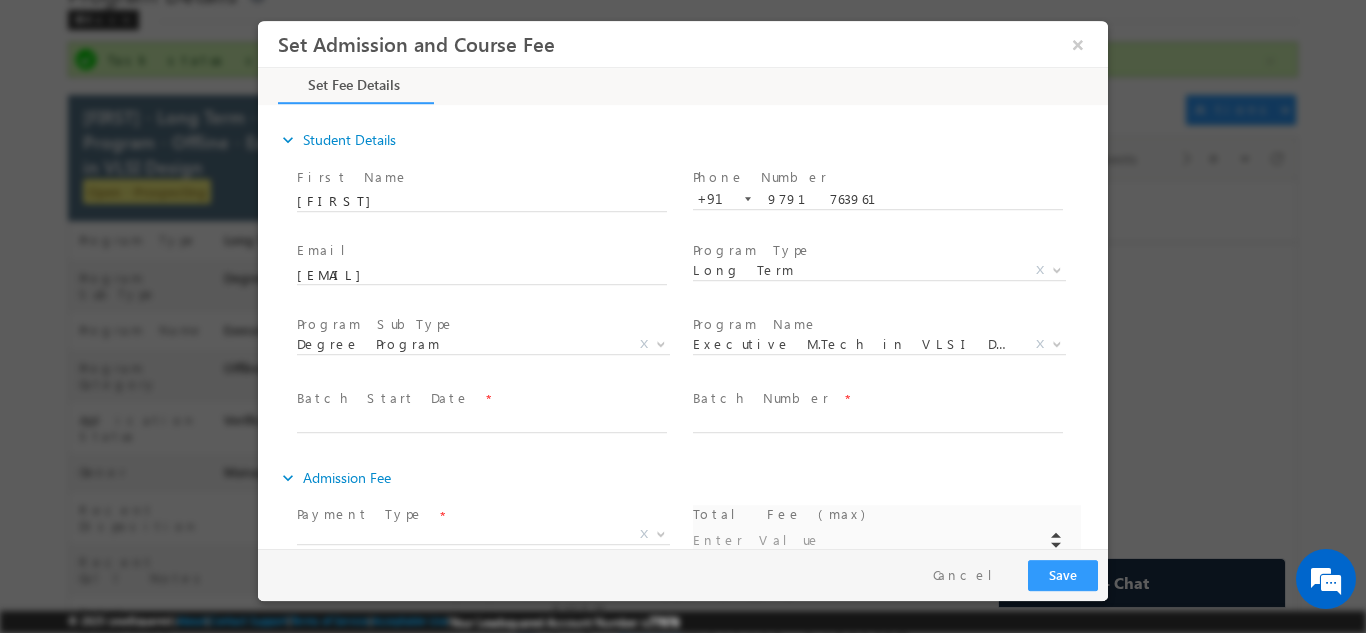 type on "59000" 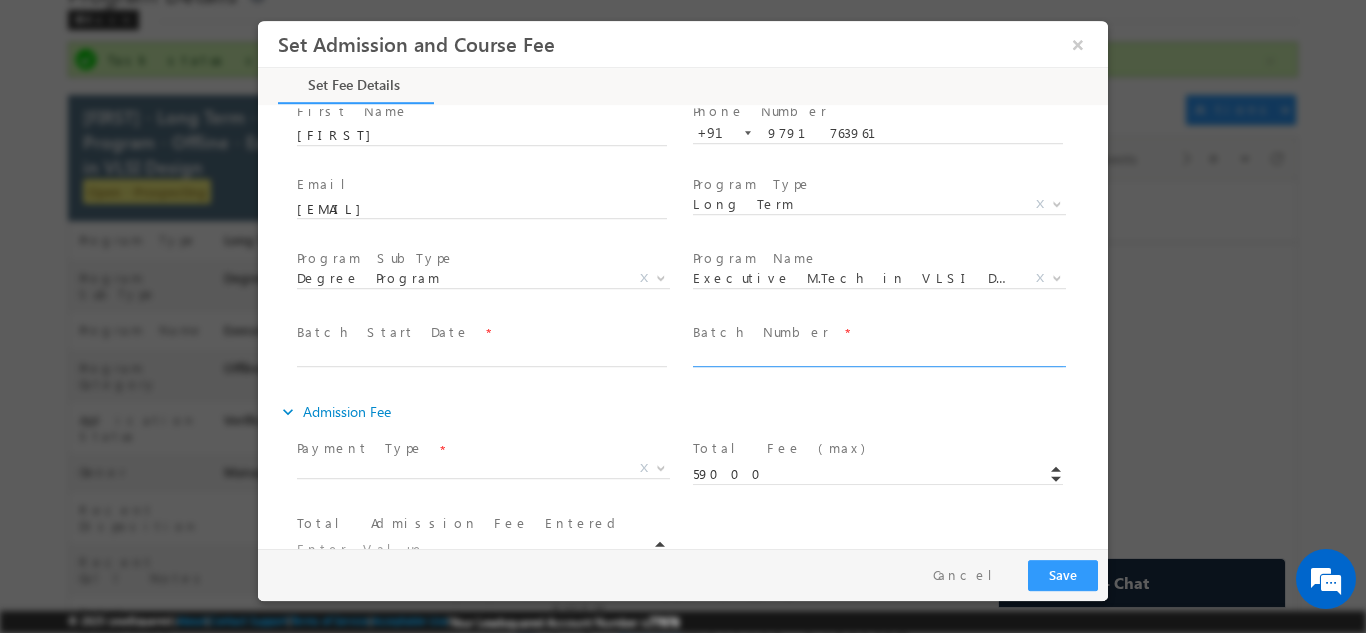 scroll, scrollTop: 67, scrollLeft: 0, axis: vertical 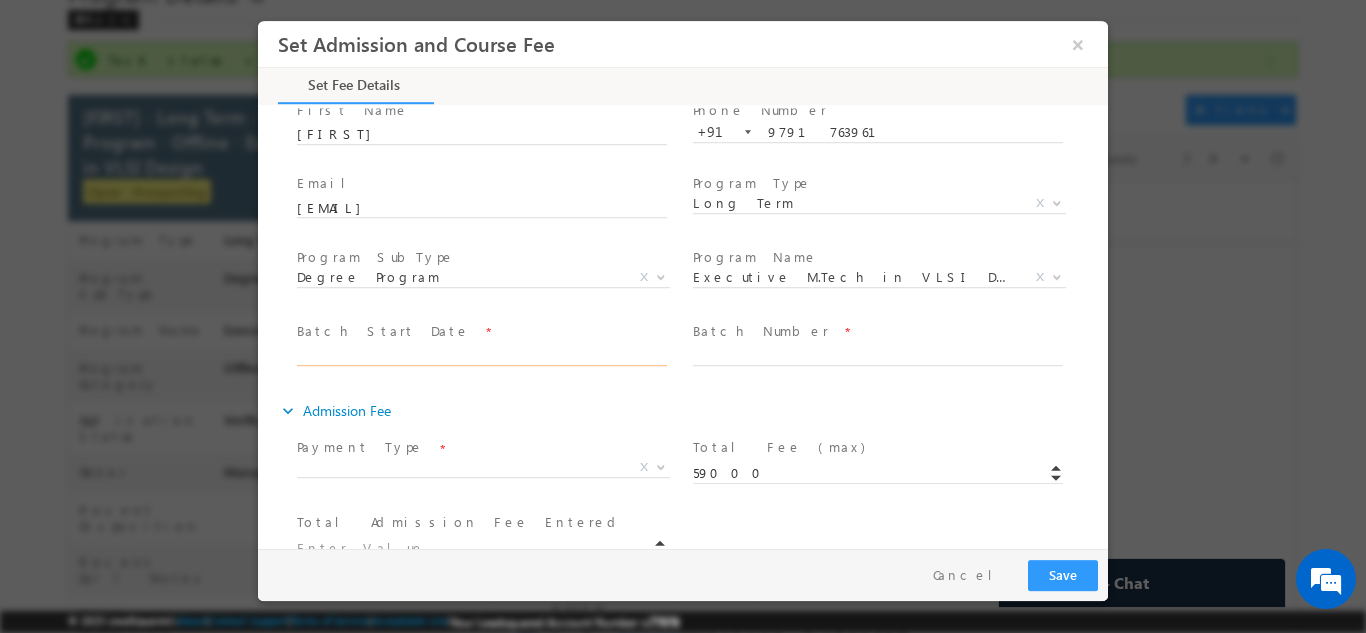click at bounding box center (482, 355) 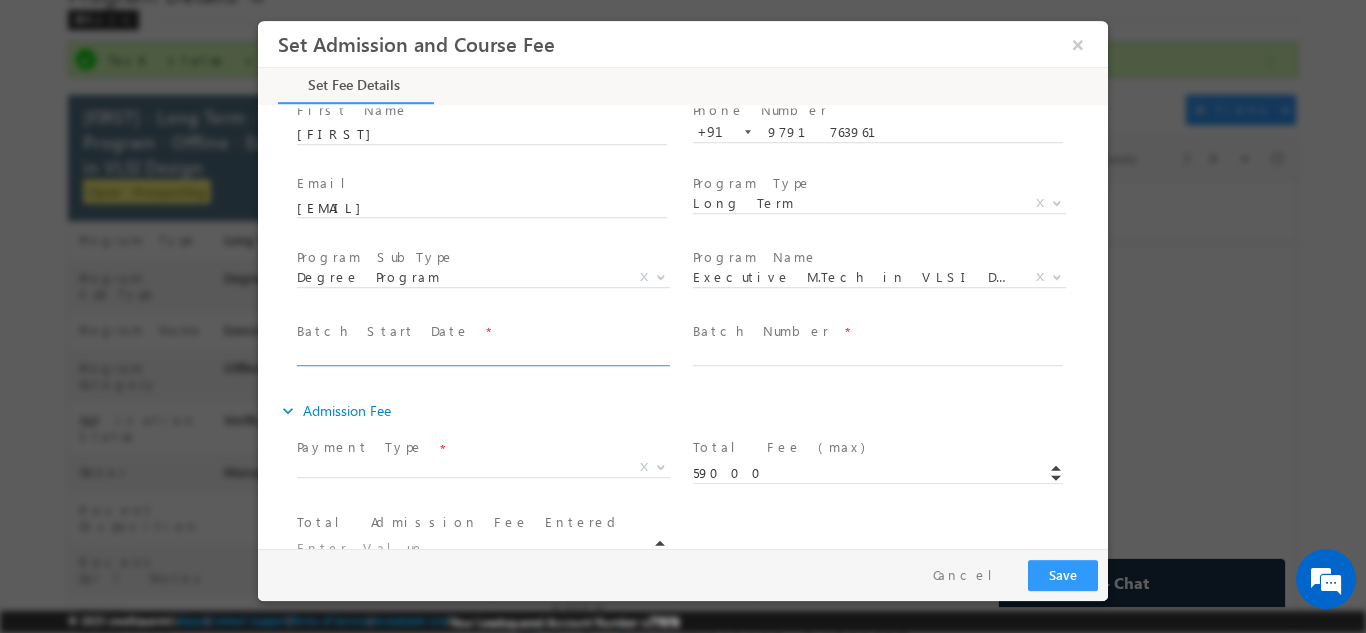 click on "Batch Start Date" at bounding box center (383, 330) 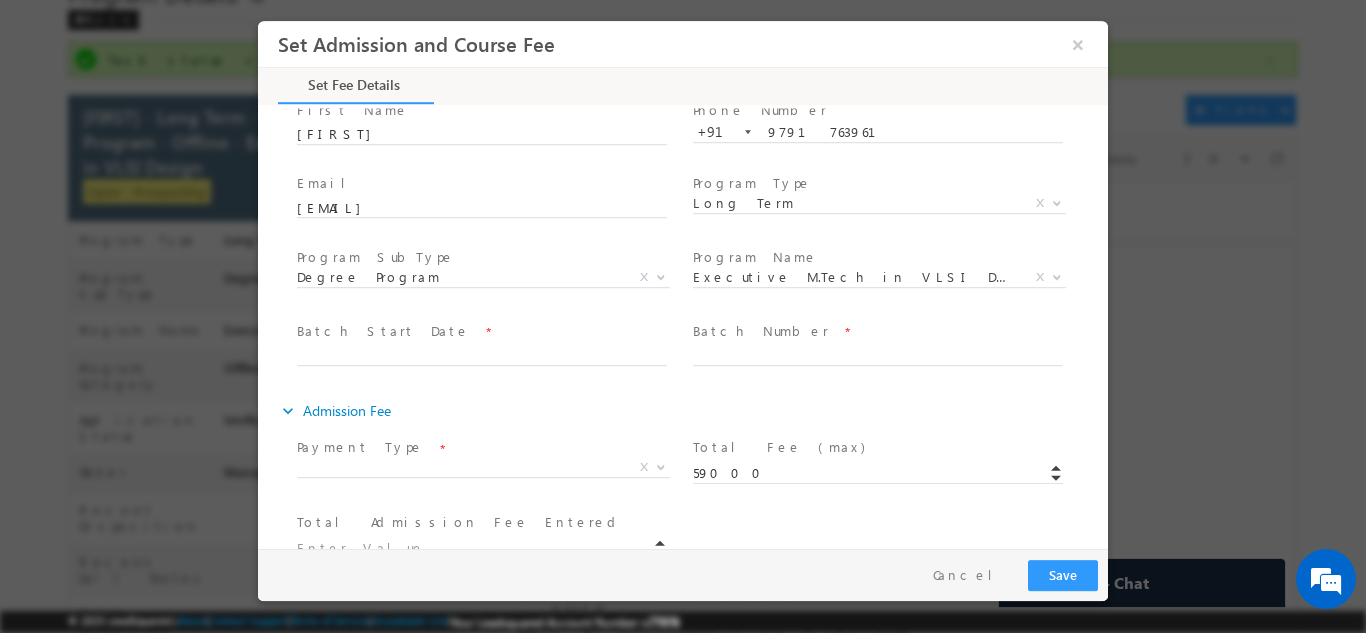 click on "Batch Start Date" at bounding box center (383, 330) 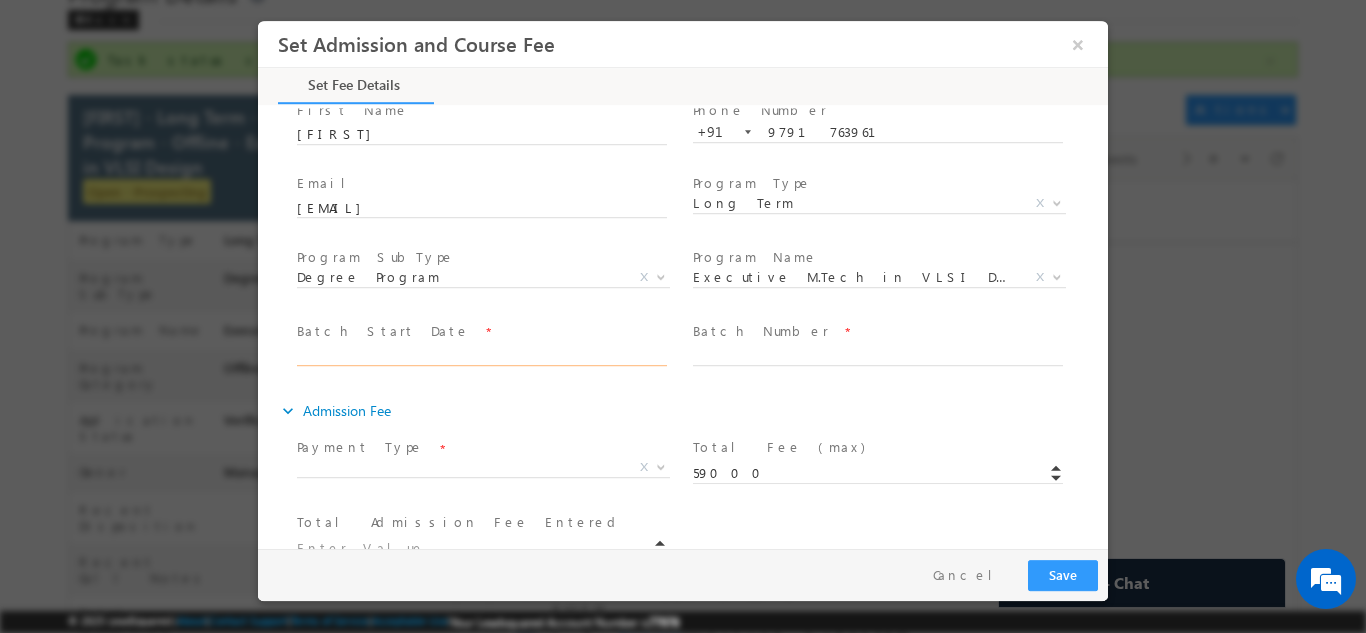 click at bounding box center (482, 355) 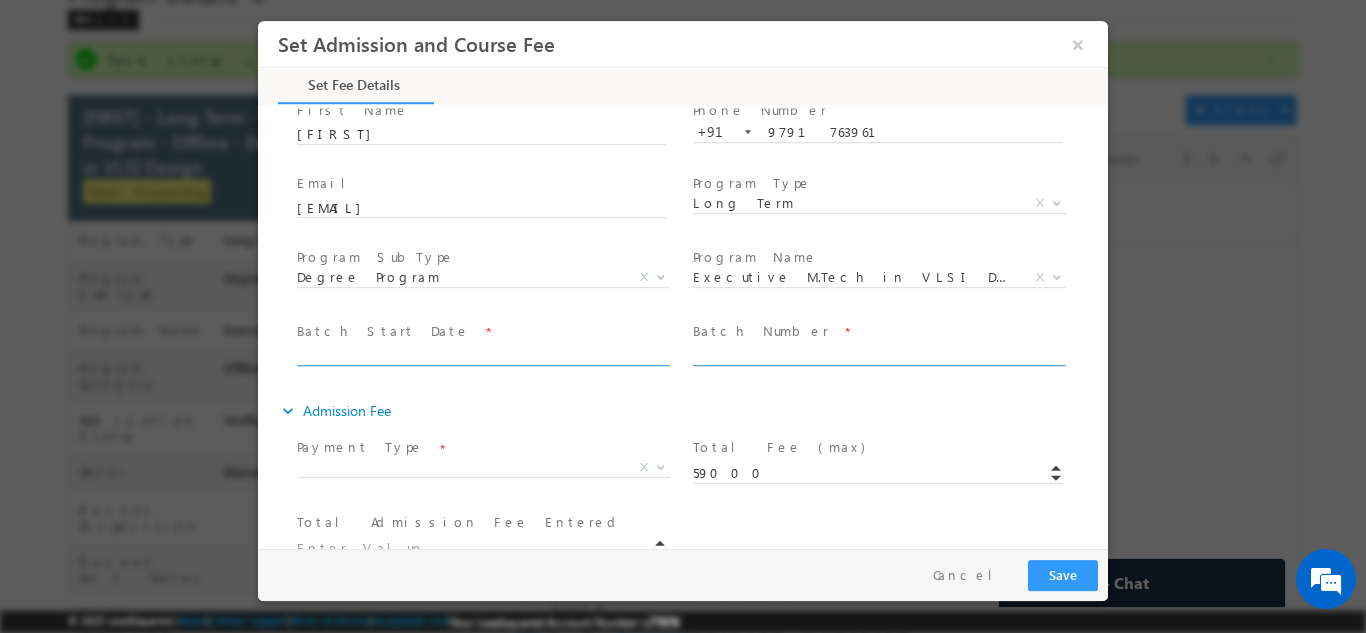 click at bounding box center (878, 355) 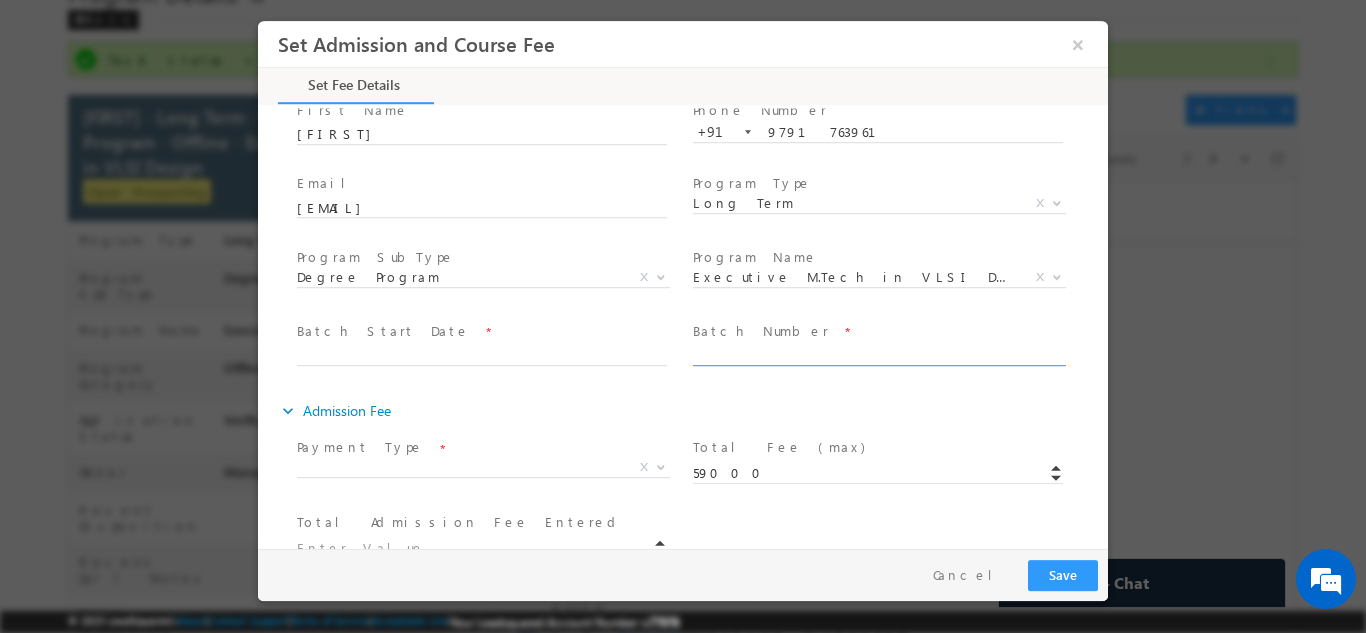 click at bounding box center (481, 375) 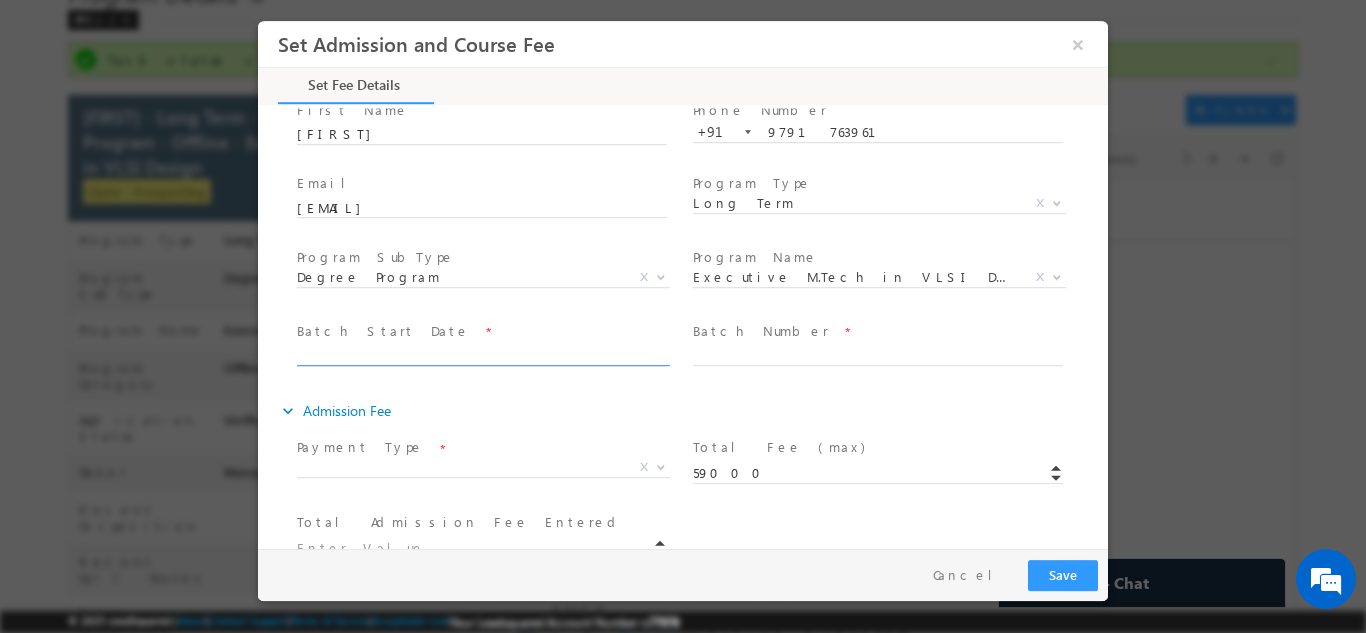 click at bounding box center [491, 355] 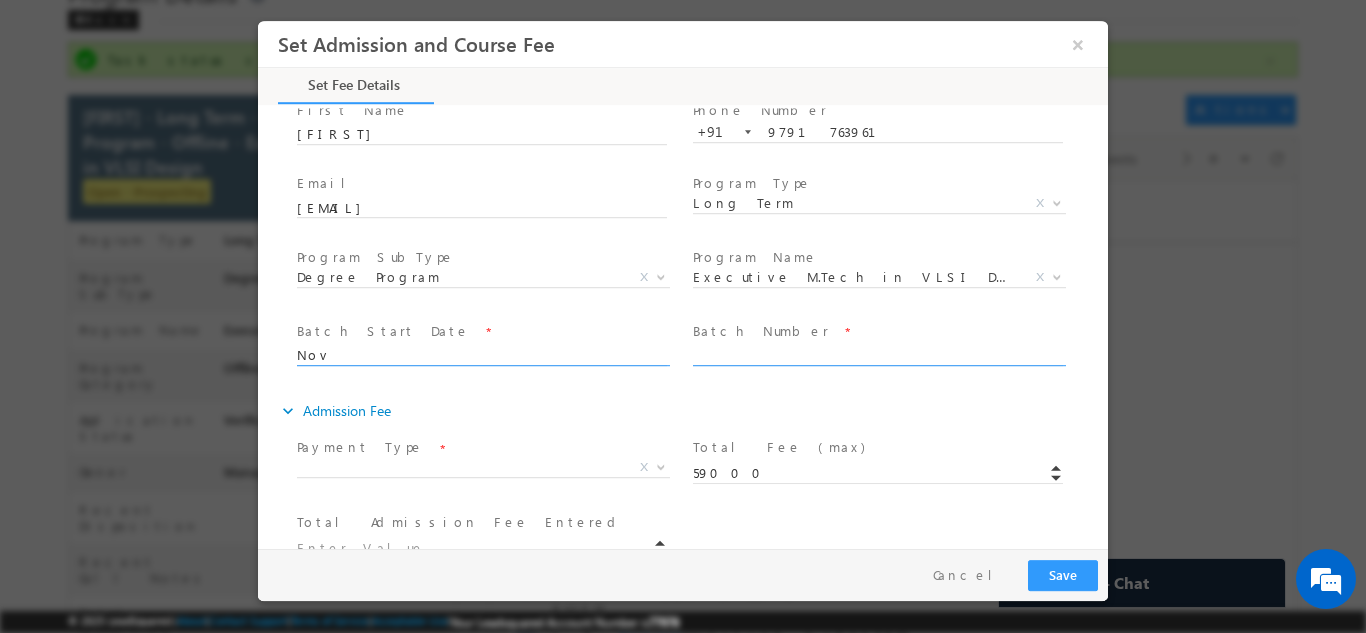 type on "Nov" 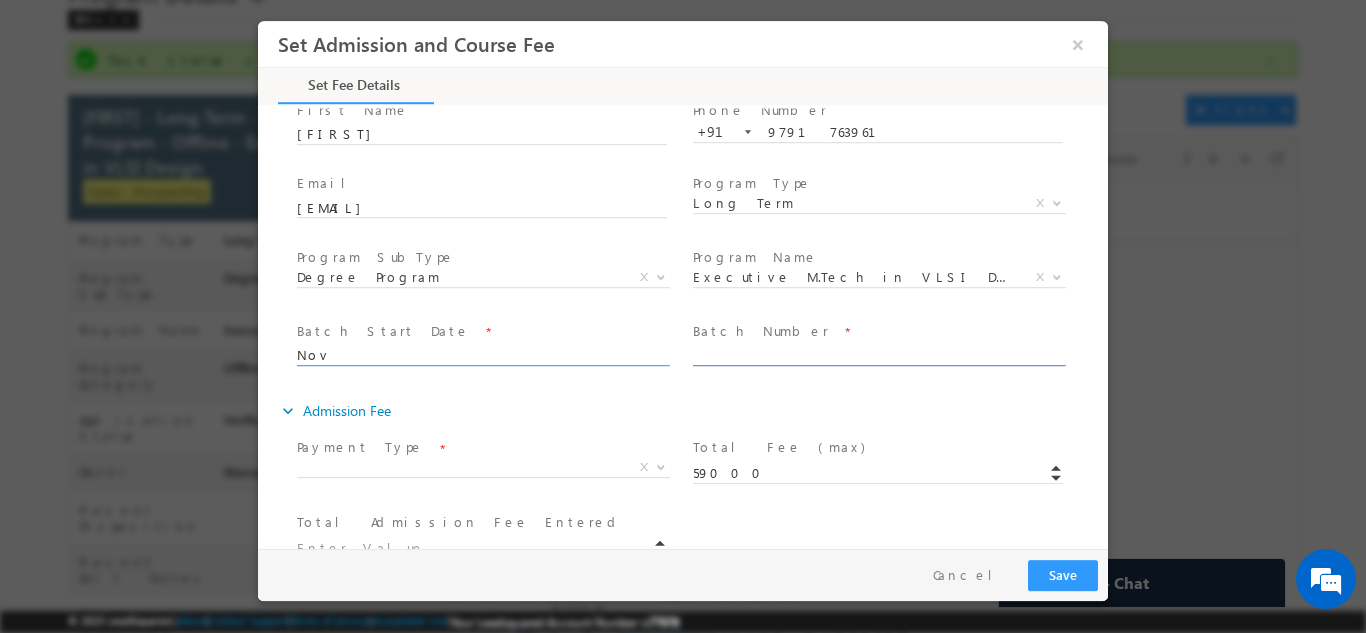 click at bounding box center (878, 355) 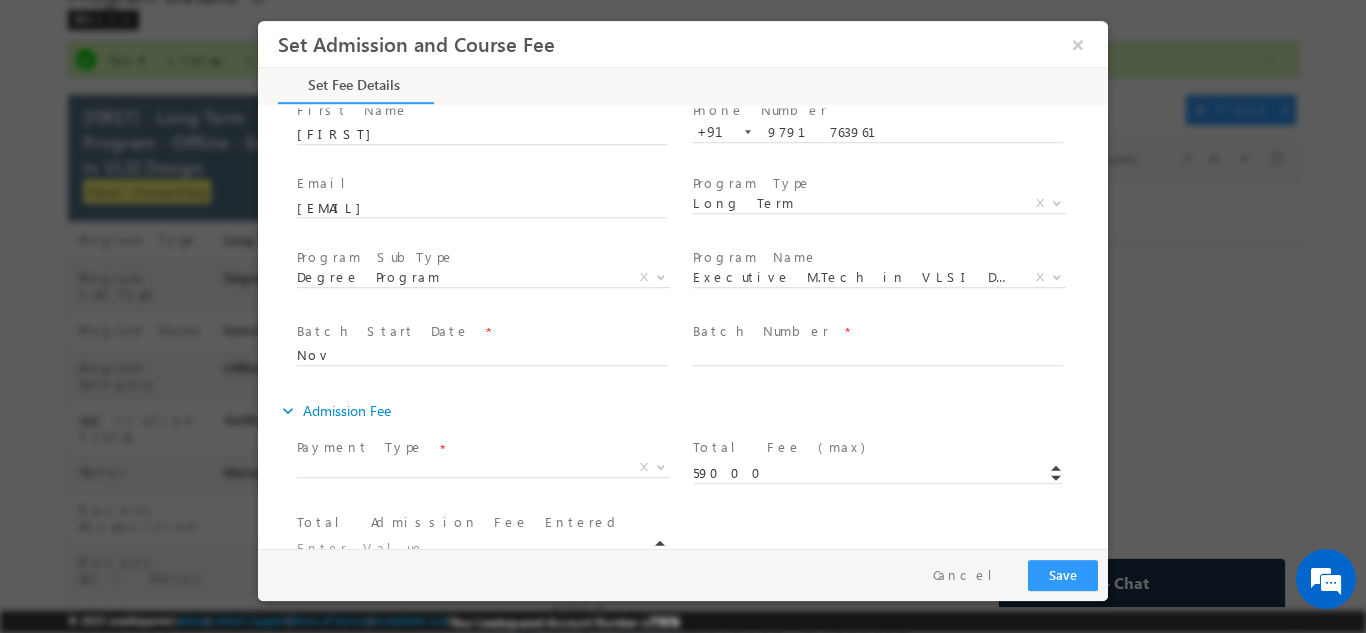 drag, startPoint x: 738, startPoint y: 336, endPoint x: 259, endPoint y: 312, distance: 479.60086 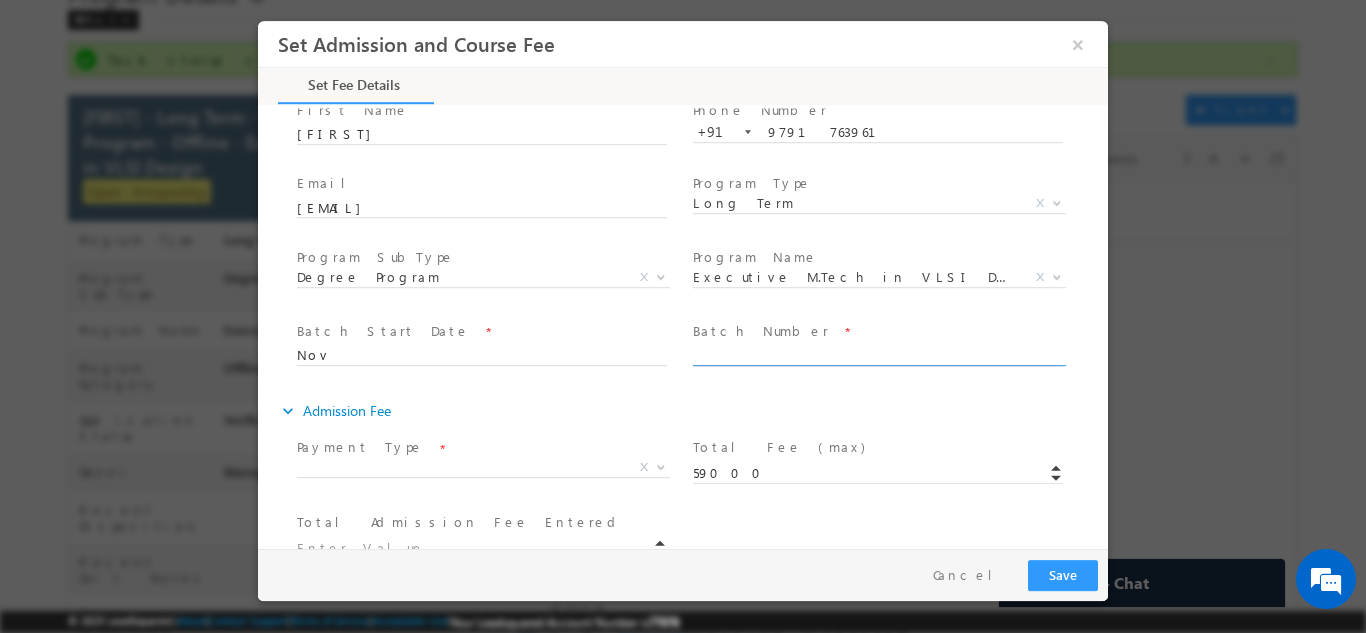 click at bounding box center (878, 355) 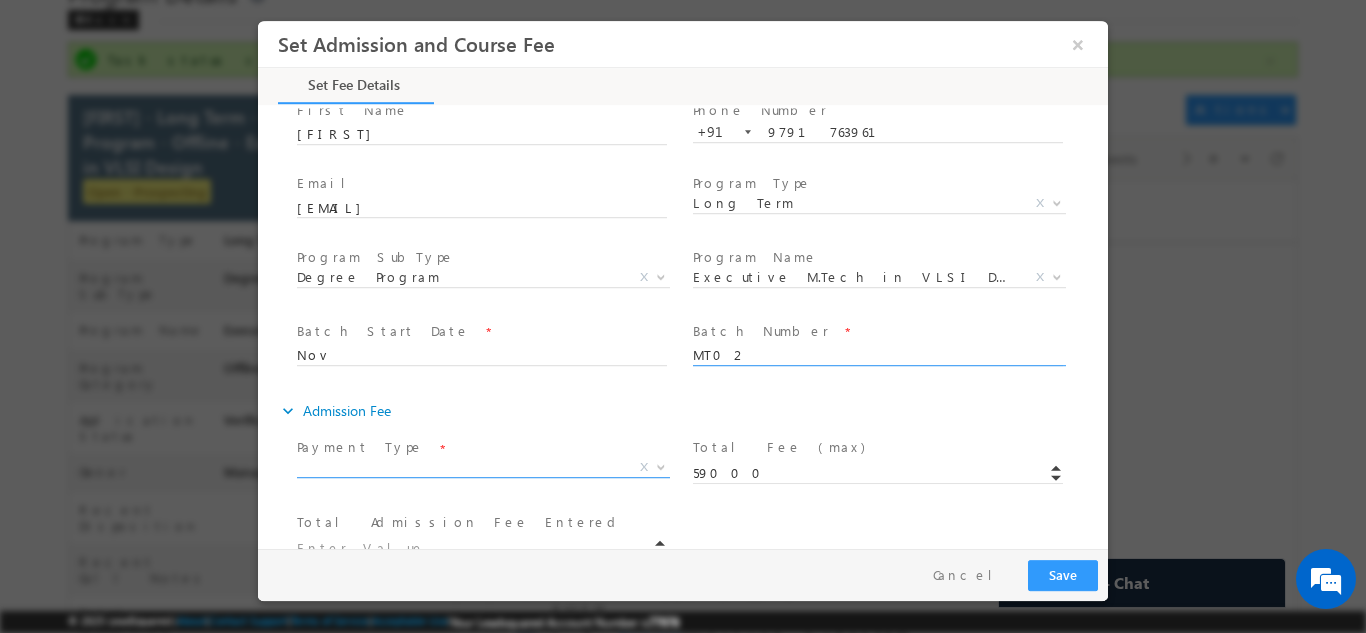 type on "MT02" 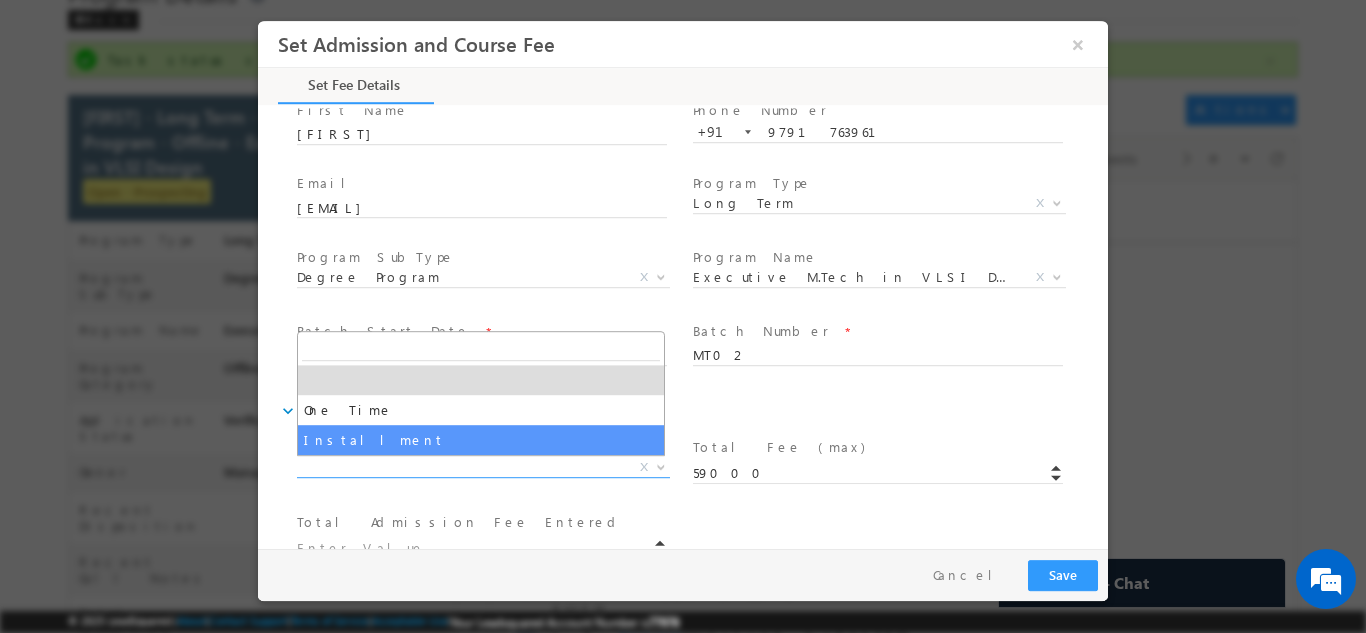 select on "Installment" 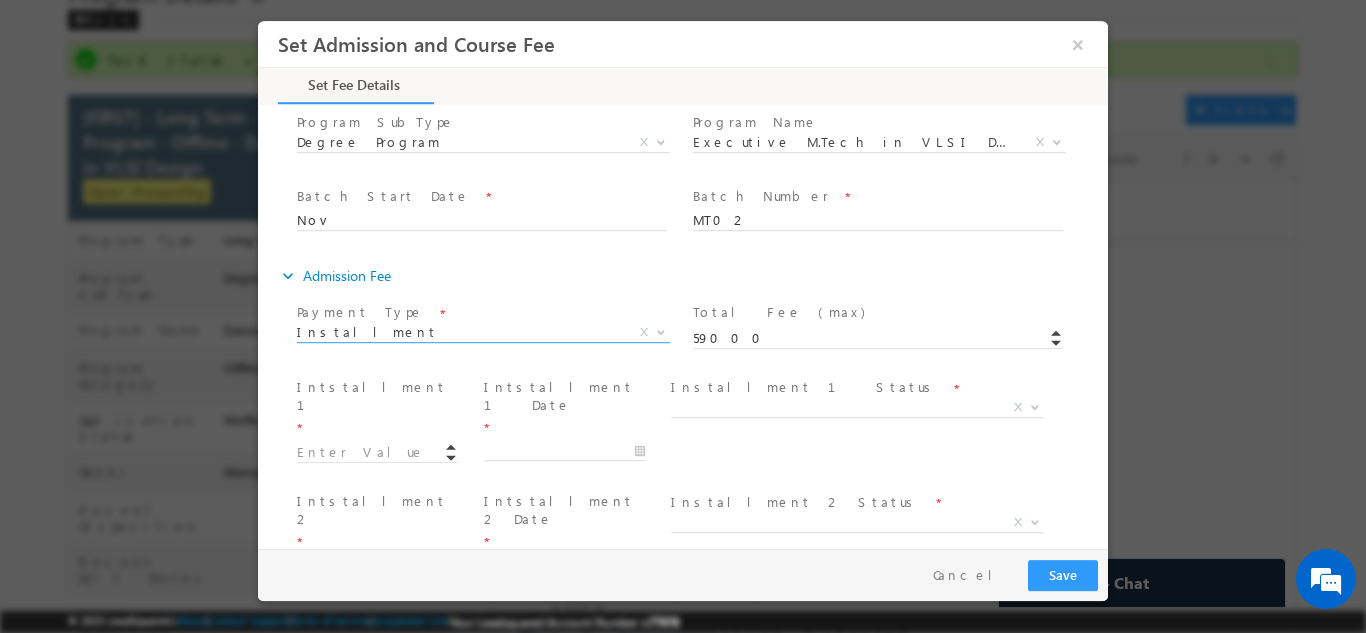 scroll, scrollTop: 258, scrollLeft: 0, axis: vertical 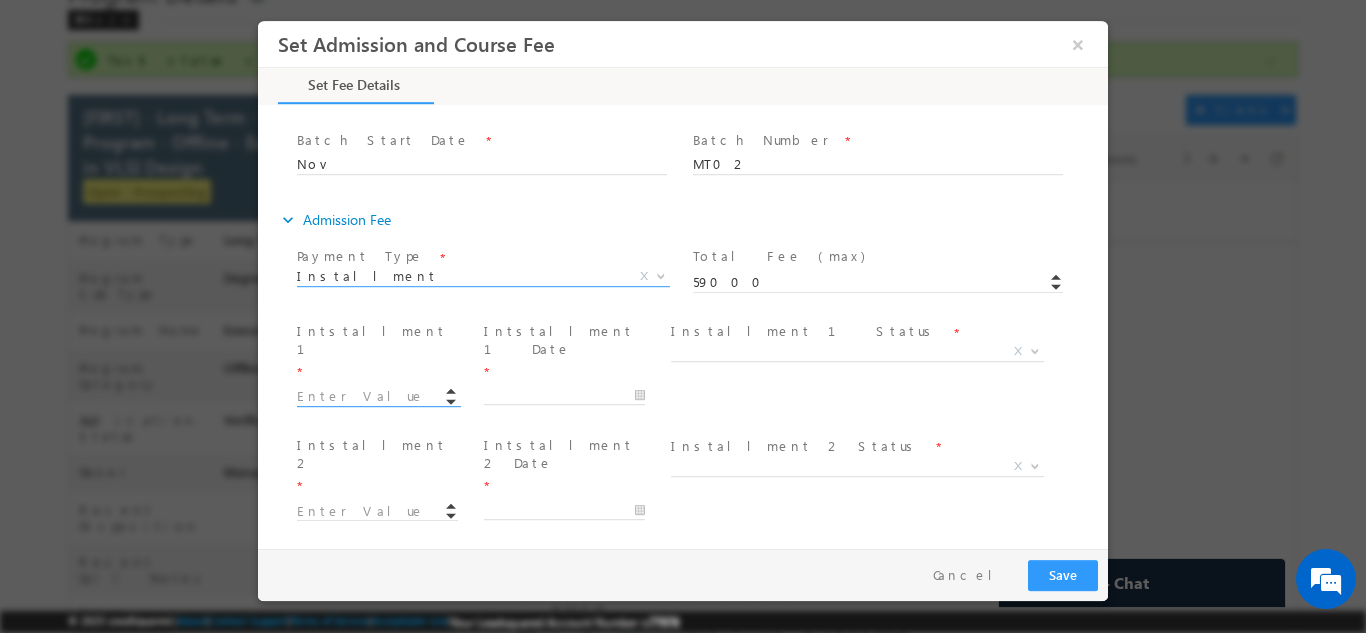 click at bounding box center [386, 394] 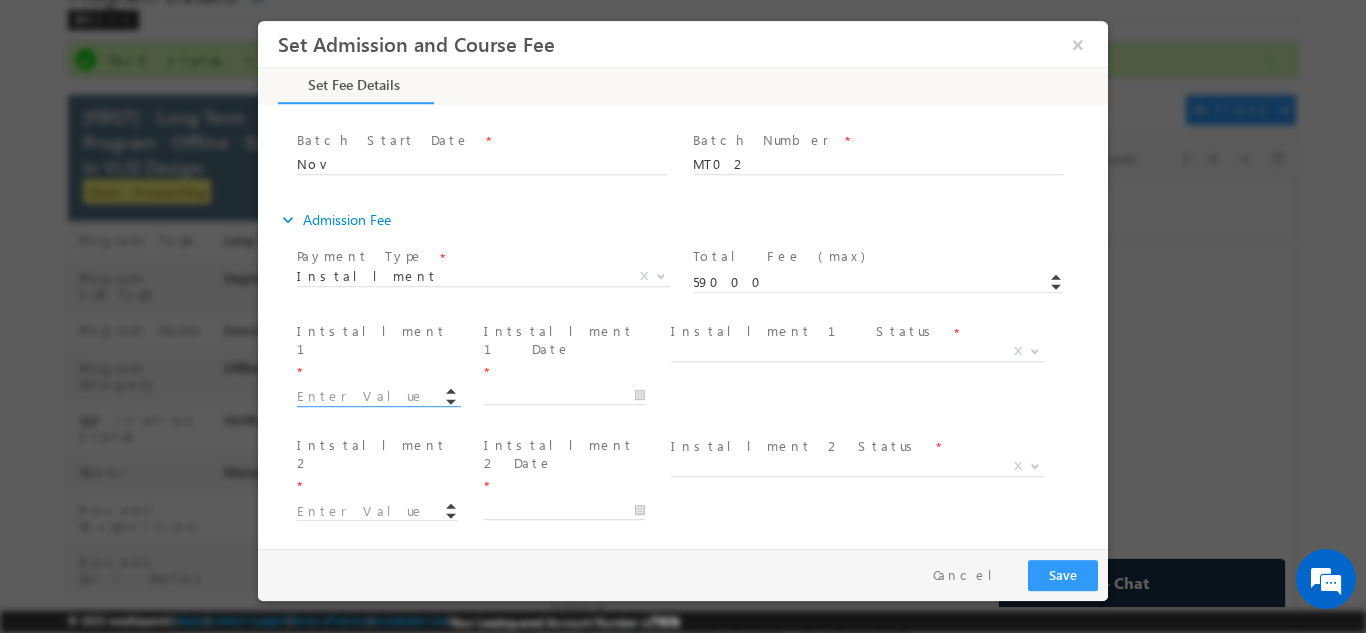 click at bounding box center [377, 396] 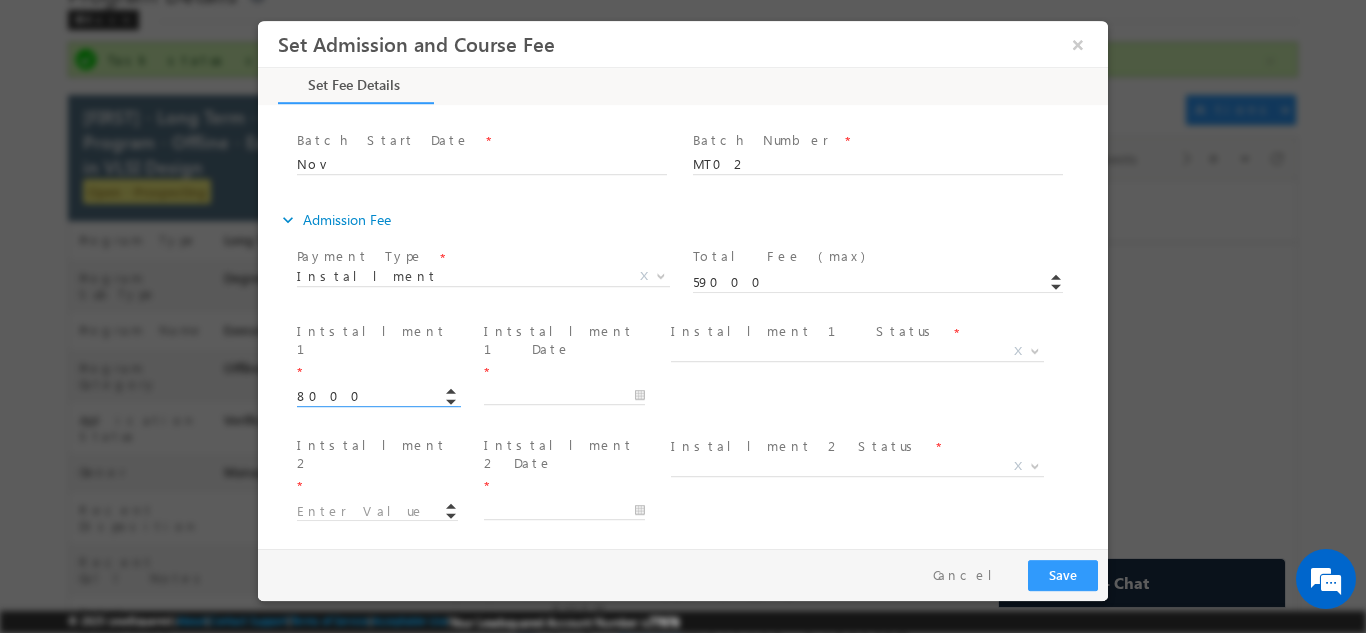 type on "8000.00" 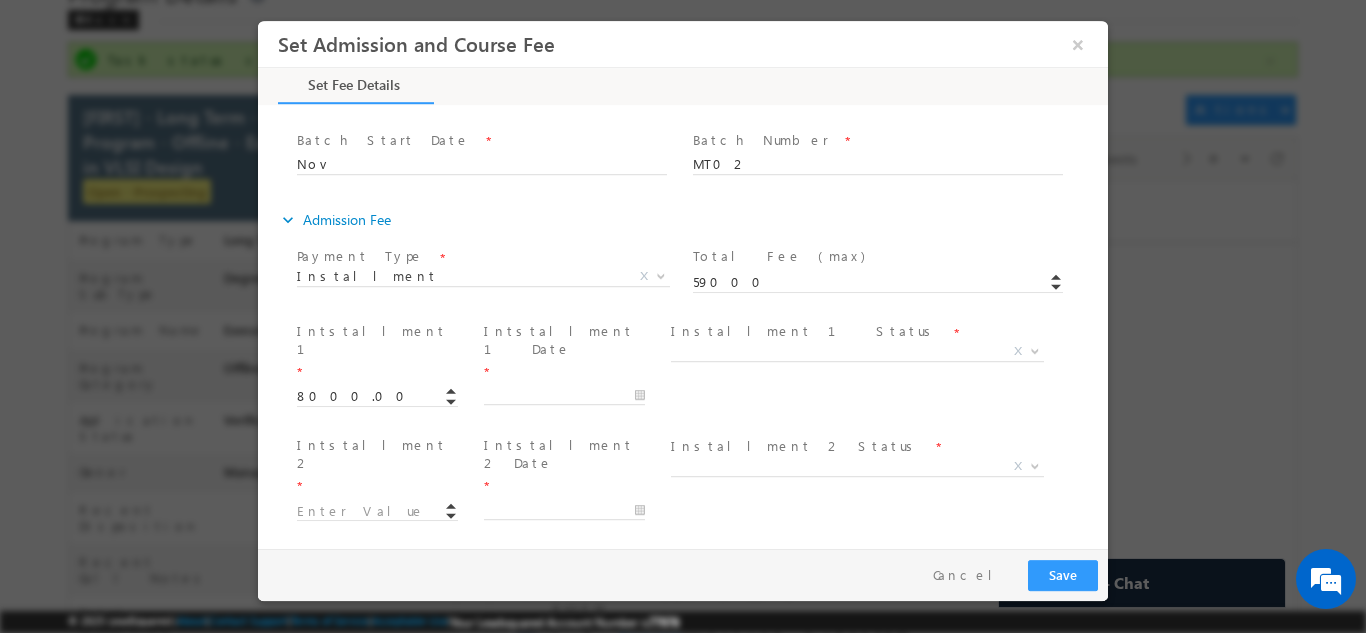 type 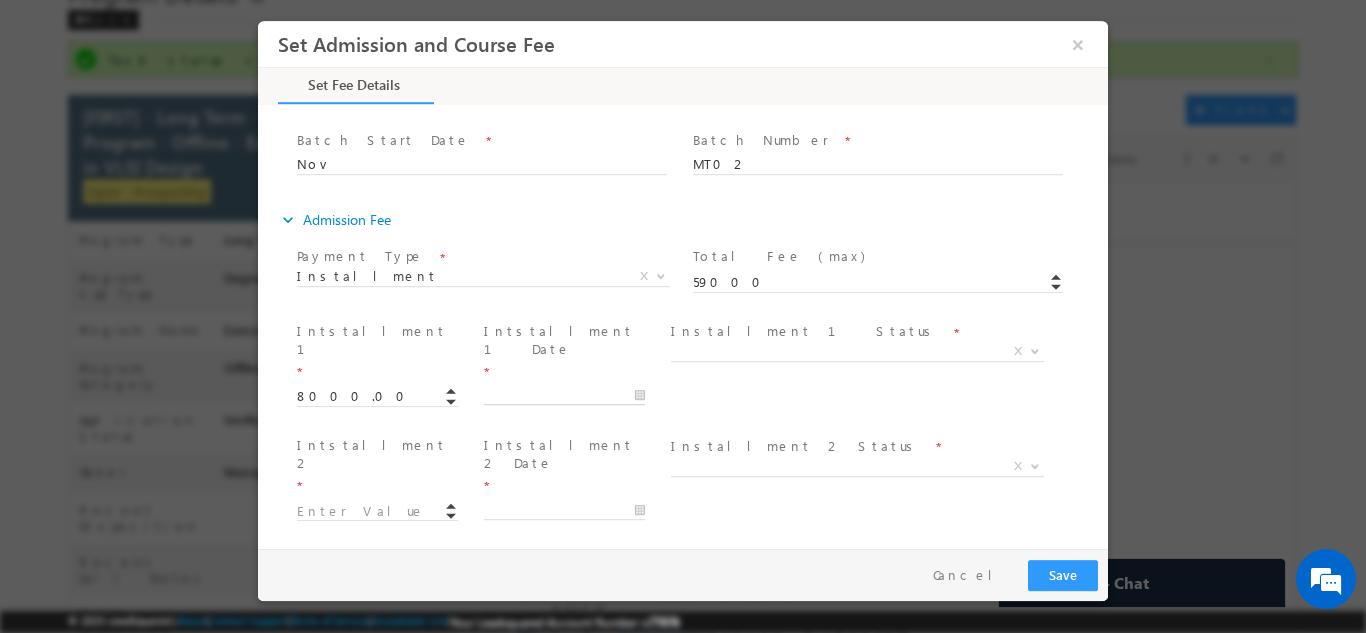 click at bounding box center [564, 395] 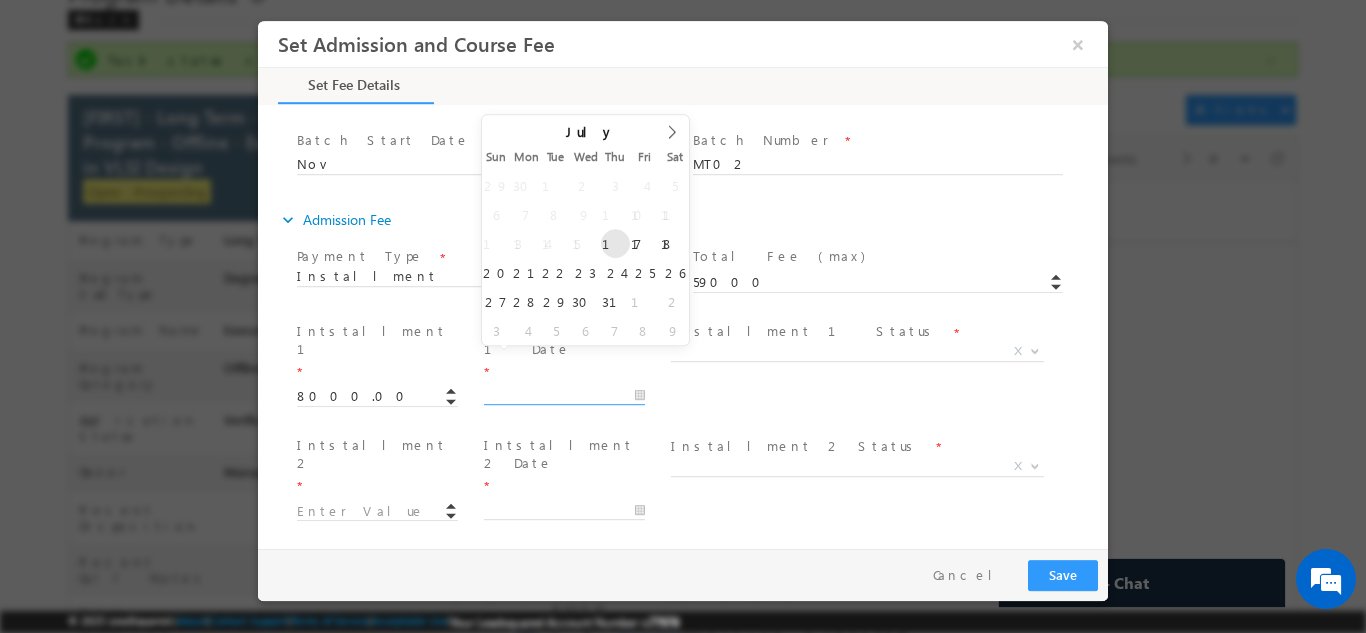 type on "17/07/2025" 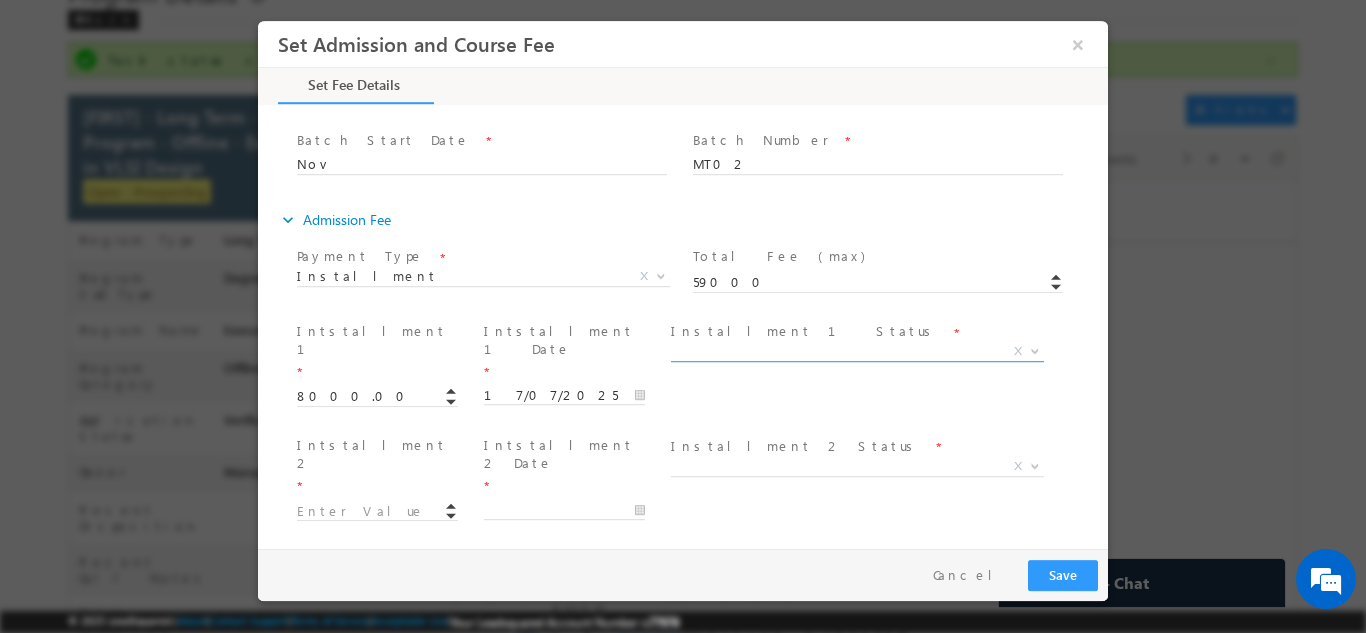 click on "X" at bounding box center (857, 355) 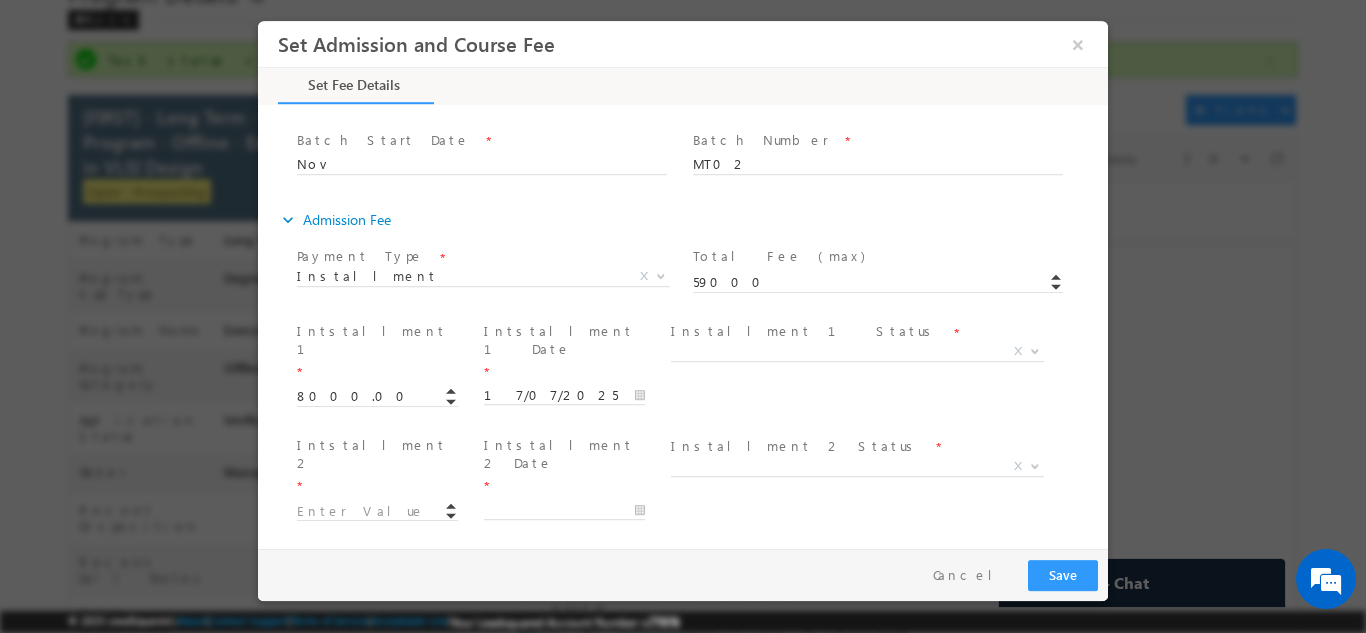 click on "Installment 1 Status" at bounding box center (804, 330) 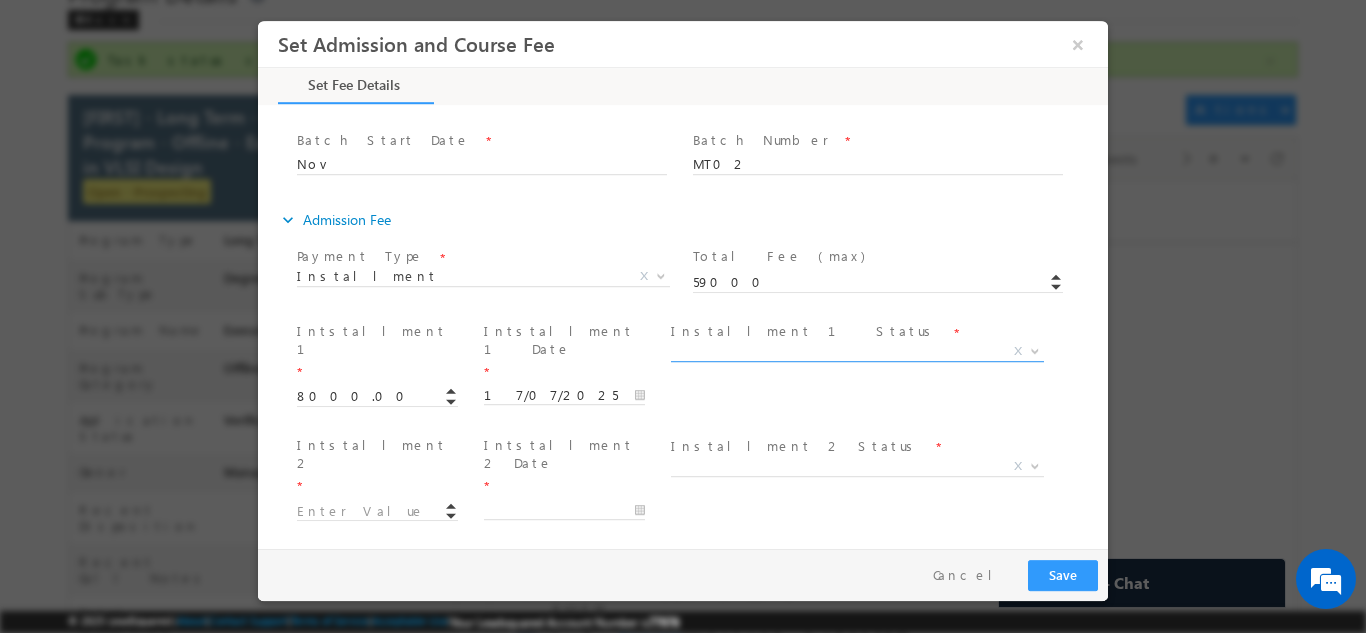 click on "X" at bounding box center (857, 351) 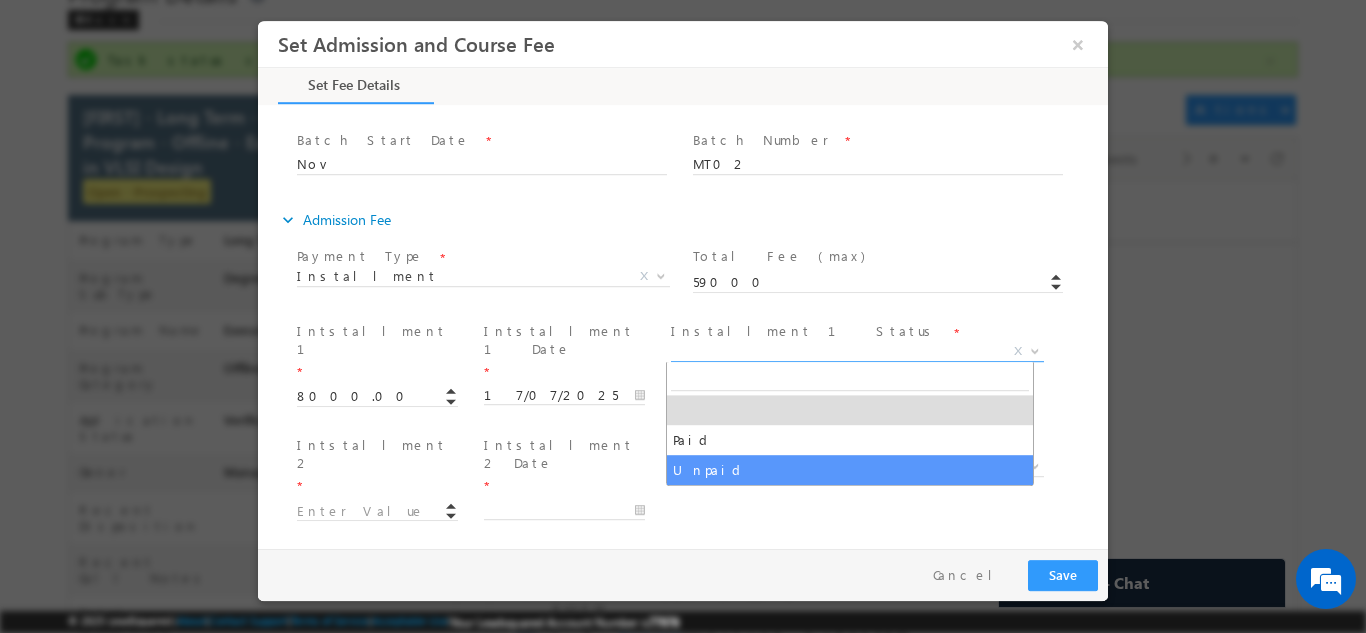 select on "Unpaid" 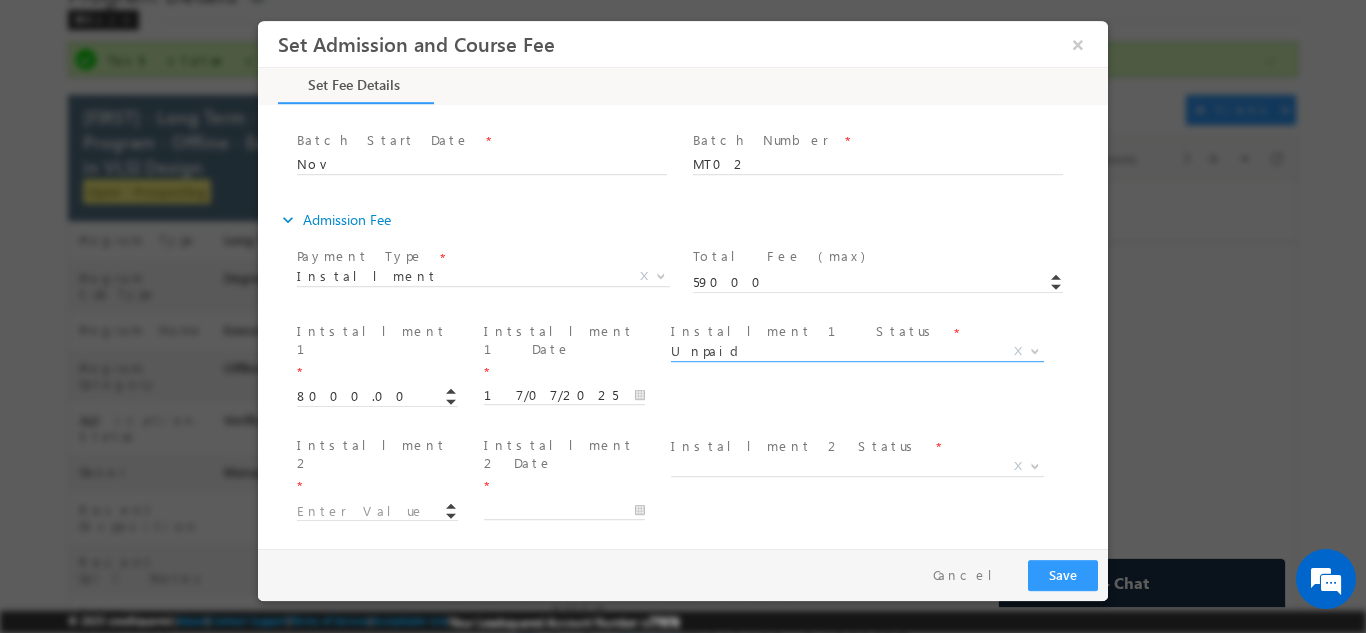type on "-0.1" 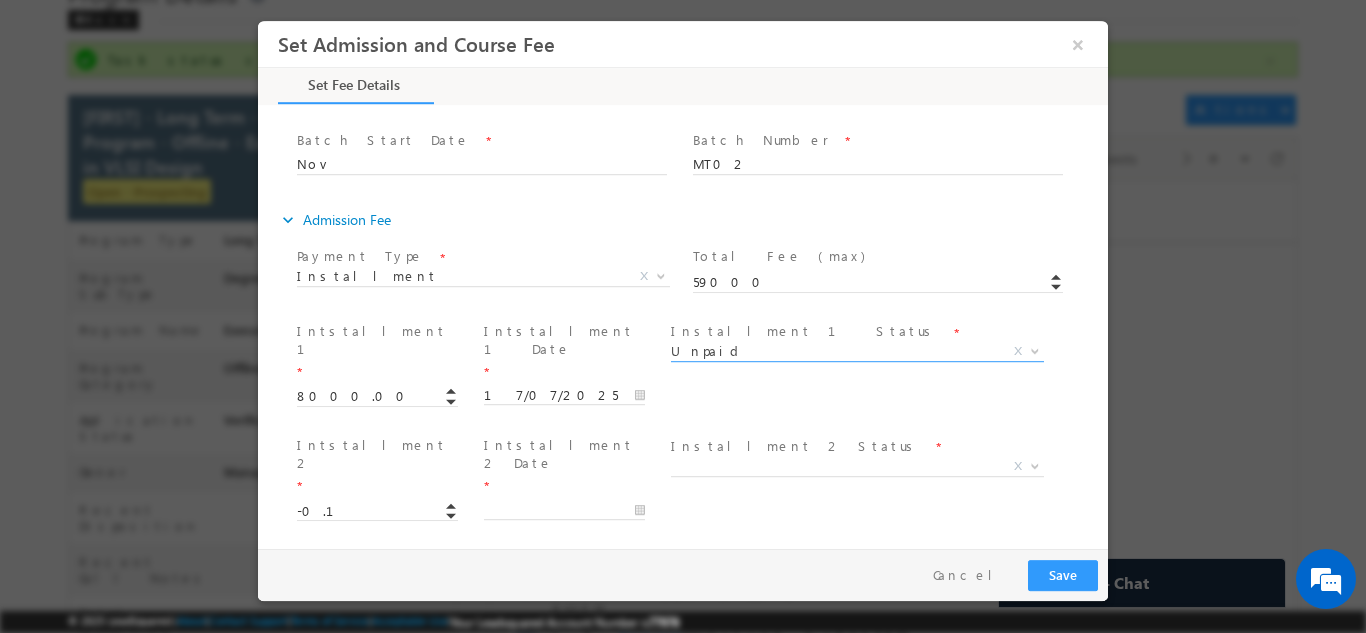 click at bounding box center [451, 512] 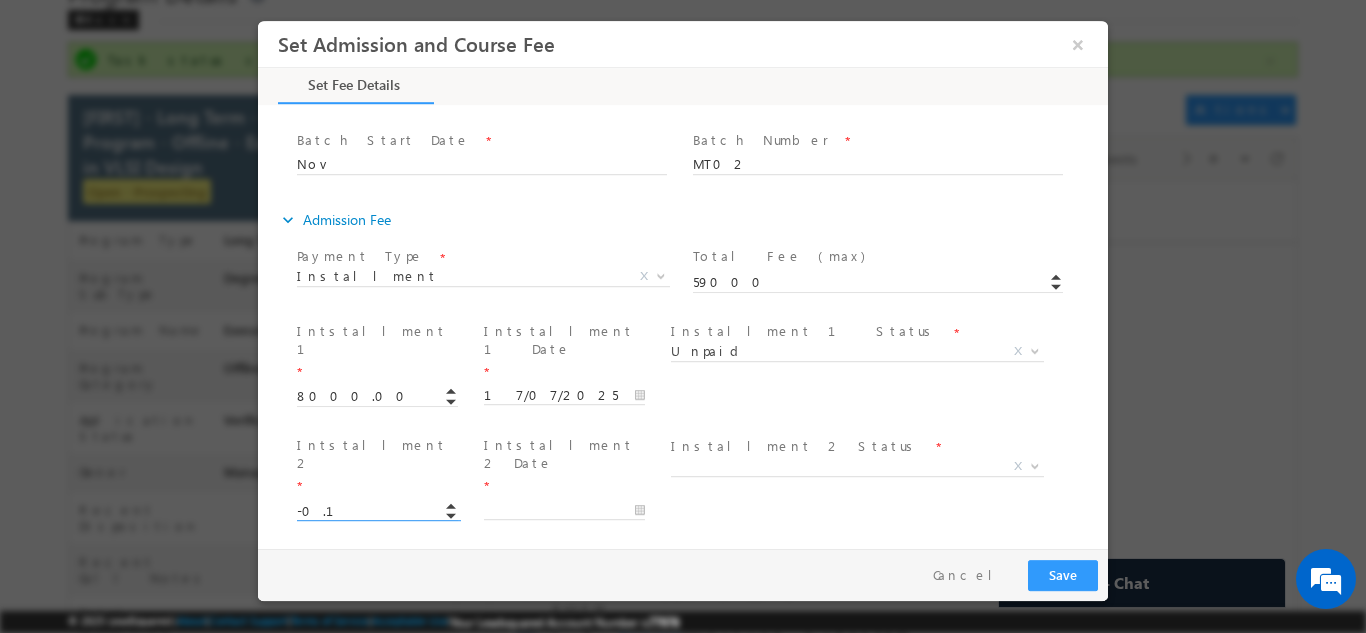drag, startPoint x: 373, startPoint y: 434, endPoint x: 226, endPoint y: 406, distance: 149.64291 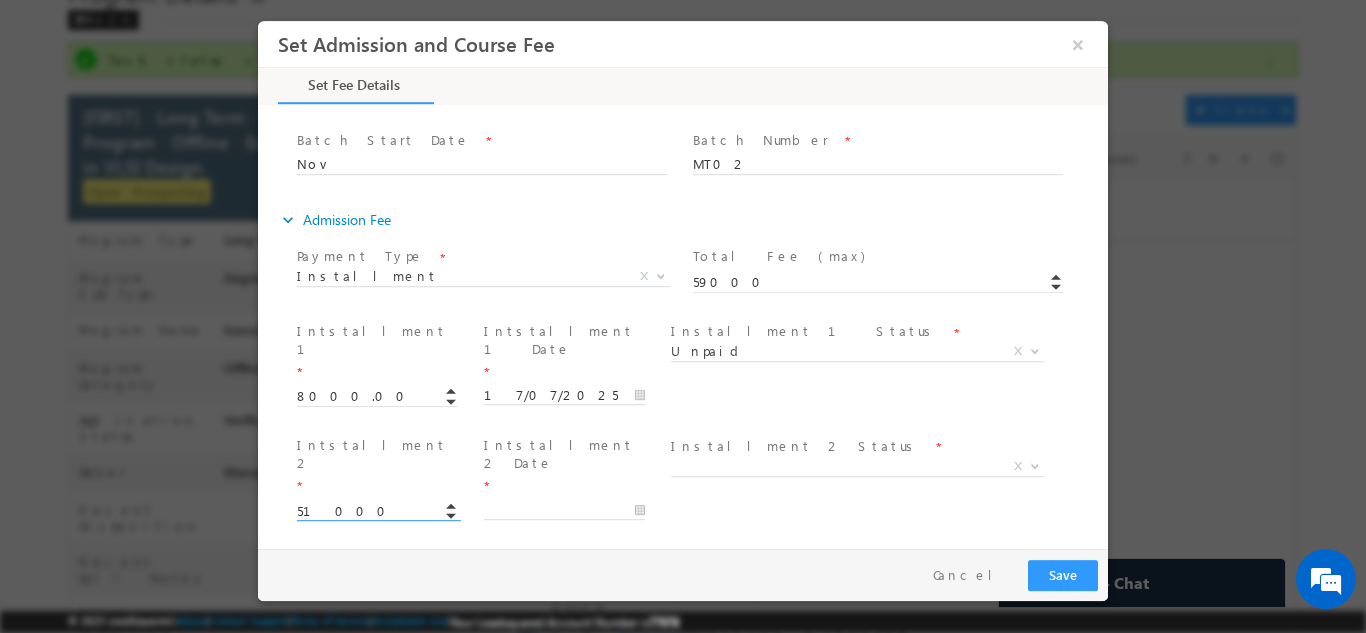 type on "51000.00" 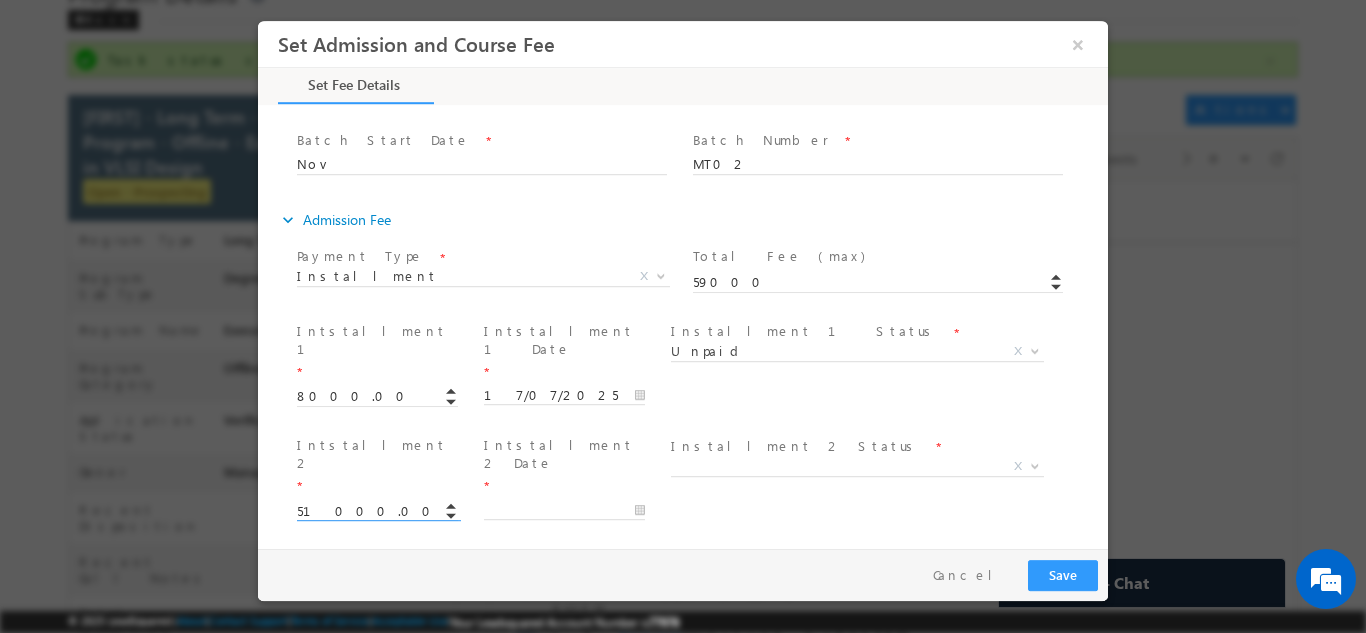 type 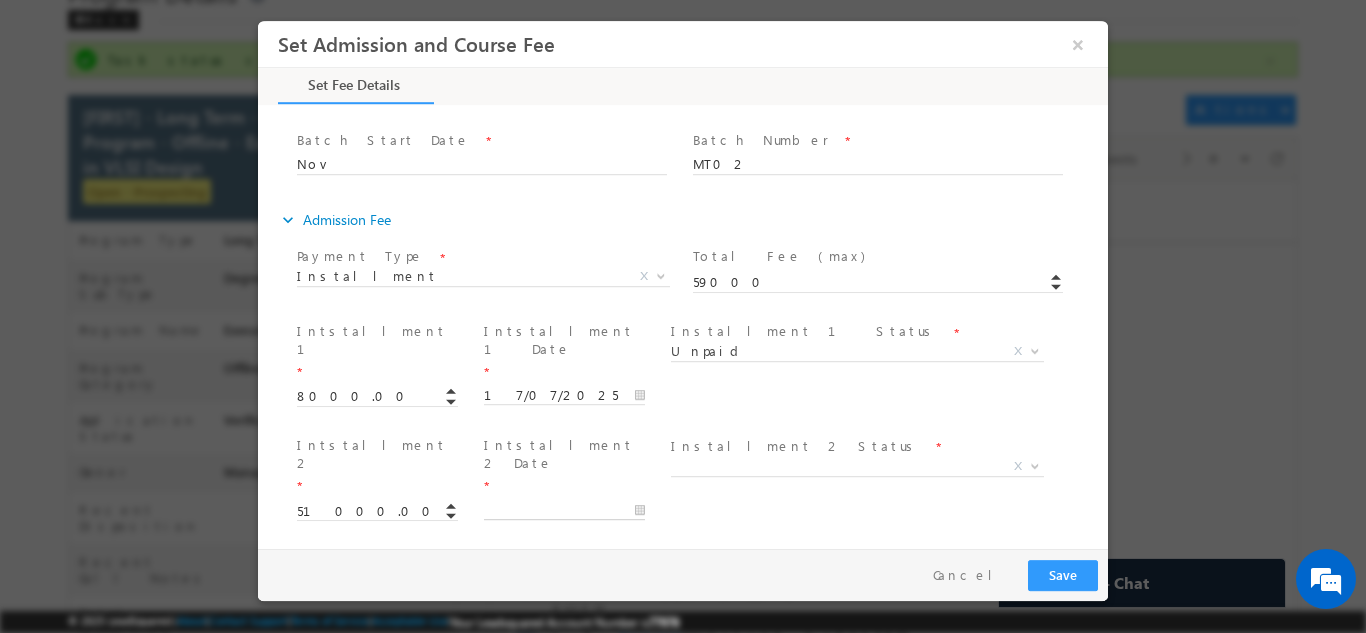 click at bounding box center (564, 509) 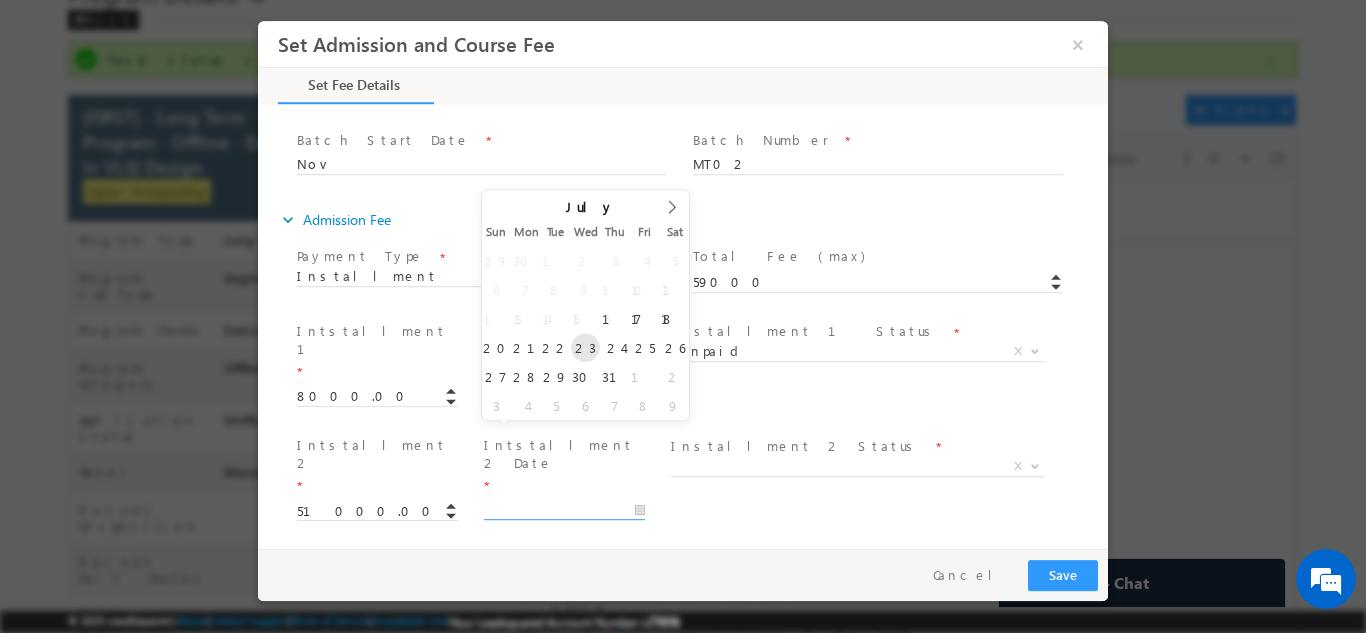 type on "23/07/2025" 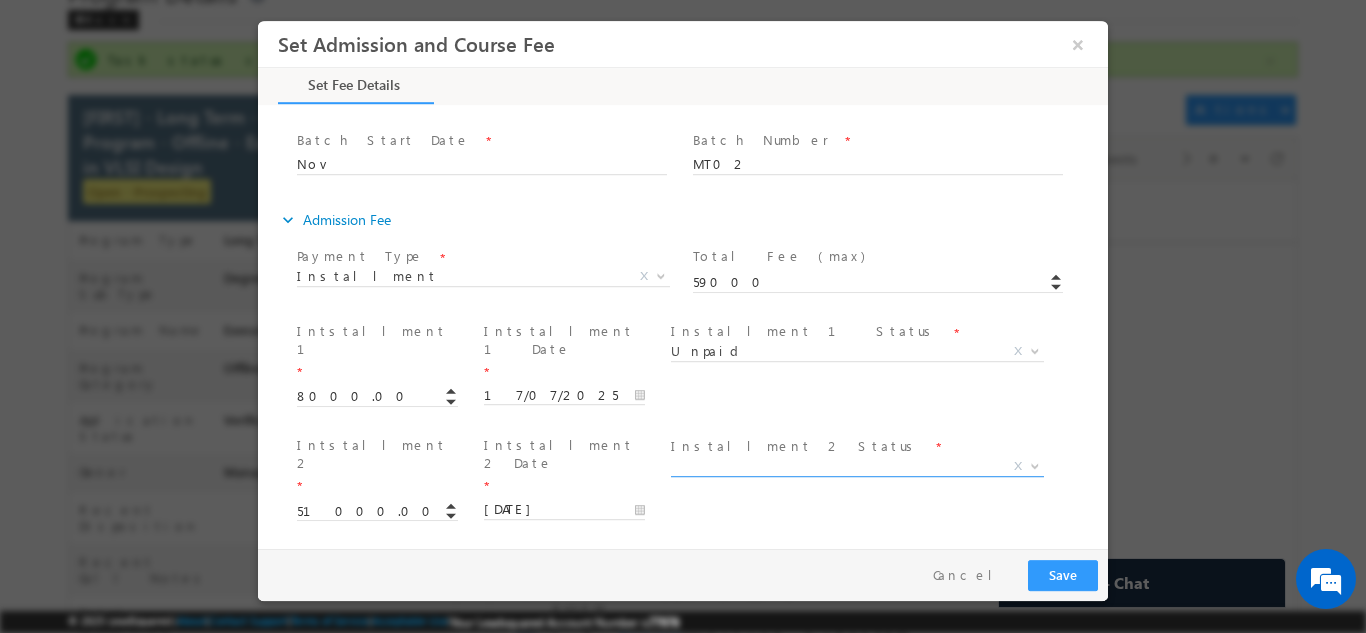 click on "X" at bounding box center (857, 466) 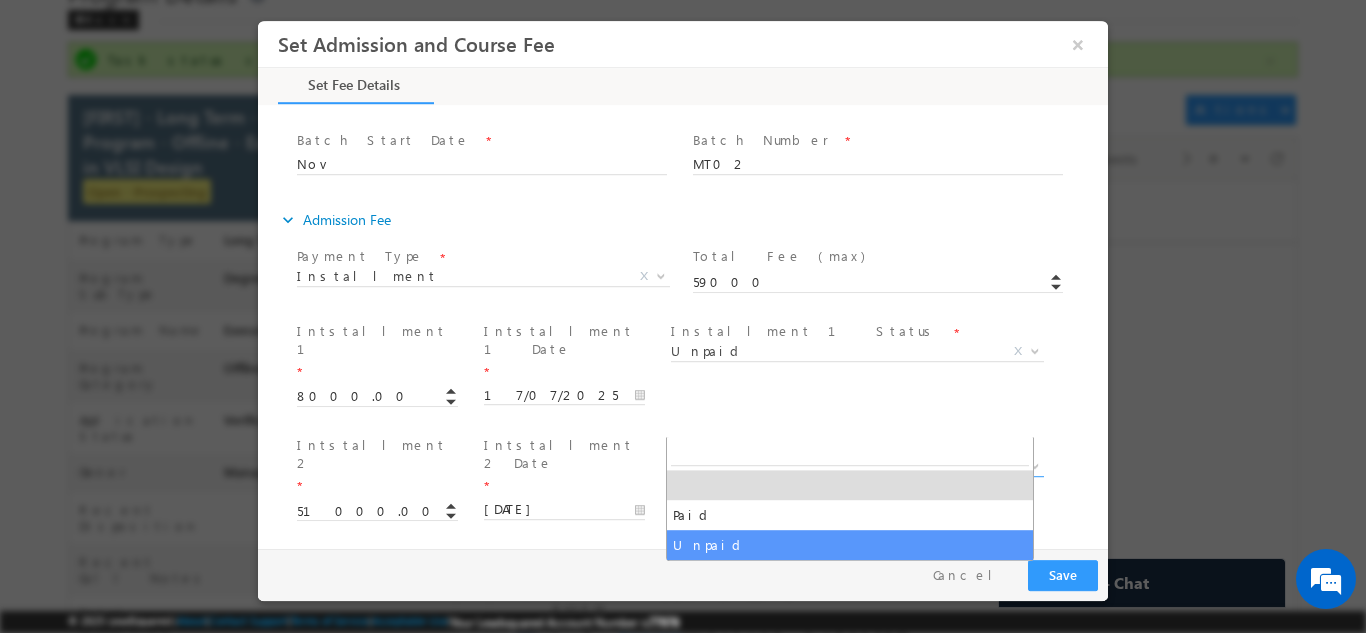 select on "Unpaid" 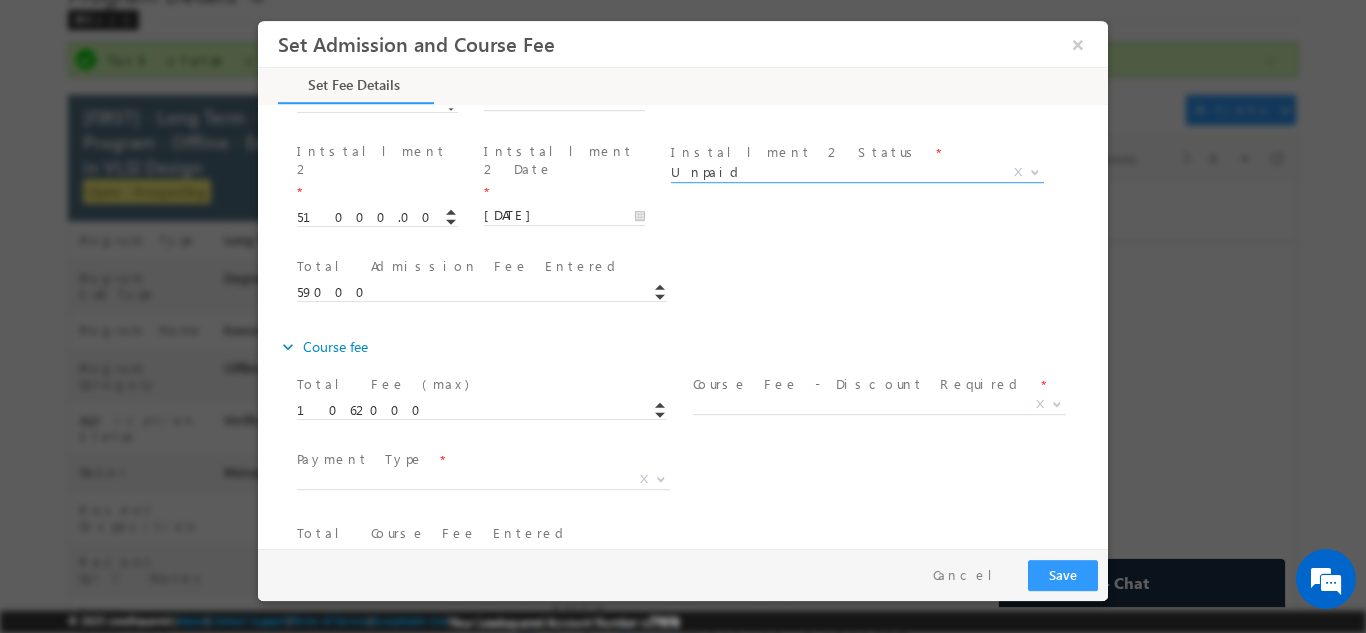 scroll, scrollTop: 553, scrollLeft: 0, axis: vertical 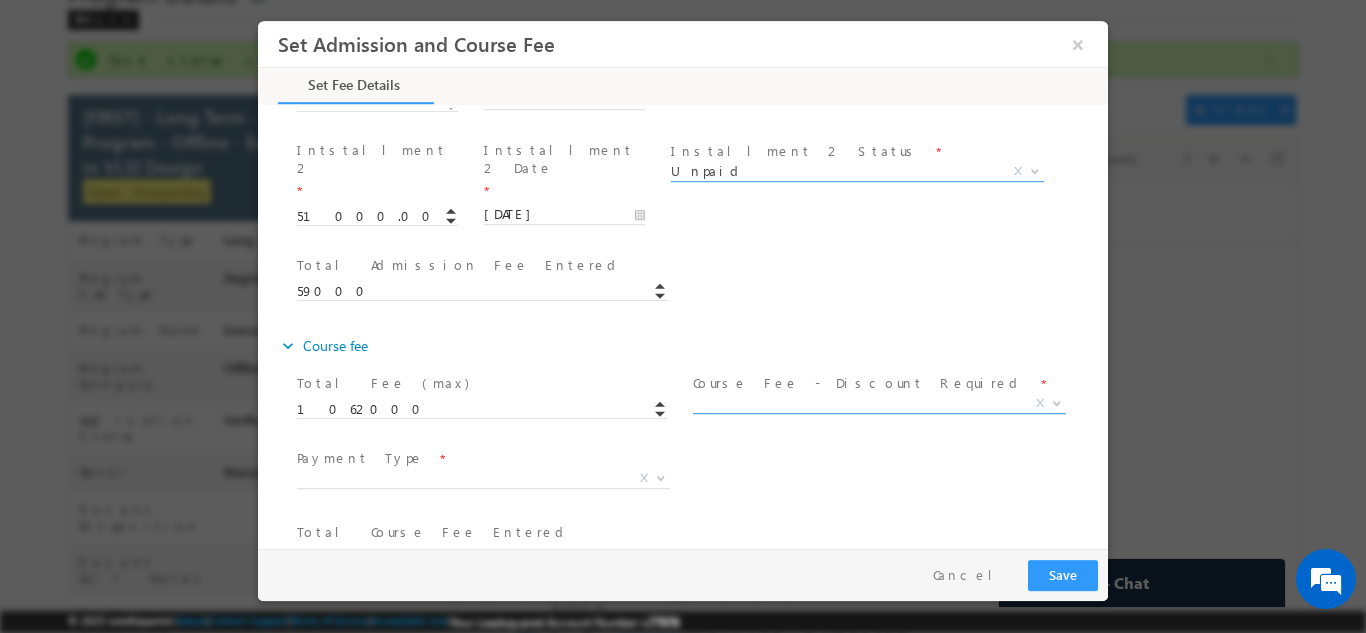 click on "X" at bounding box center [879, 403] 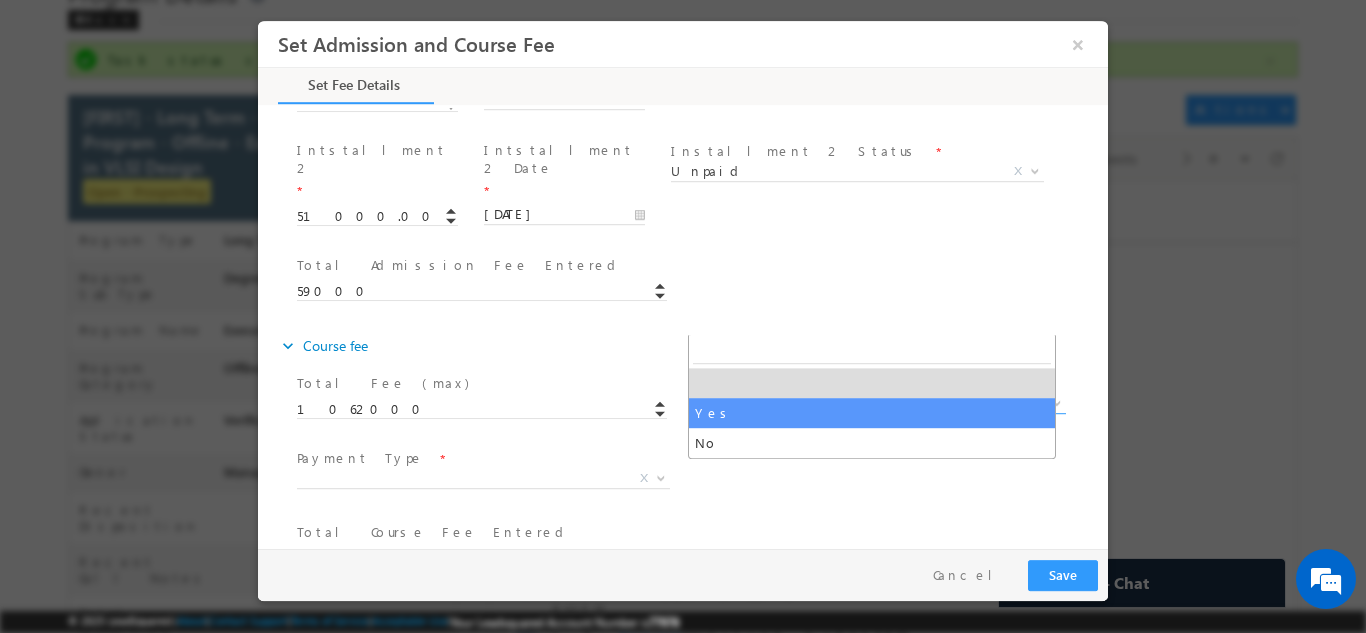 select on "Yes" 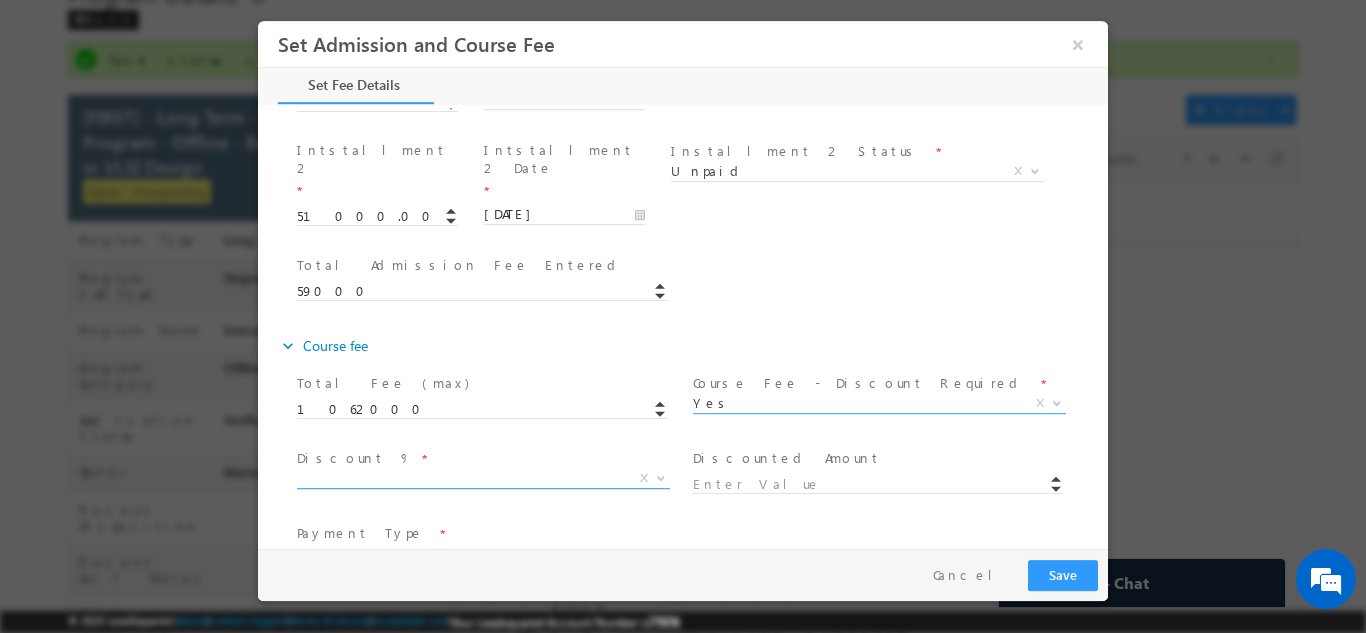 click on "X" at bounding box center [483, 478] 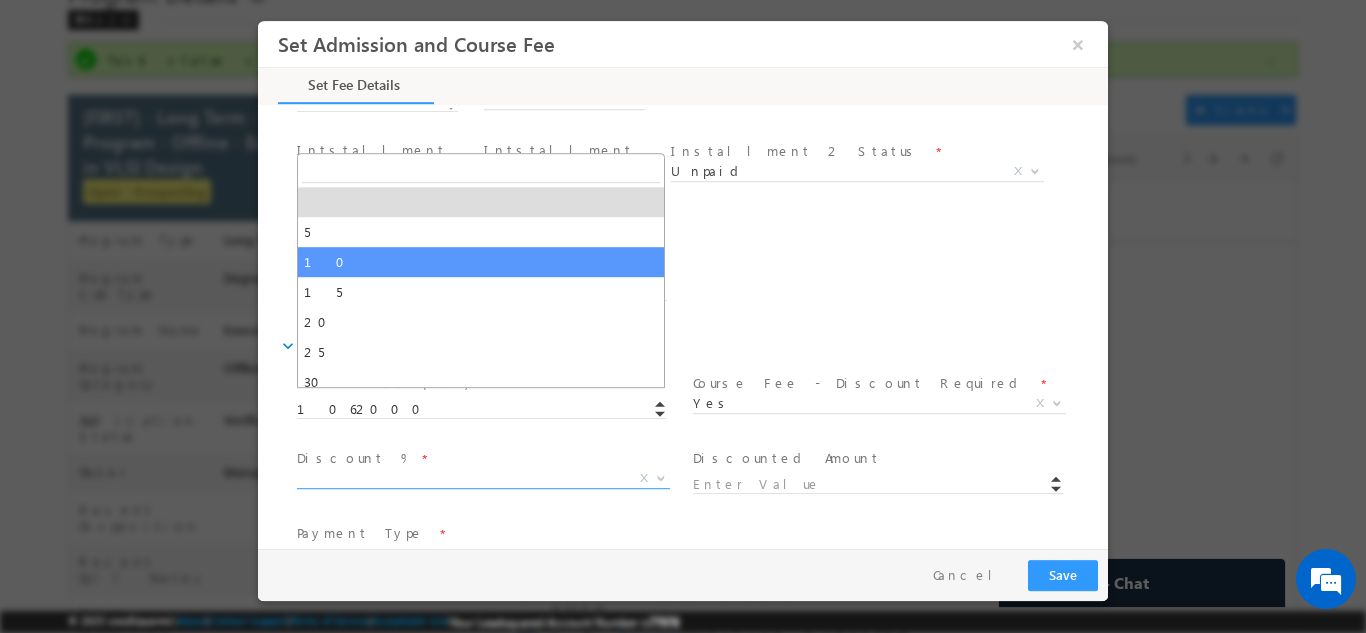 select on "10" 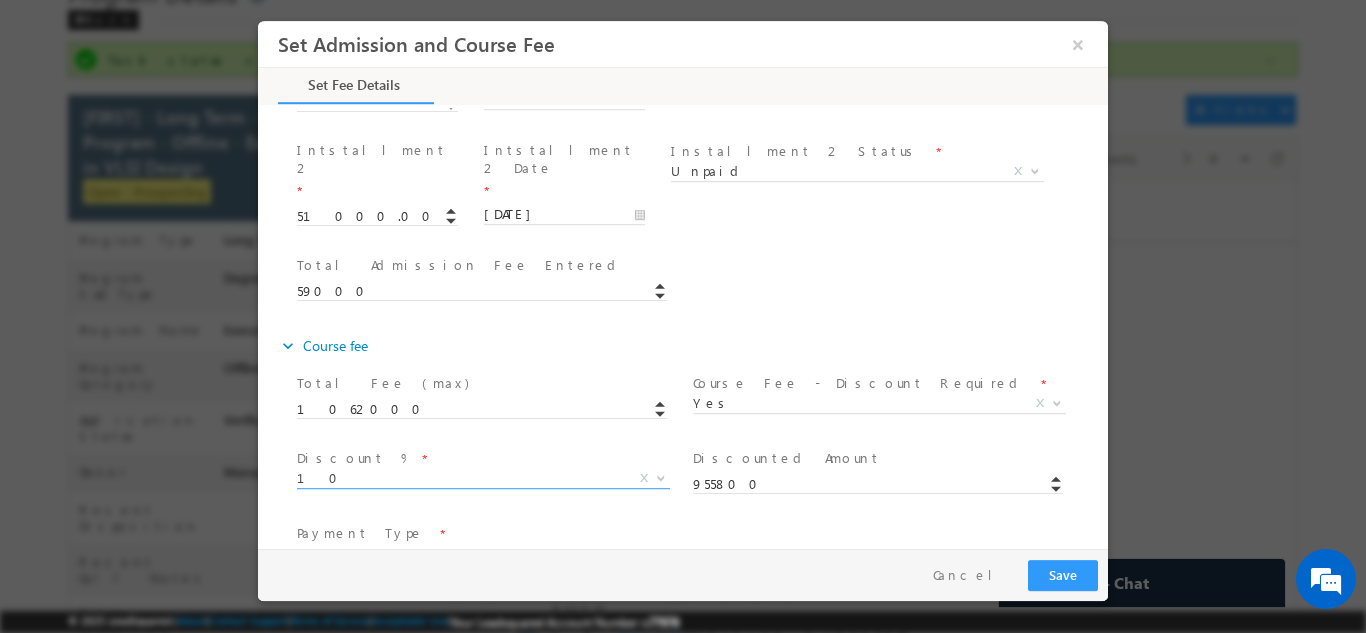 click on "X" at bounding box center [483, 553] 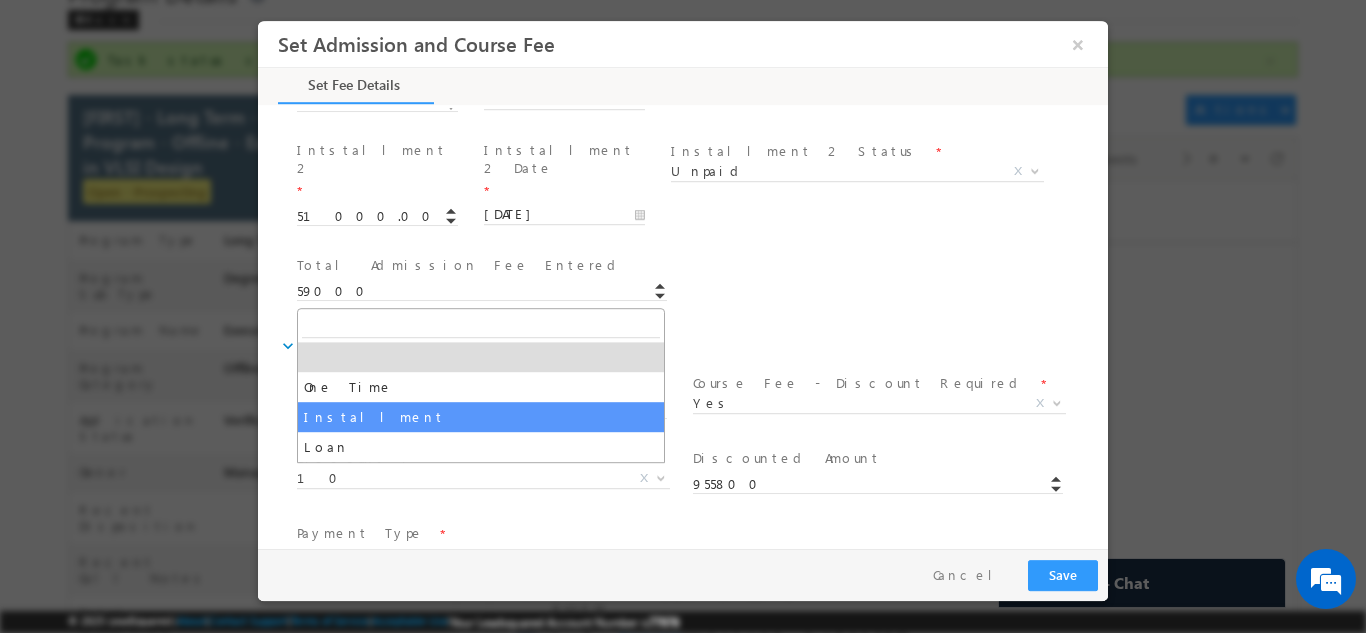 select on "Installment" 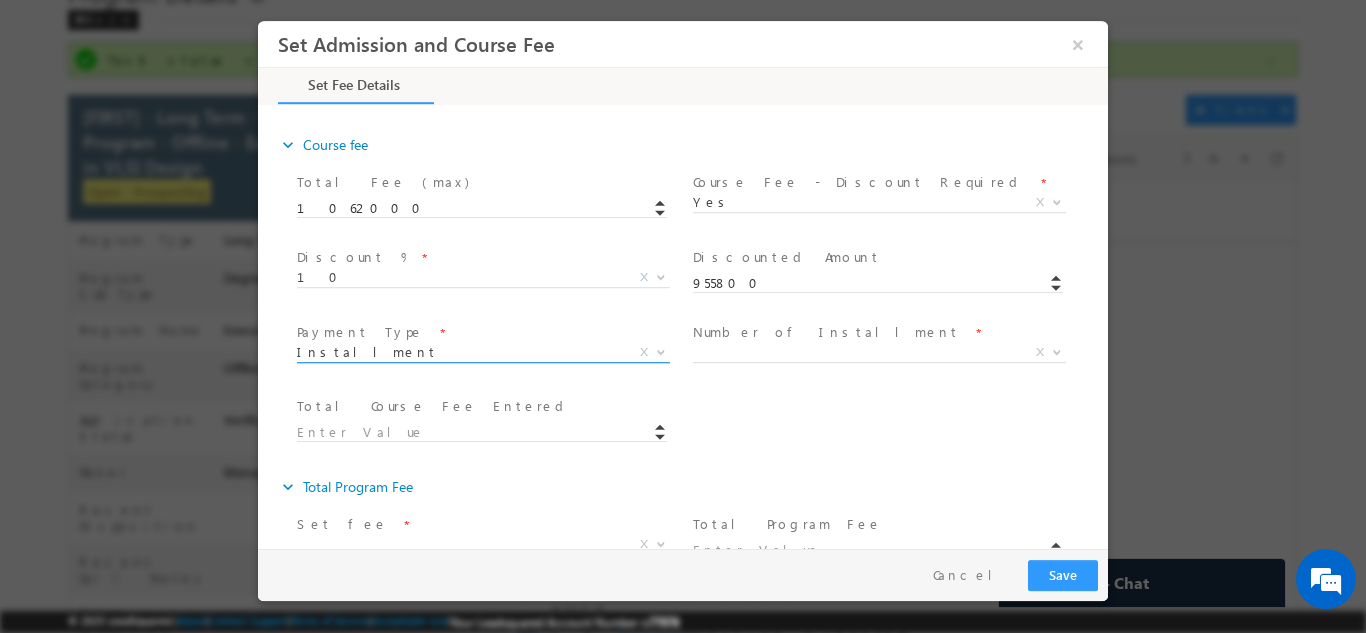 scroll, scrollTop: 733, scrollLeft: 0, axis: vertical 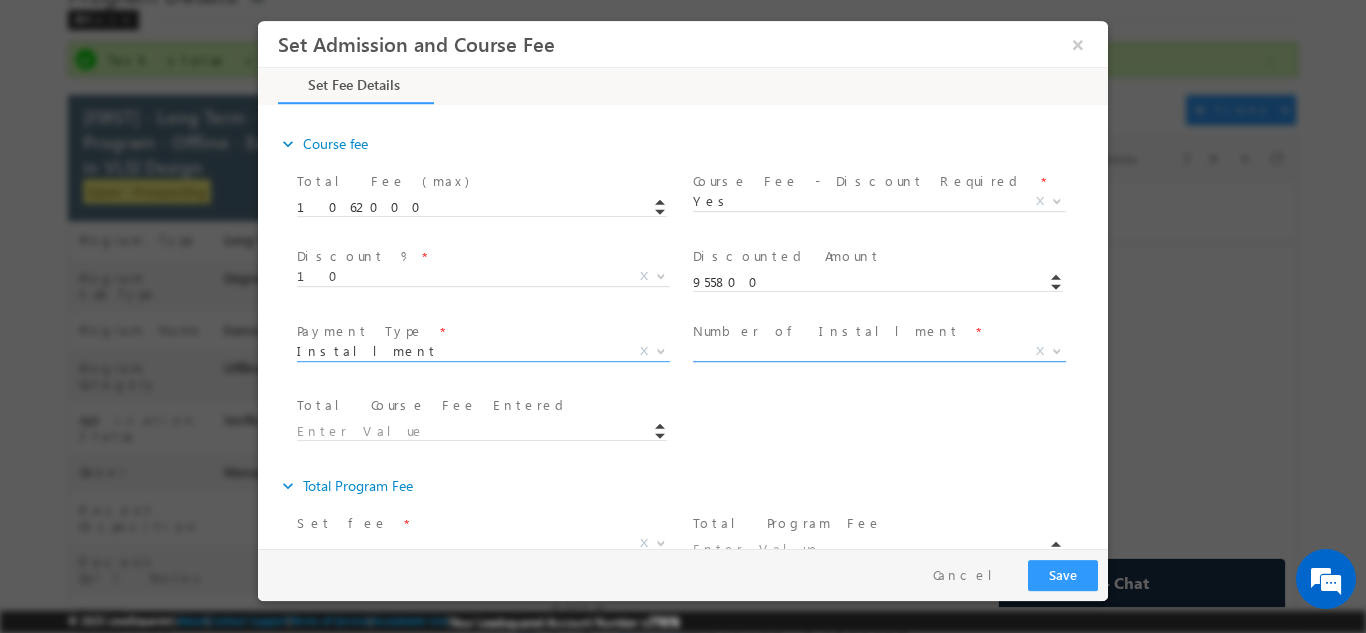 click on "X" at bounding box center [879, 351] 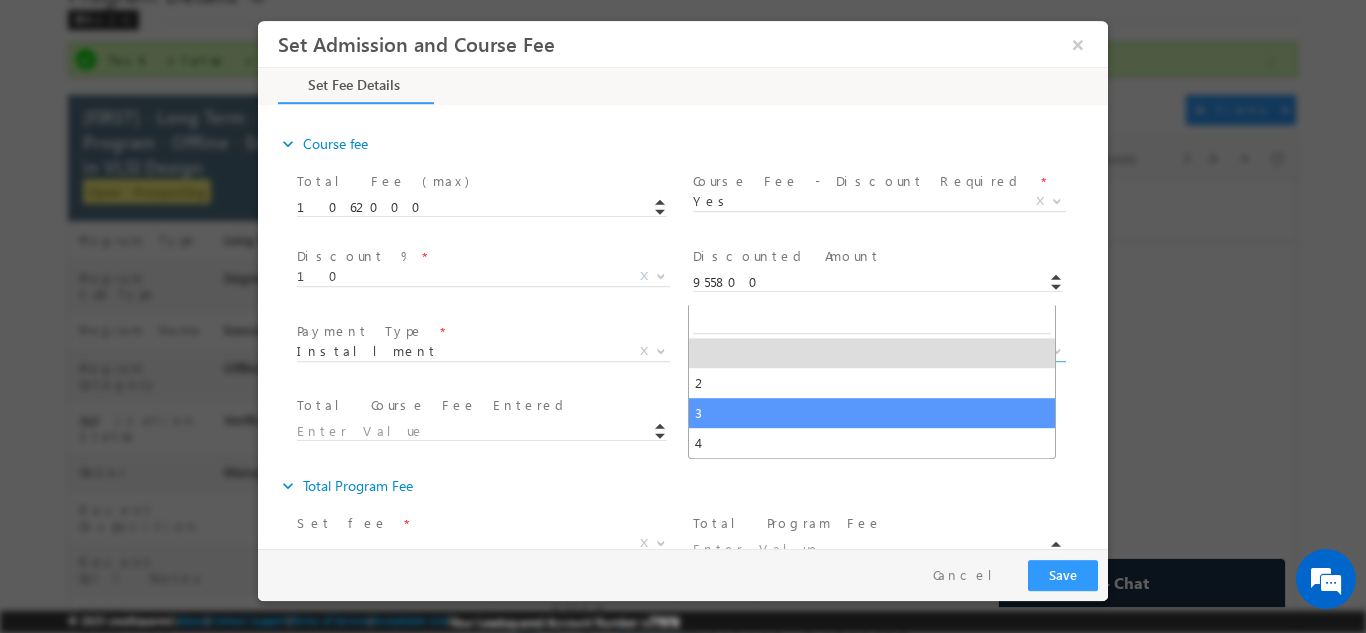 select on "3" 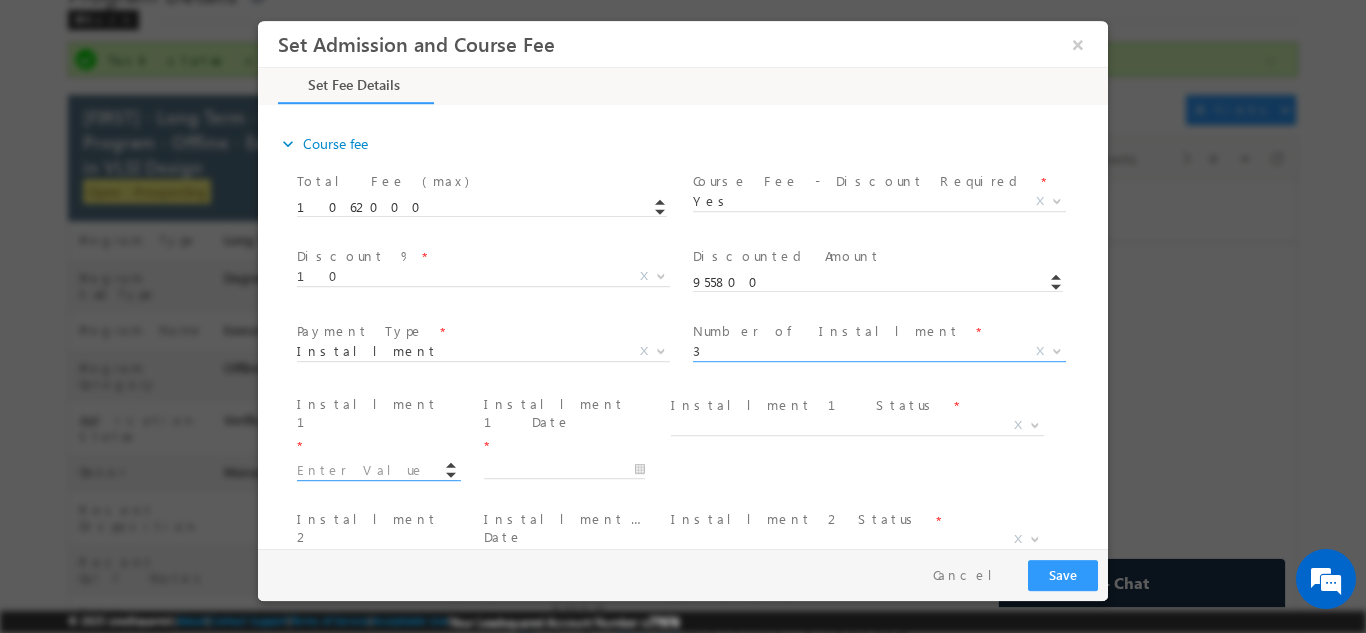 click at bounding box center (377, 470) 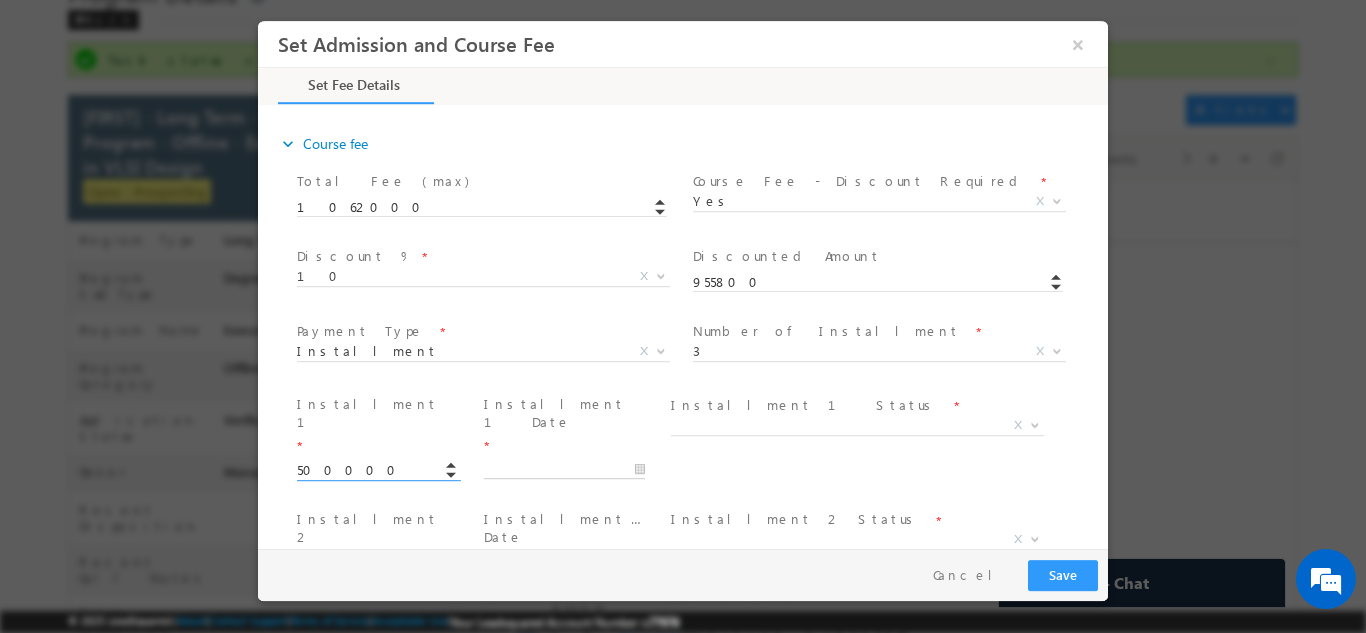 type on "500000.00" 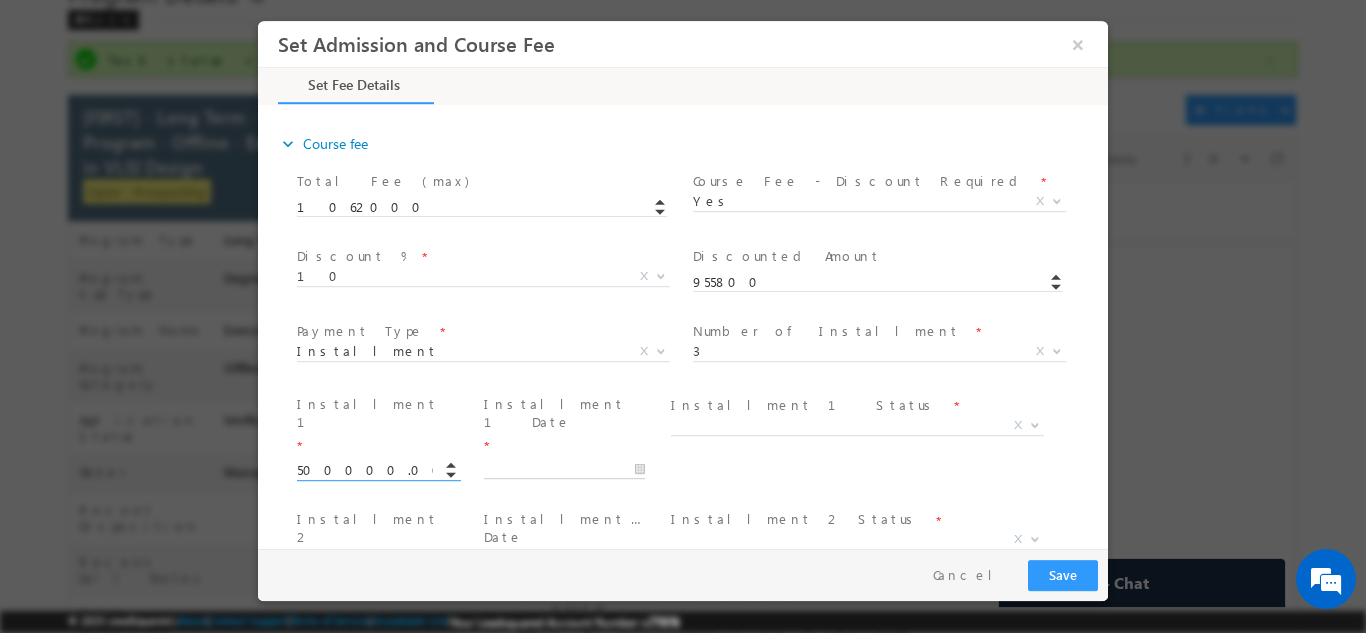 click at bounding box center (564, 469) 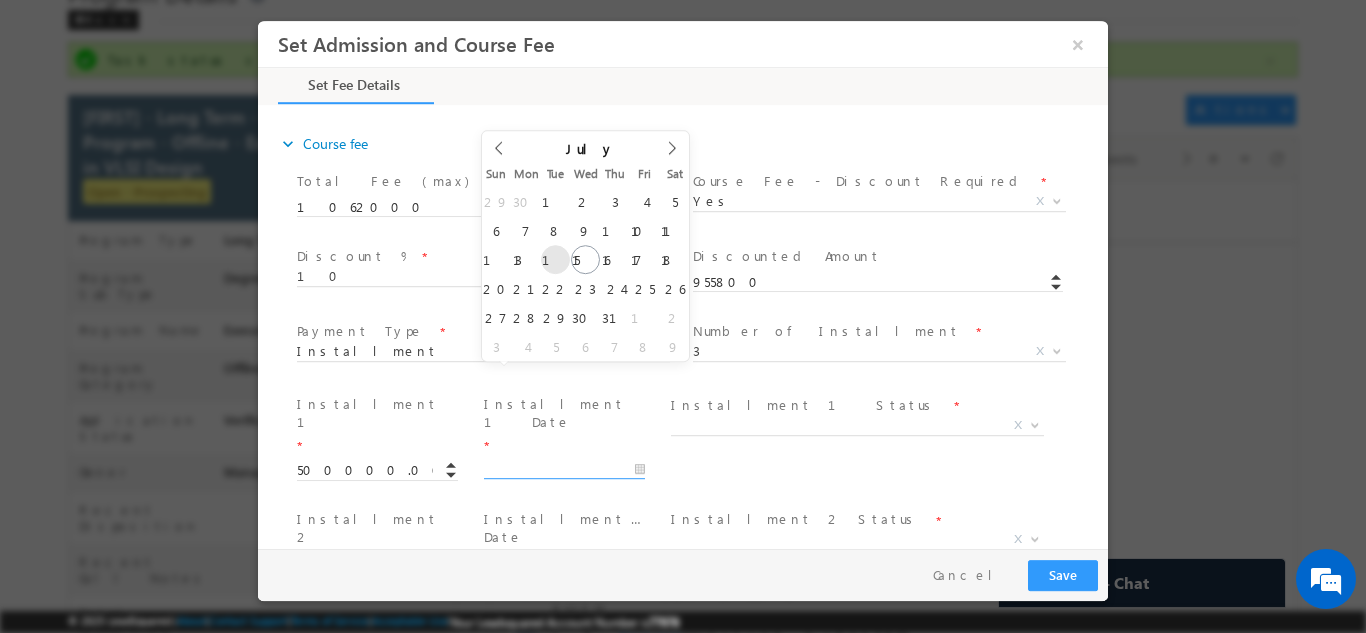 type on "15/07/2025" 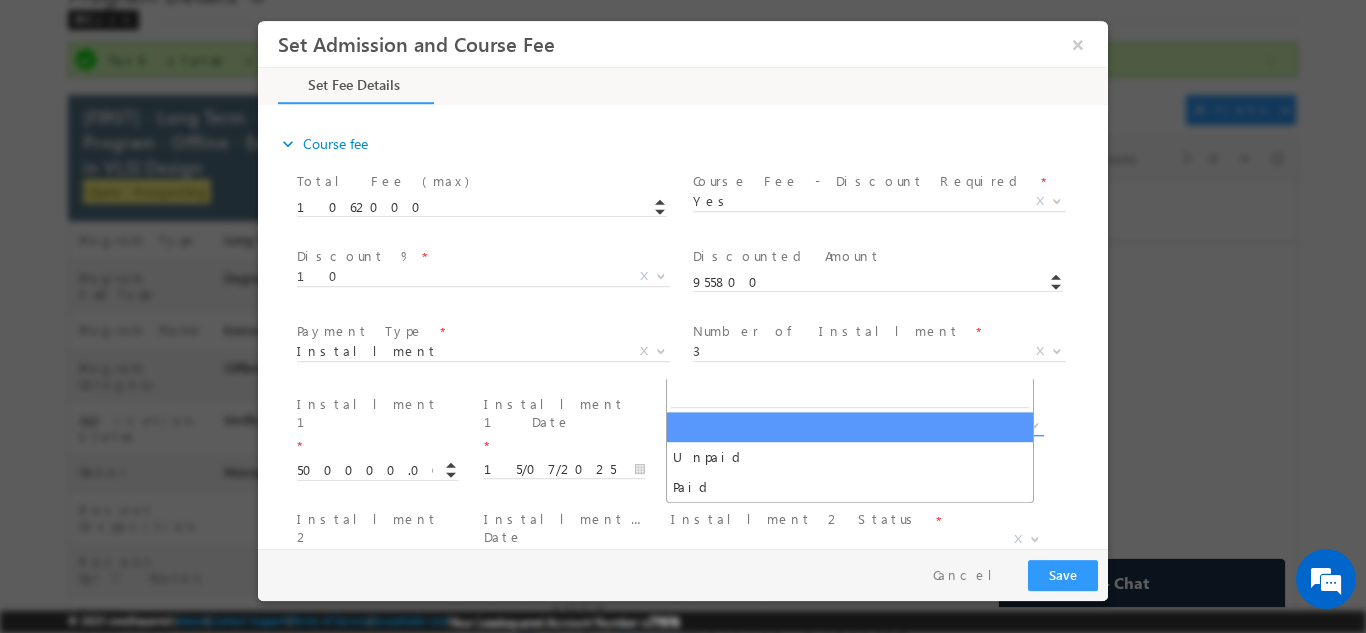 click on "X" at bounding box center (857, 425) 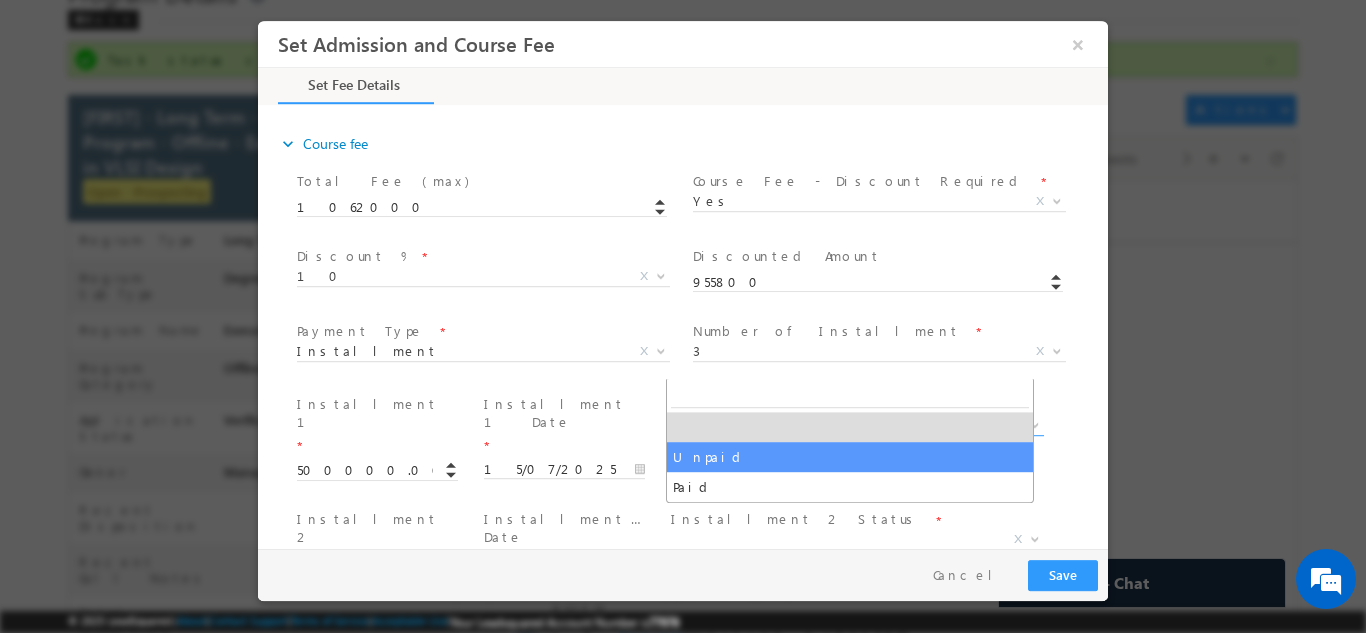 select on "Unpaid" 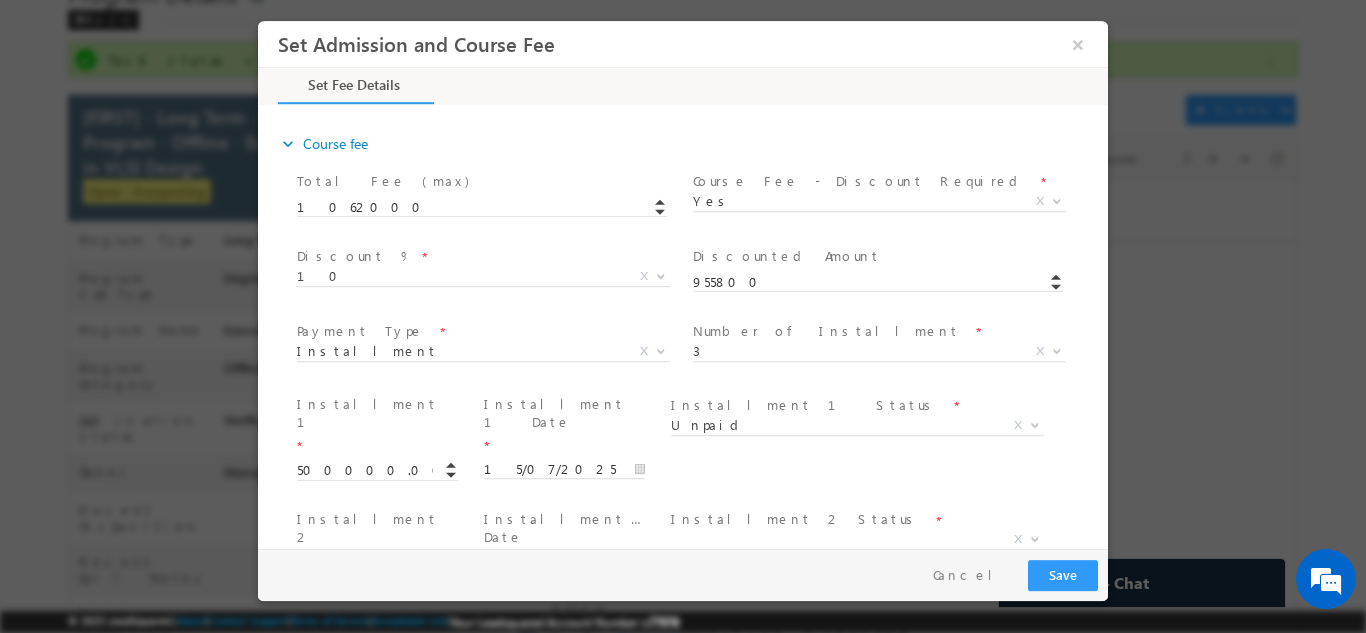 click at bounding box center [377, 584] 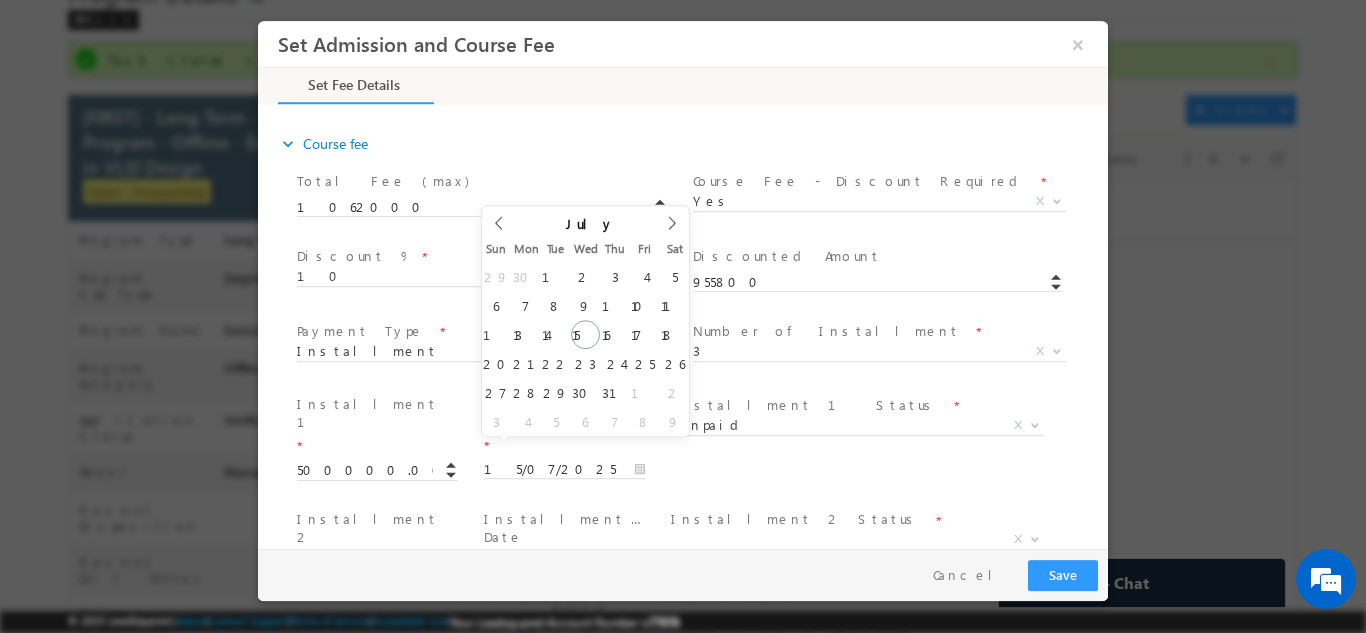 click at bounding box center [564, 583] 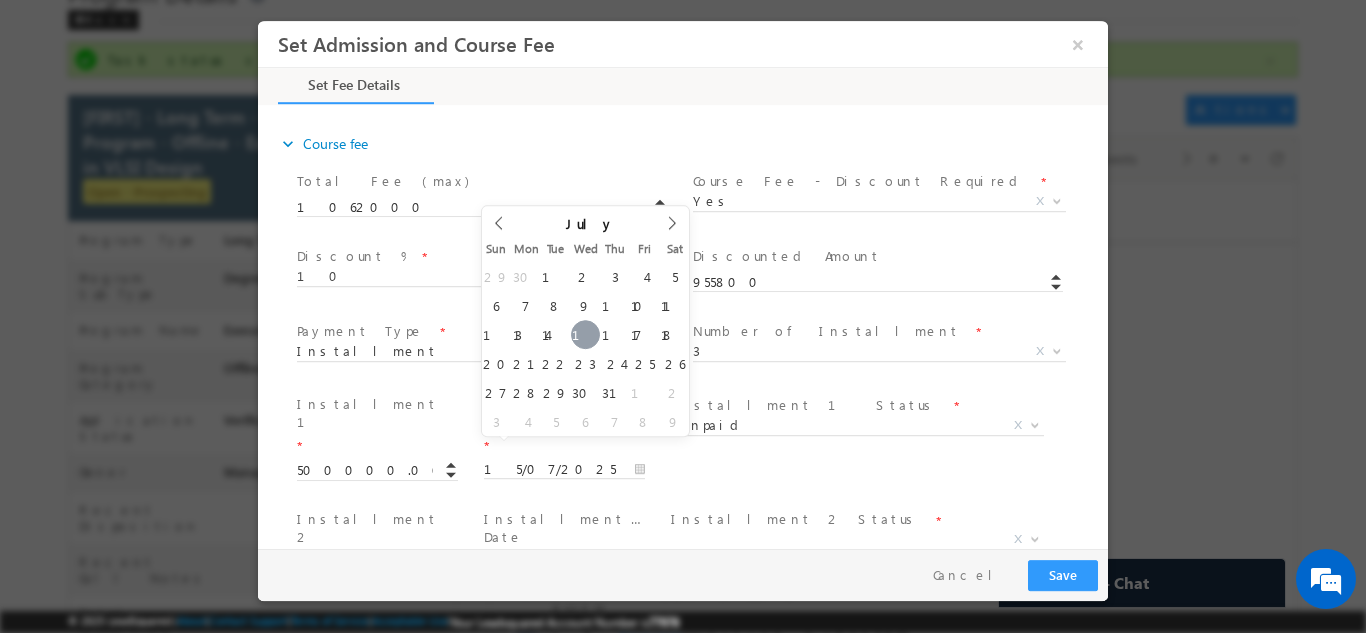 type on "16/07/2025" 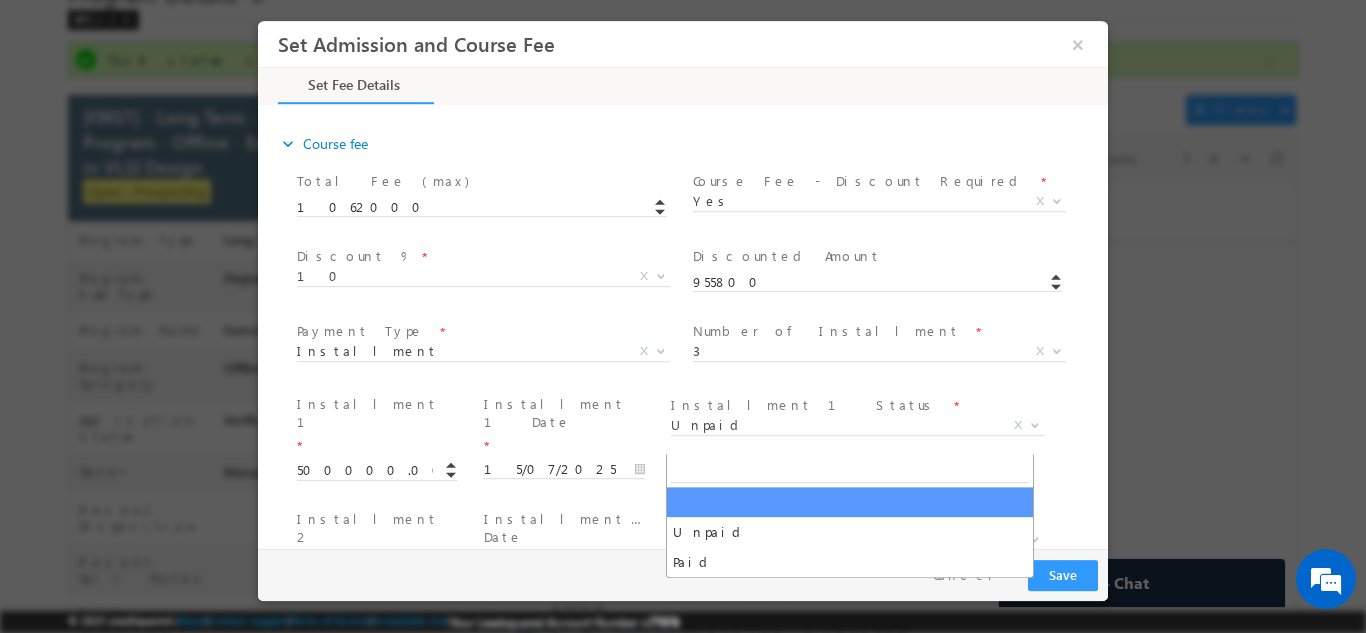 click on "X" at bounding box center (857, 539) 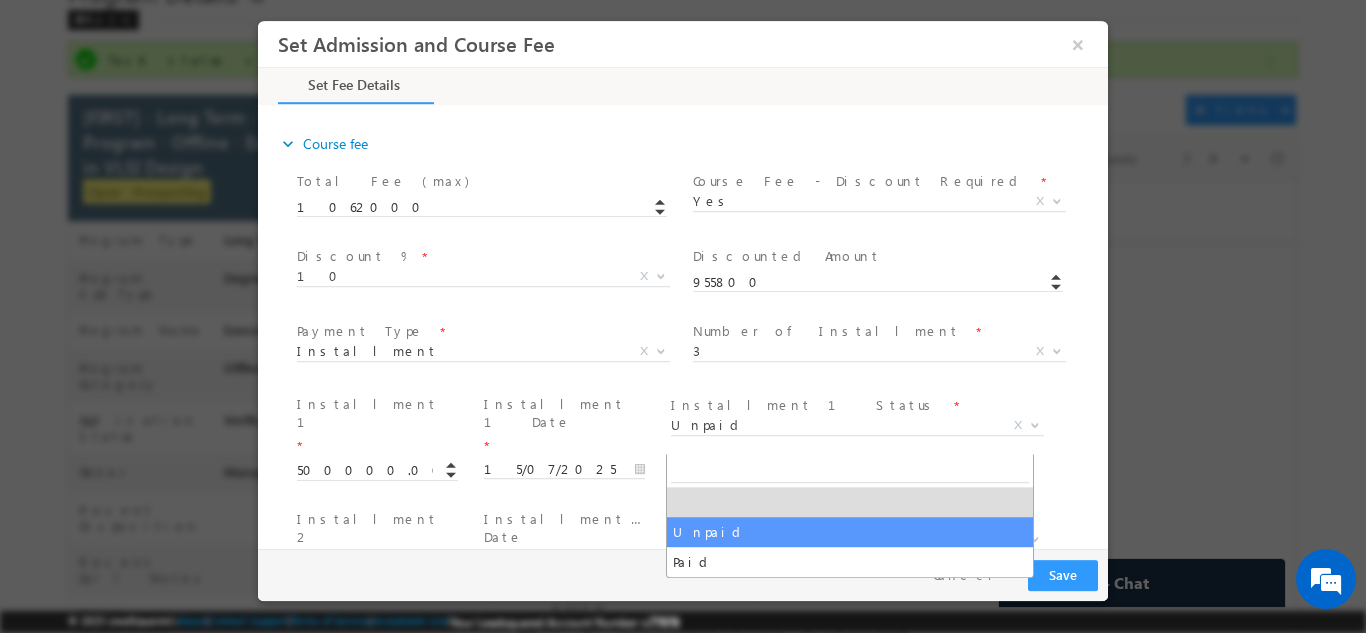 select on "Unpaid" 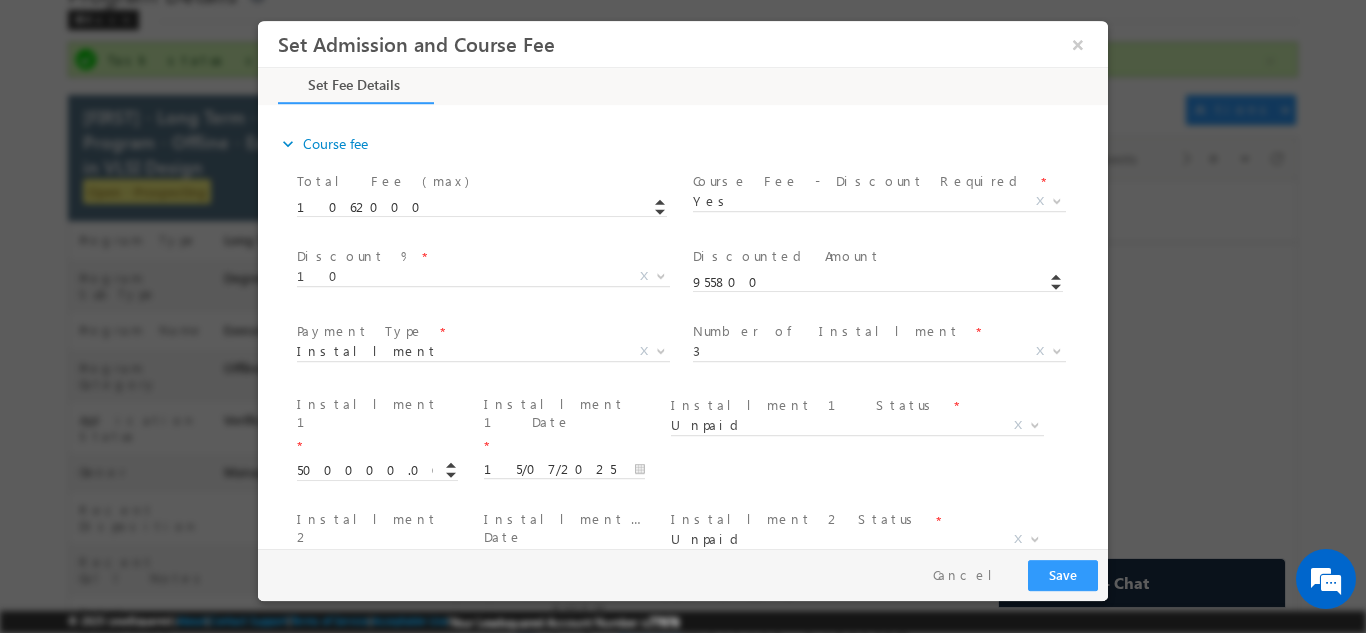 click at bounding box center (377, 681) 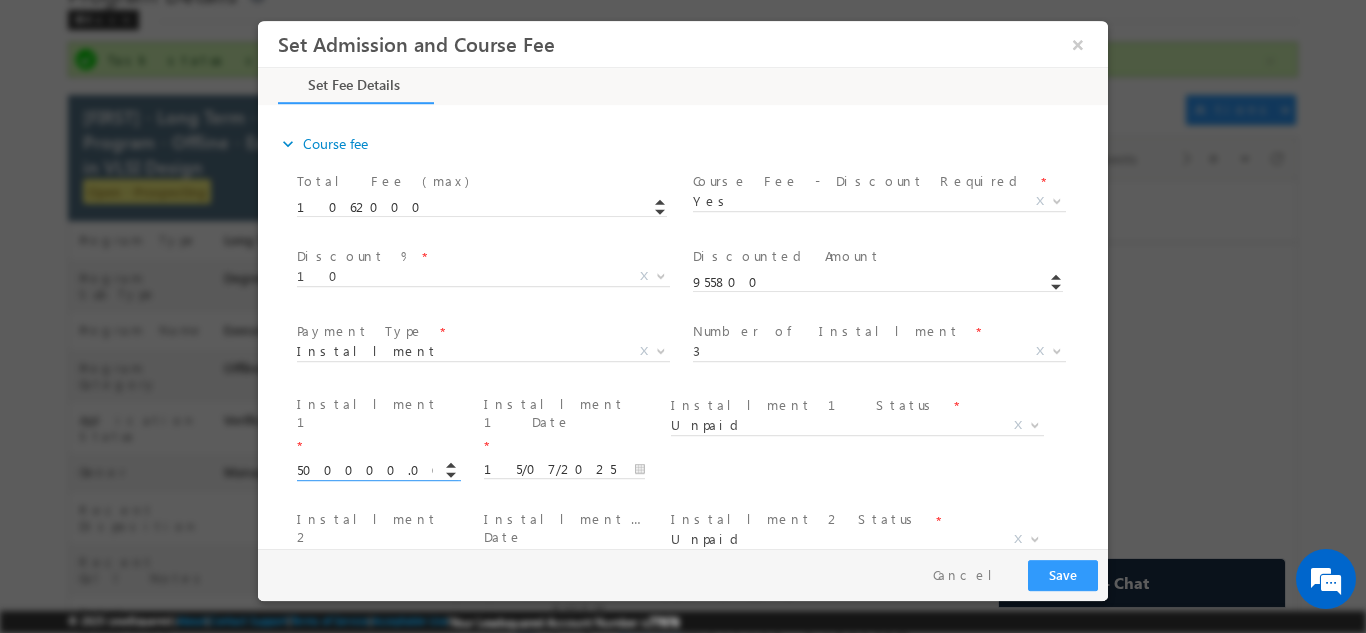type on "40000.00" 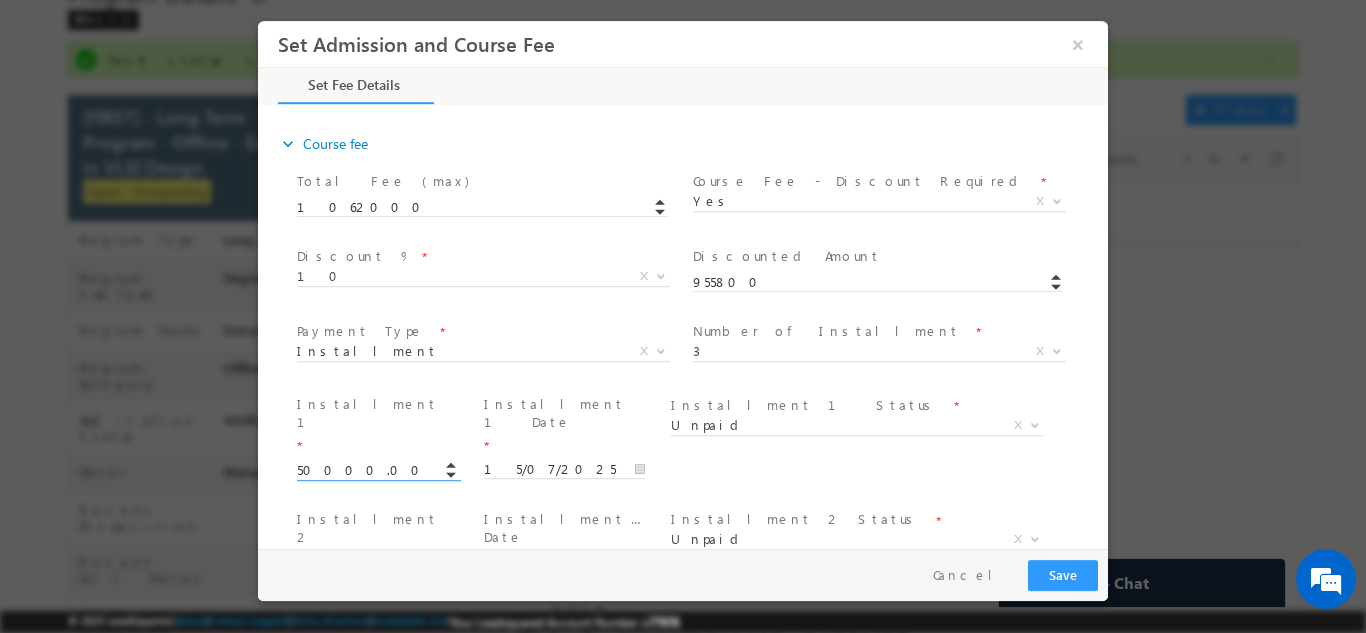 type on "50000.00" 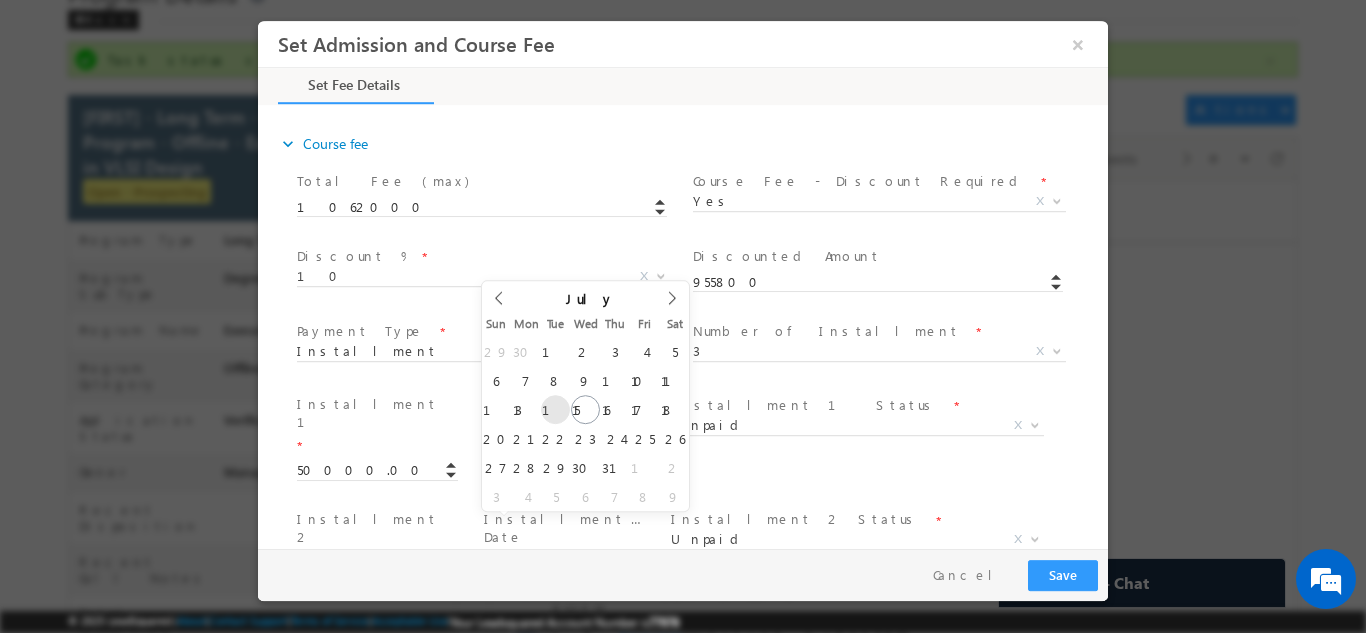 type on "15/07/2025" 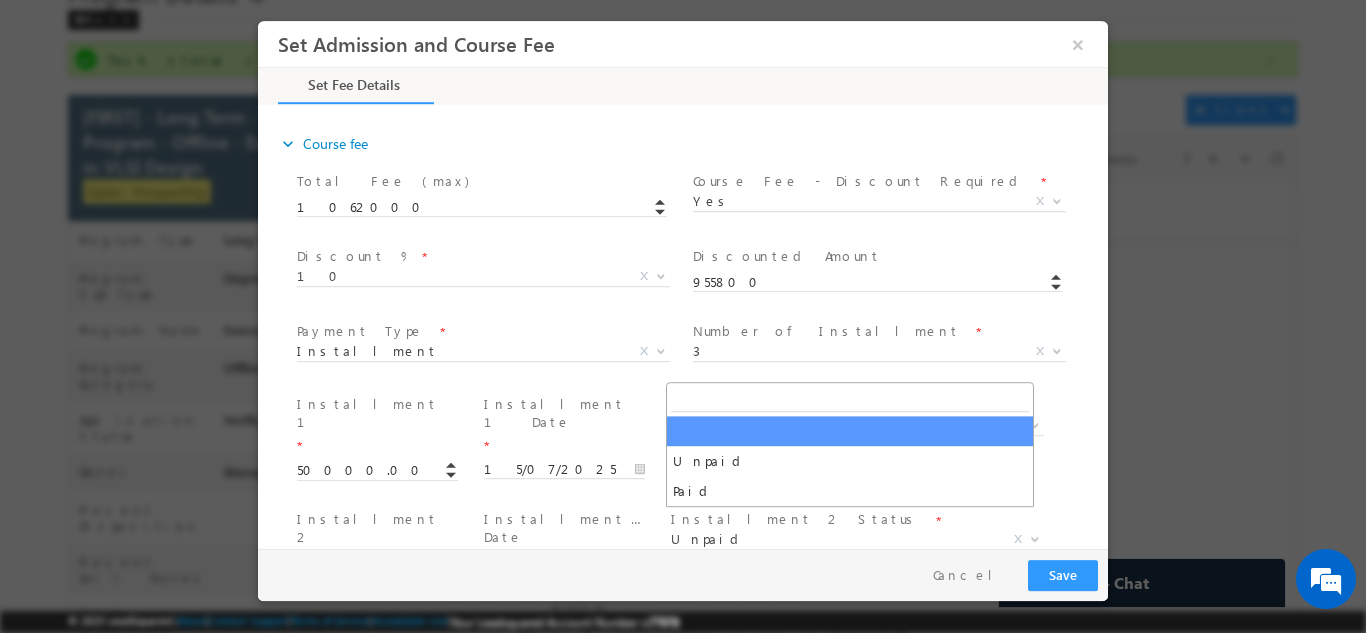 click on "X" at bounding box center [857, 654] 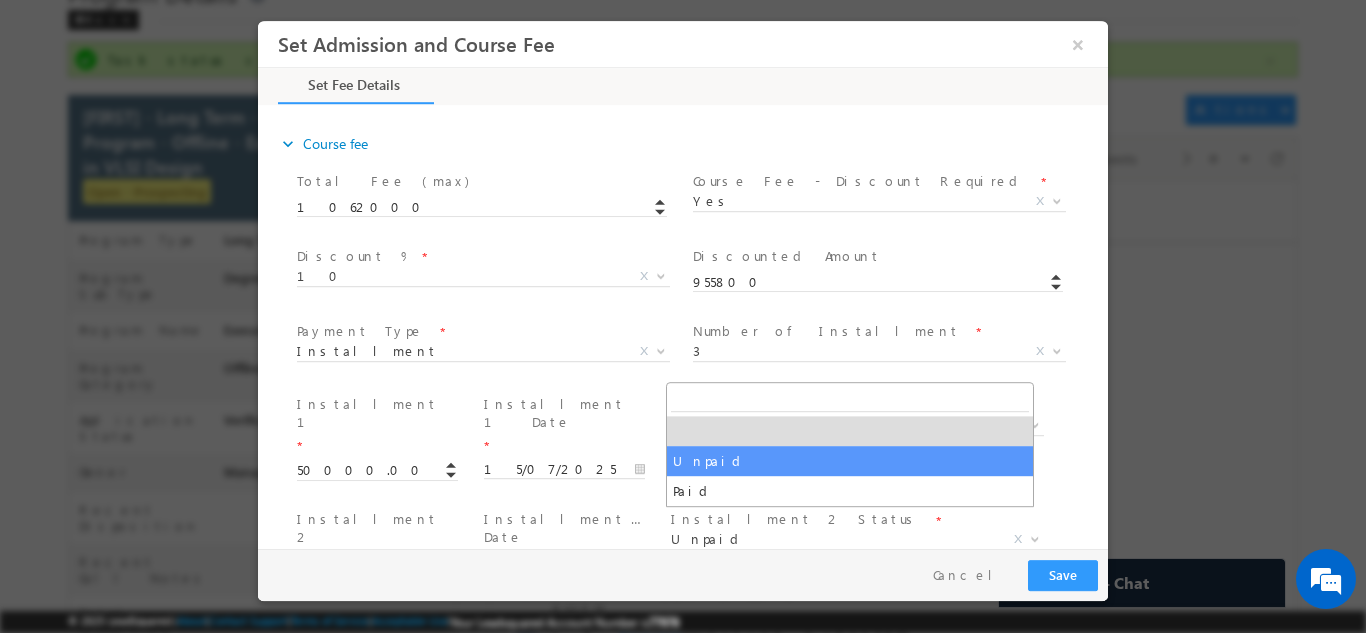 select on "Unpaid" 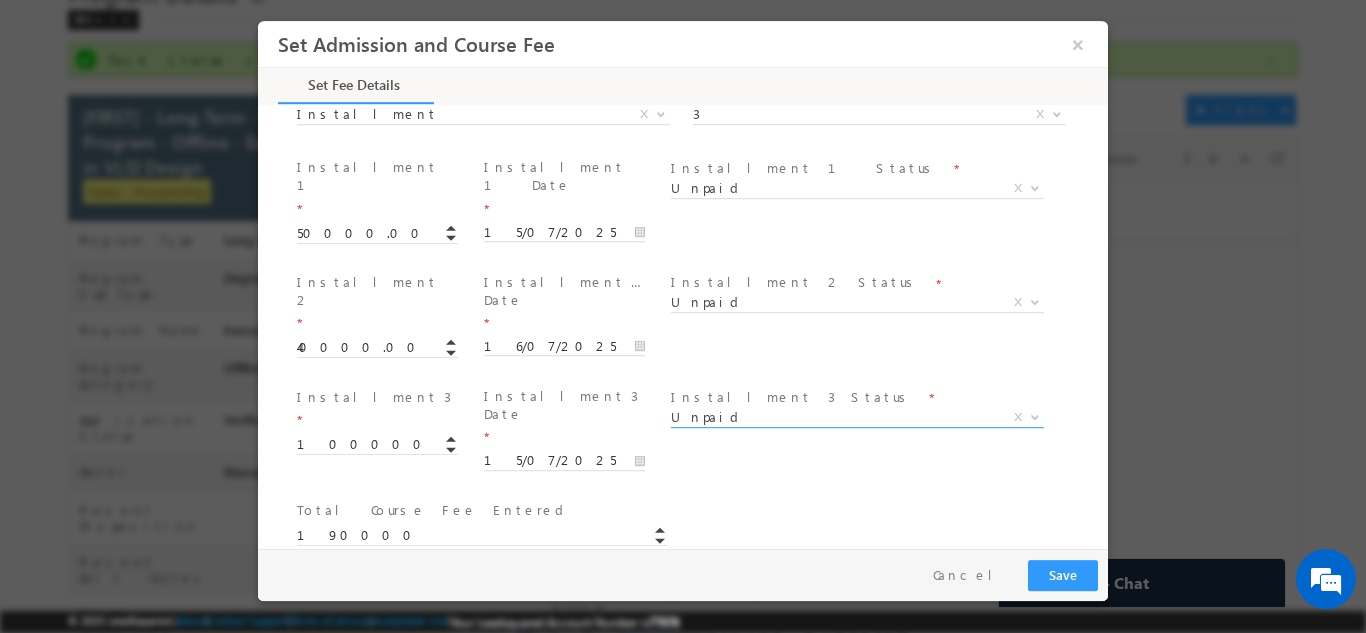 scroll, scrollTop: 1019, scrollLeft: 0, axis: vertical 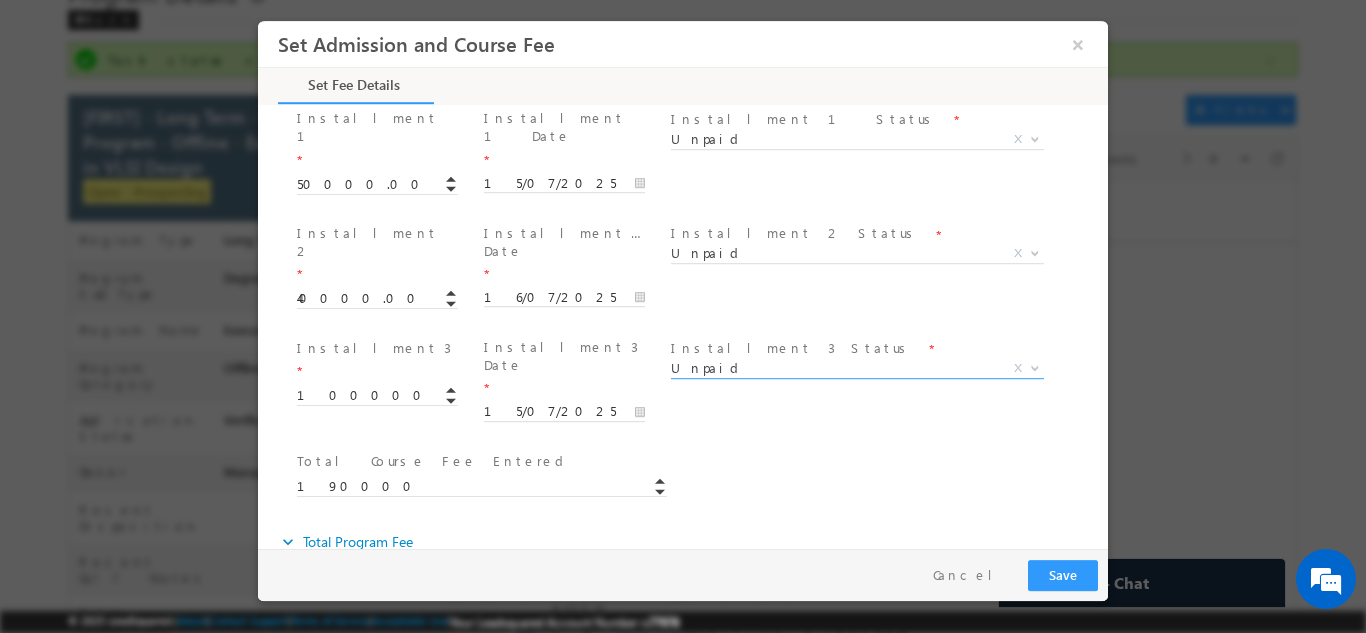 click at bounding box center [484, 608] 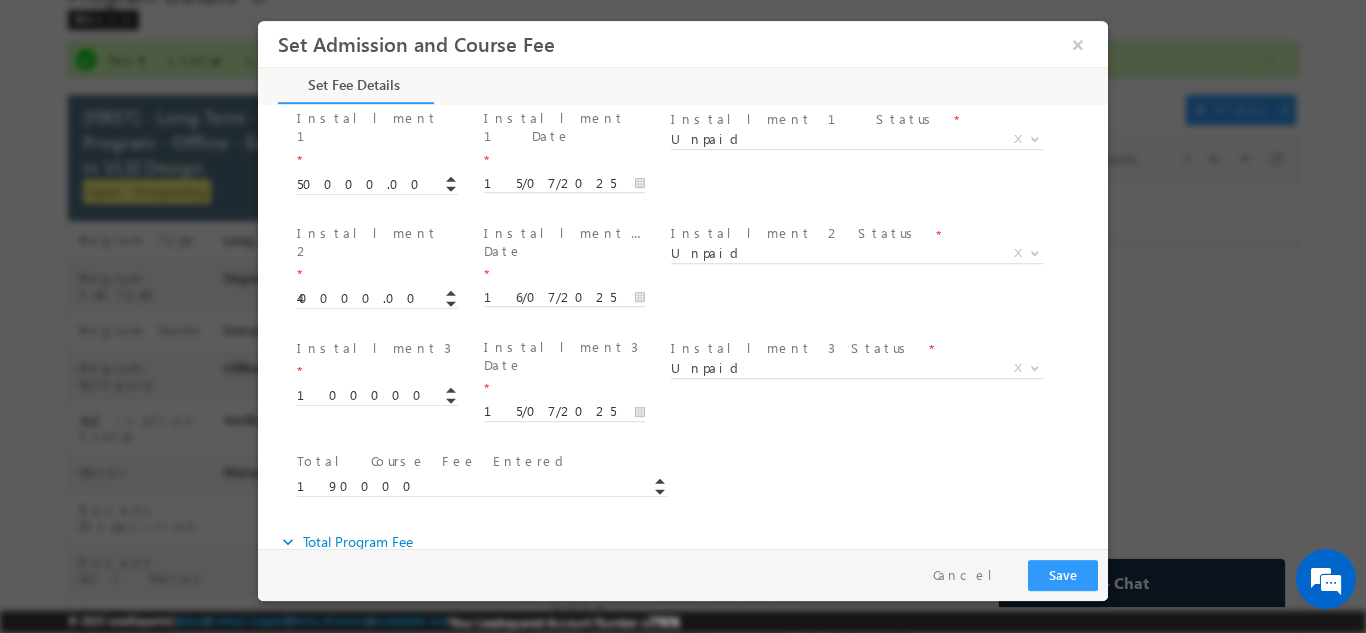 click on "X" at bounding box center (483, 599) 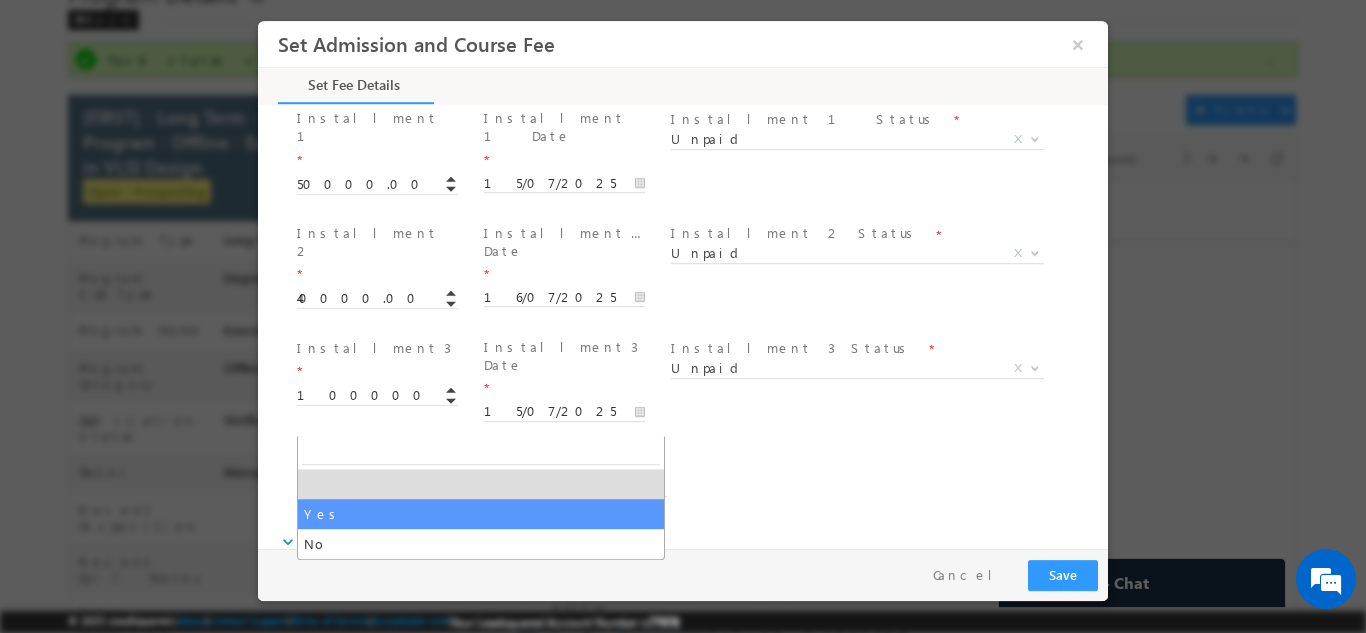select on "Yes" 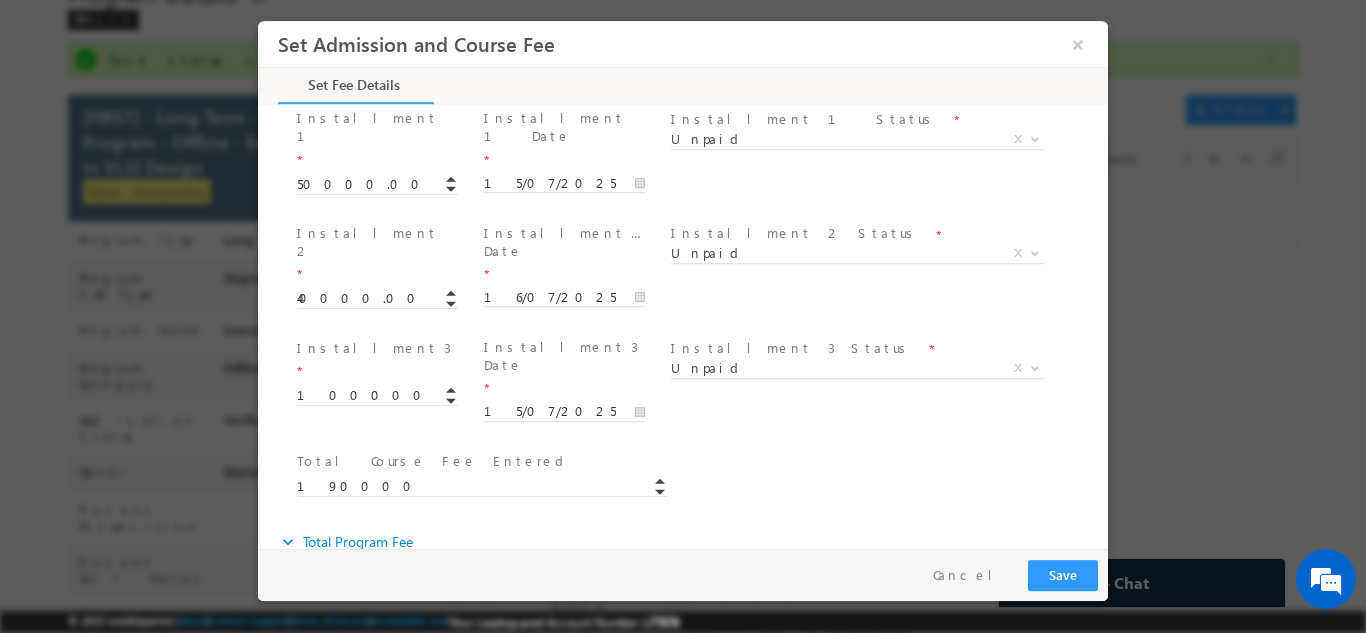 click on "GST
*" at bounding box center [877, 654] 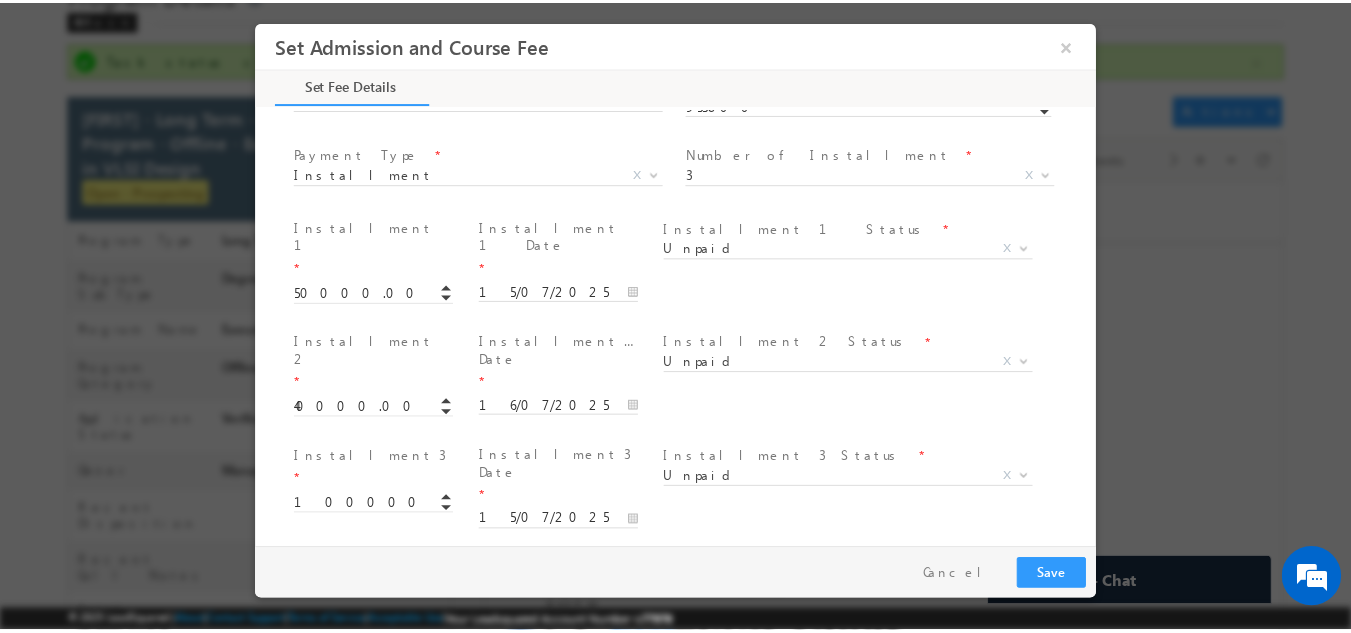scroll, scrollTop: 1019, scrollLeft: 0, axis: vertical 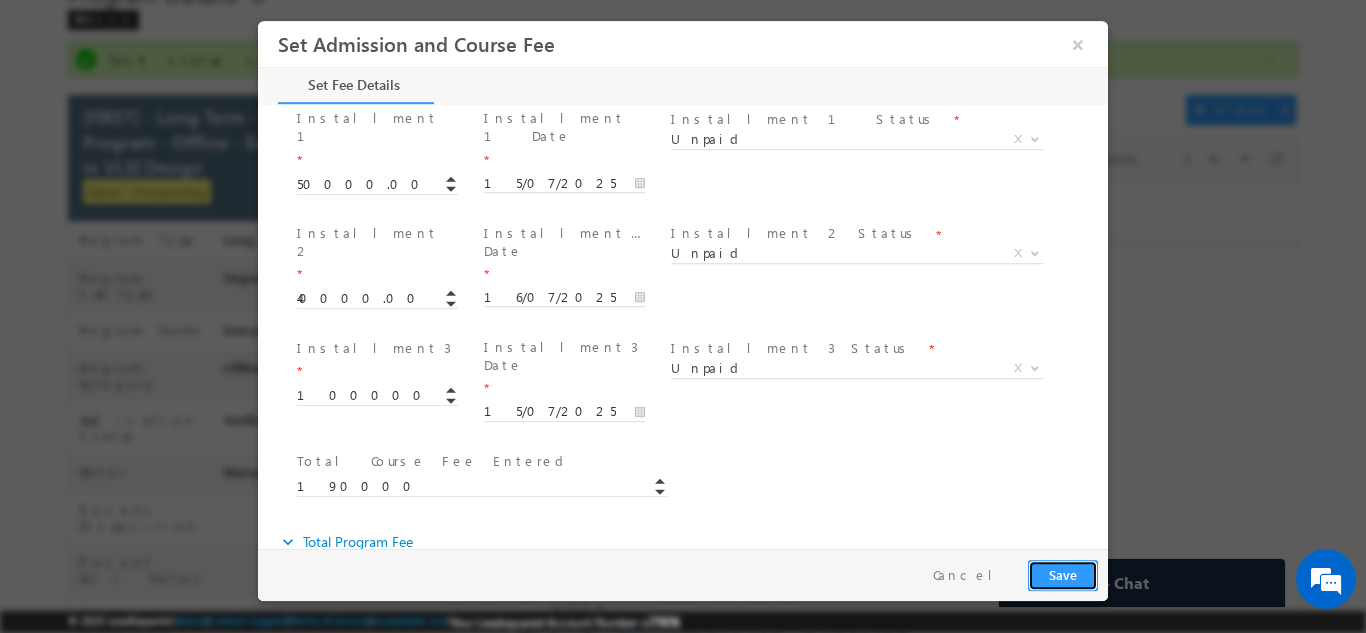 click on "Save" at bounding box center [1063, 574] 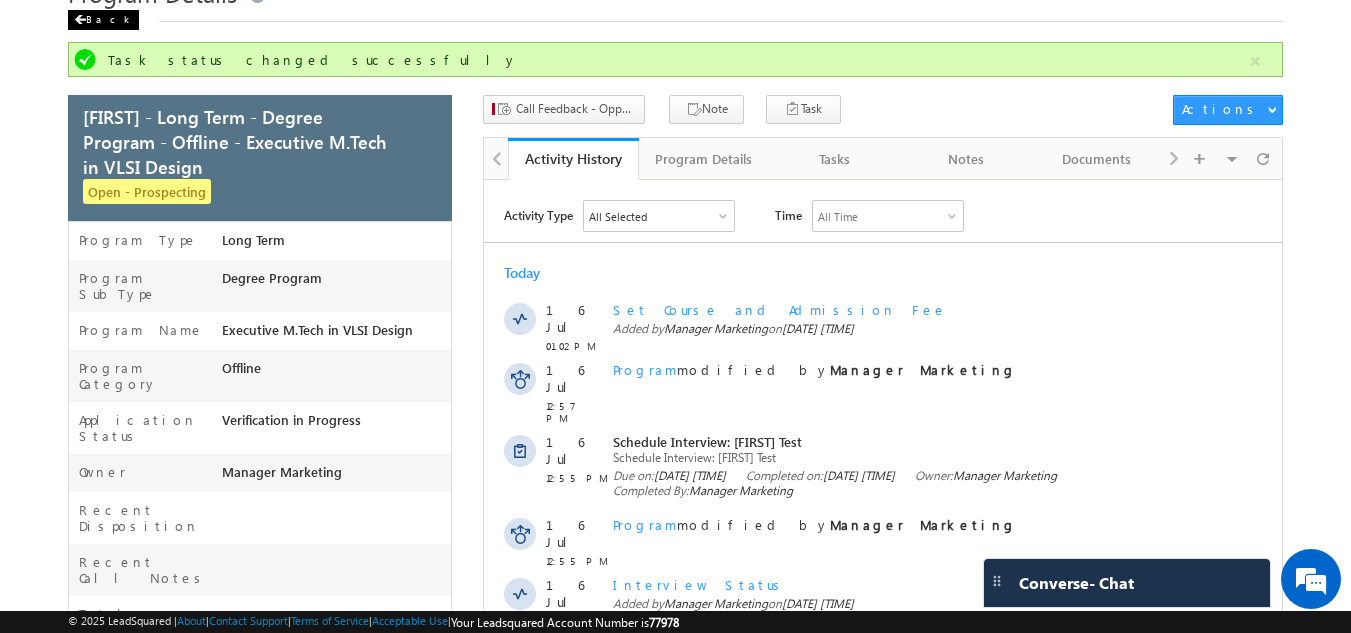 click on "Back" at bounding box center [103, 20] 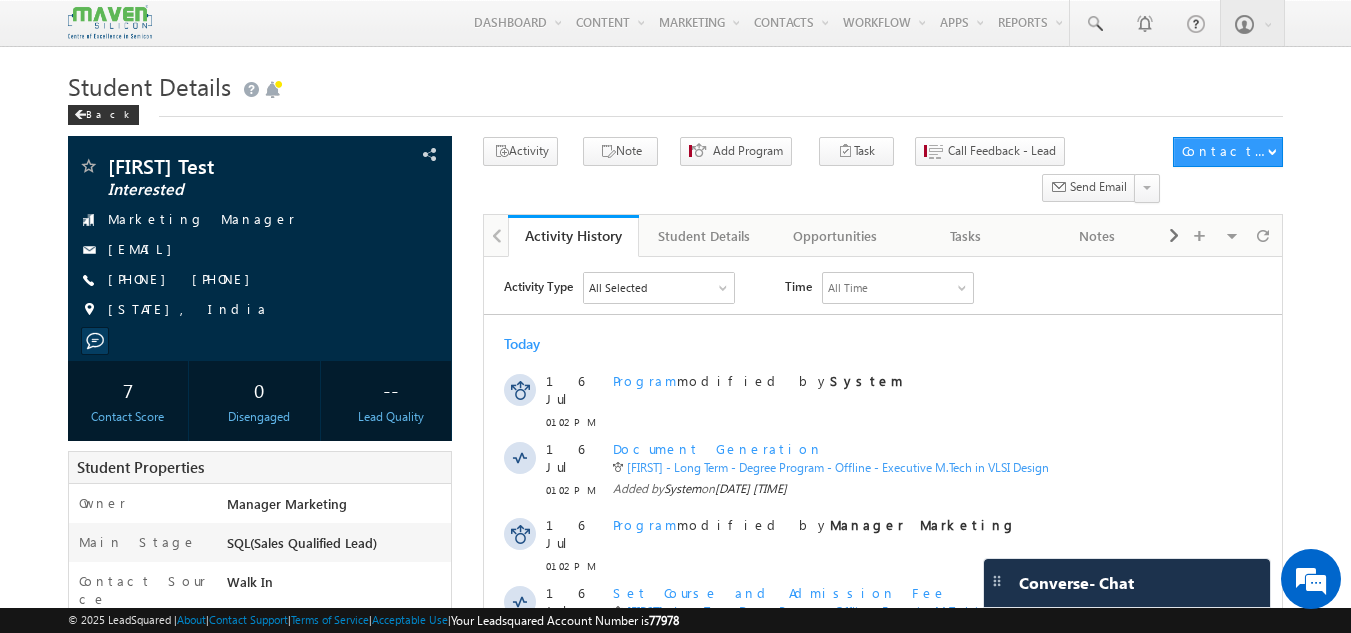 scroll, scrollTop: 0, scrollLeft: 0, axis: both 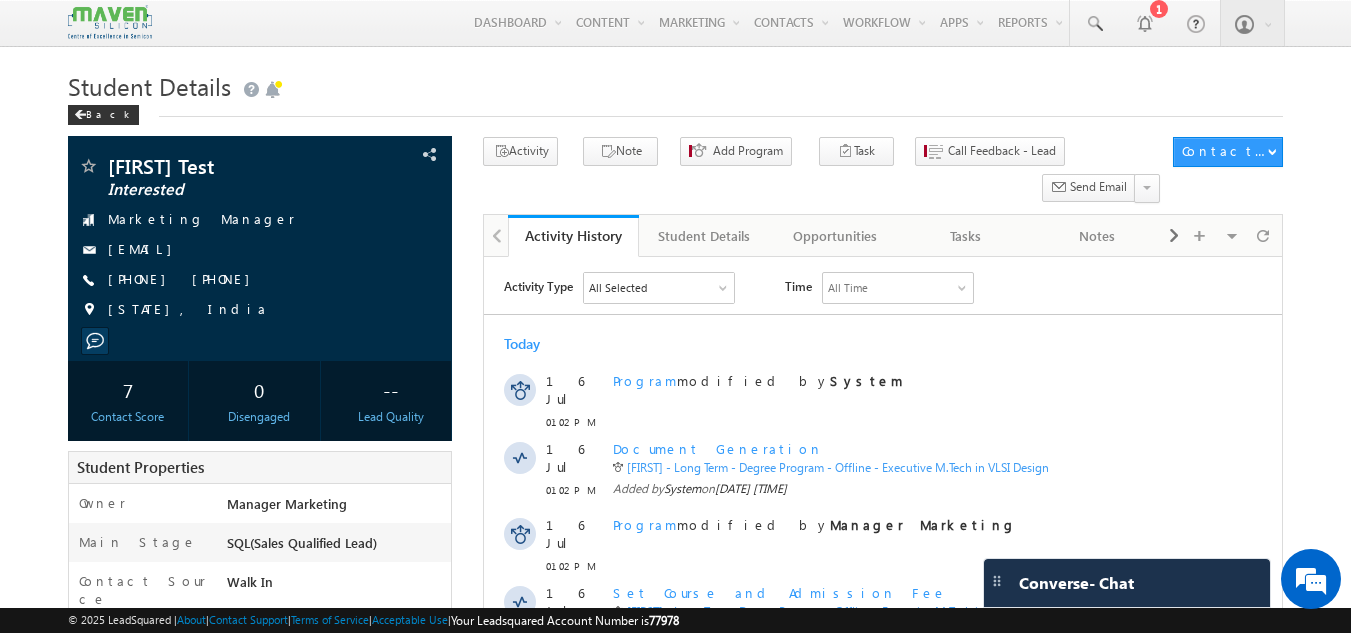 click on "[FIRST] Test
Interested
Marketing Manager" at bounding box center (676, 784) 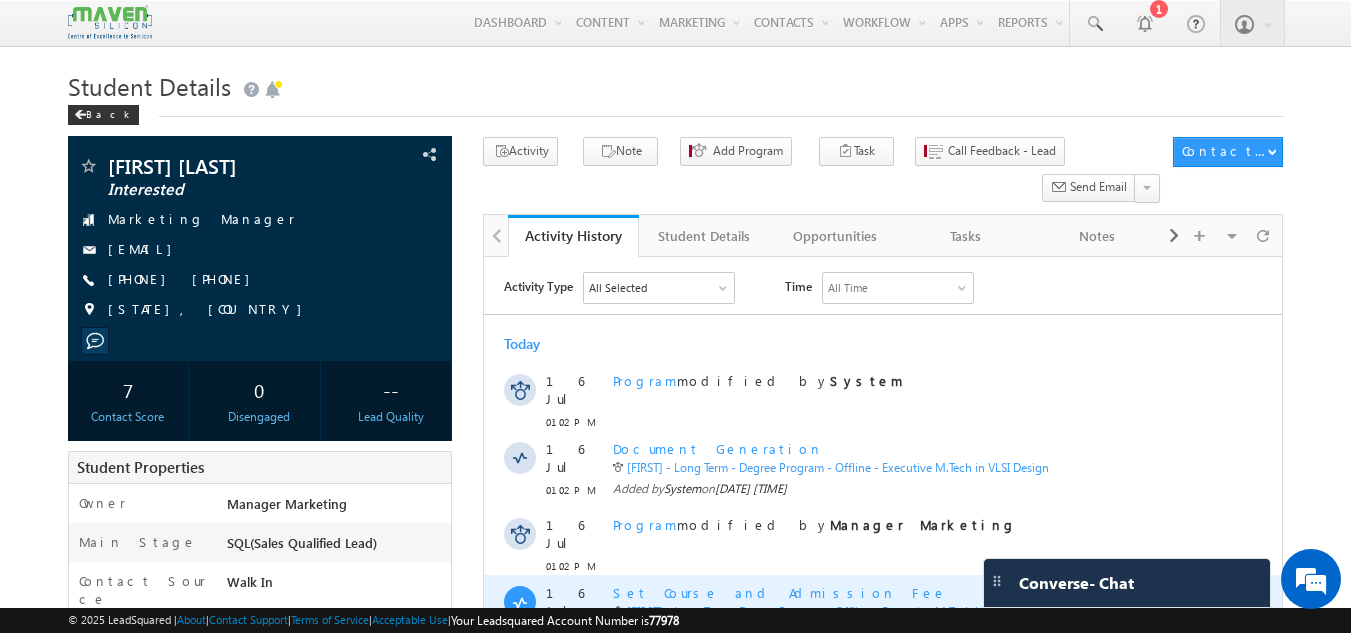 scroll, scrollTop: 0, scrollLeft: 0, axis: both 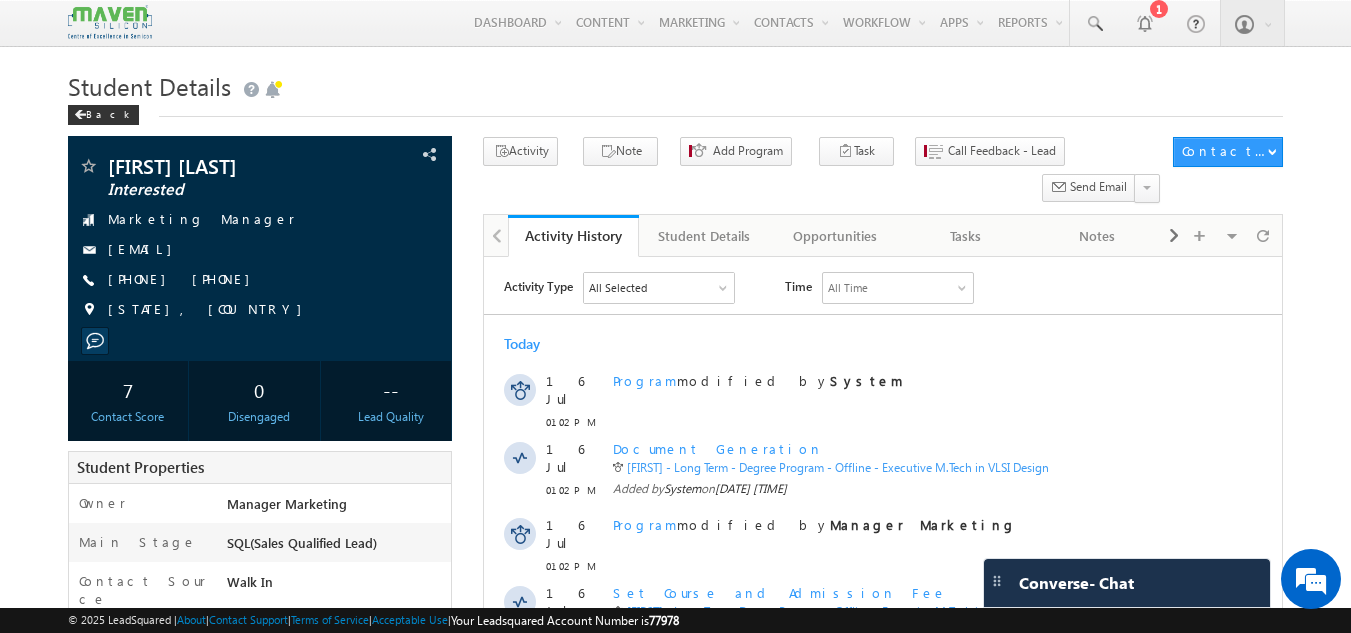 click on "Student Details" at bounding box center (676, 84) 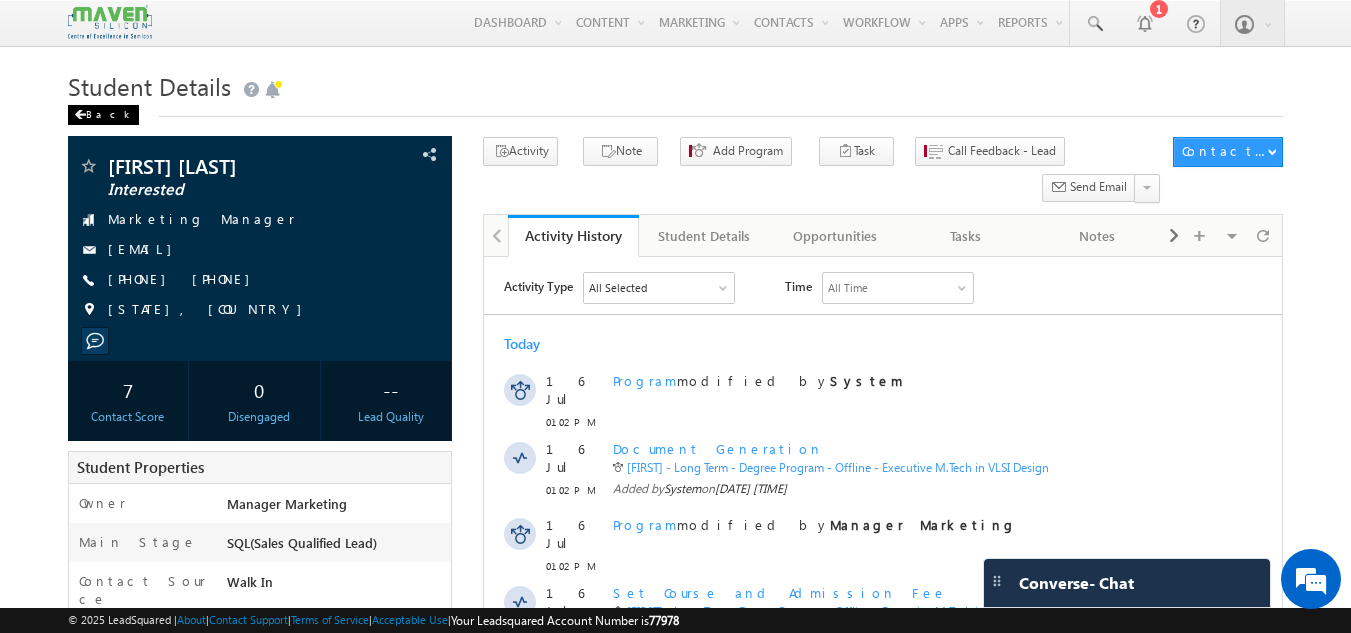 click on "Back" at bounding box center [103, 115] 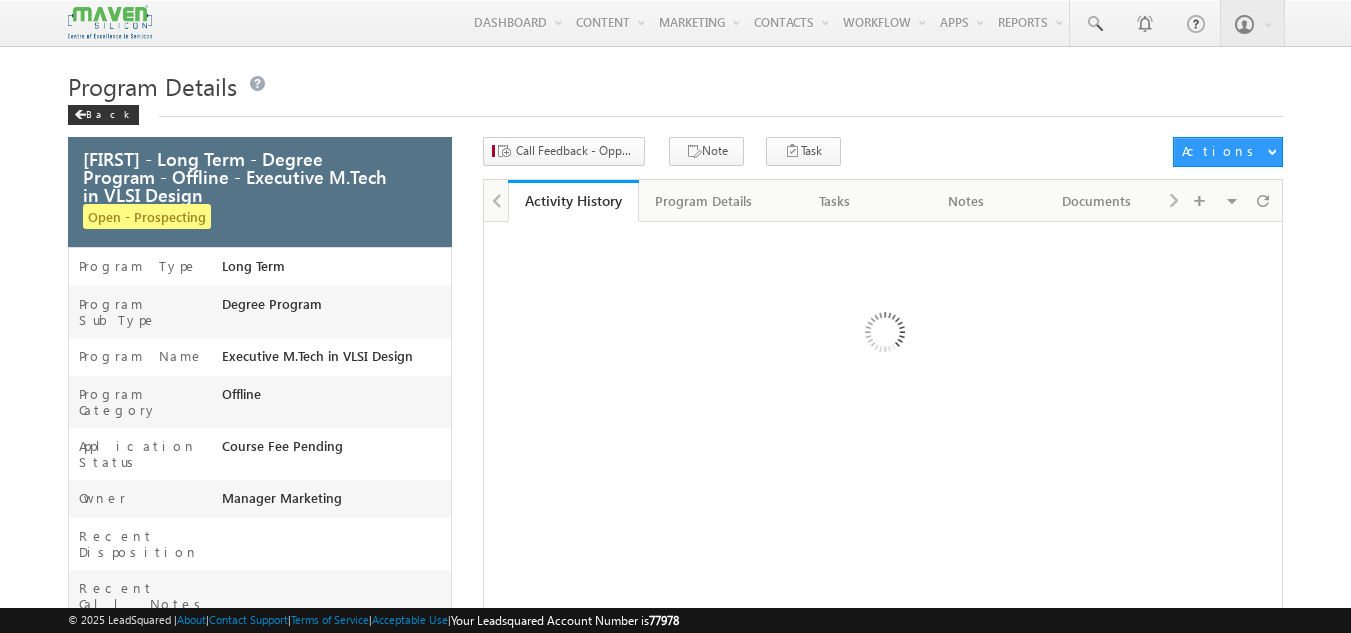 scroll, scrollTop: 0, scrollLeft: 0, axis: both 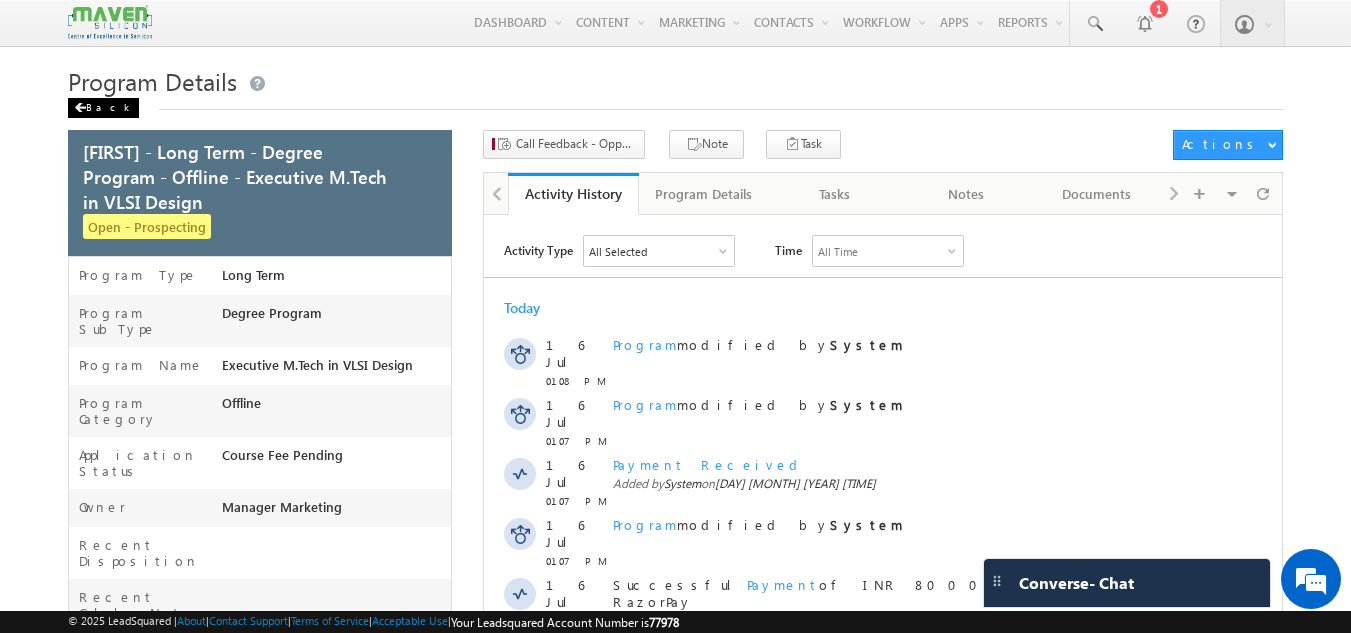 click on "Back" at bounding box center [103, 108] 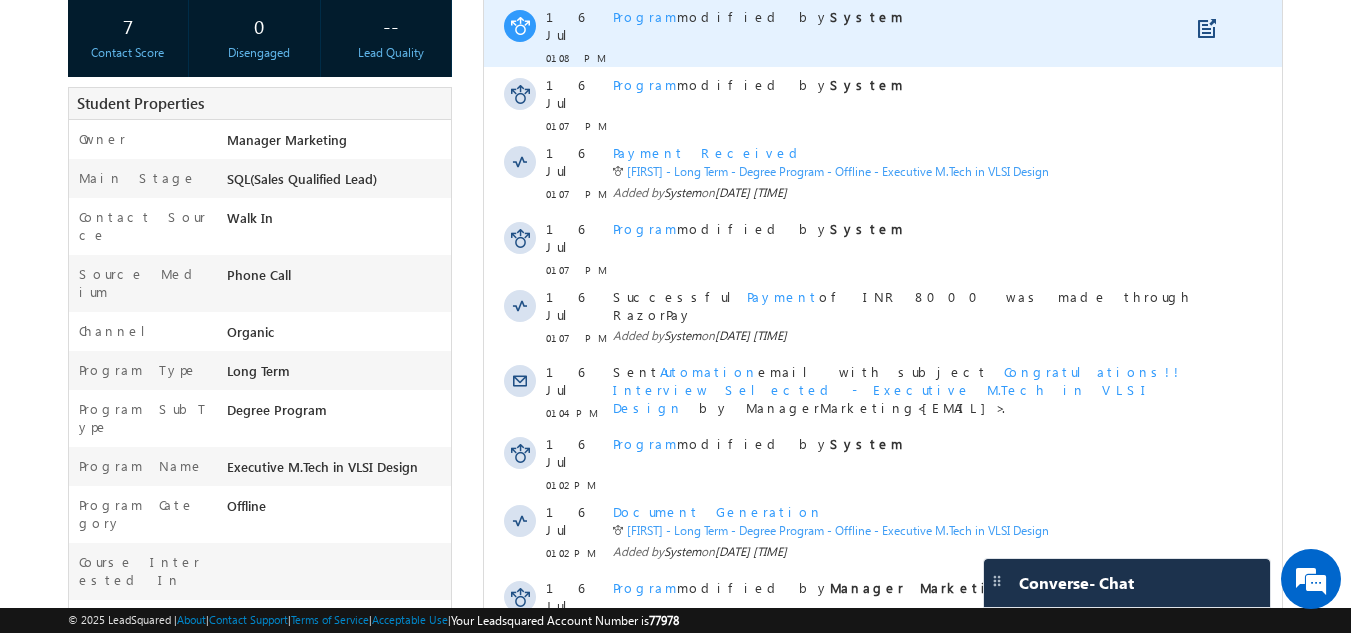 scroll, scrollTop: 365, scrollLeft: 0, axis: vertical 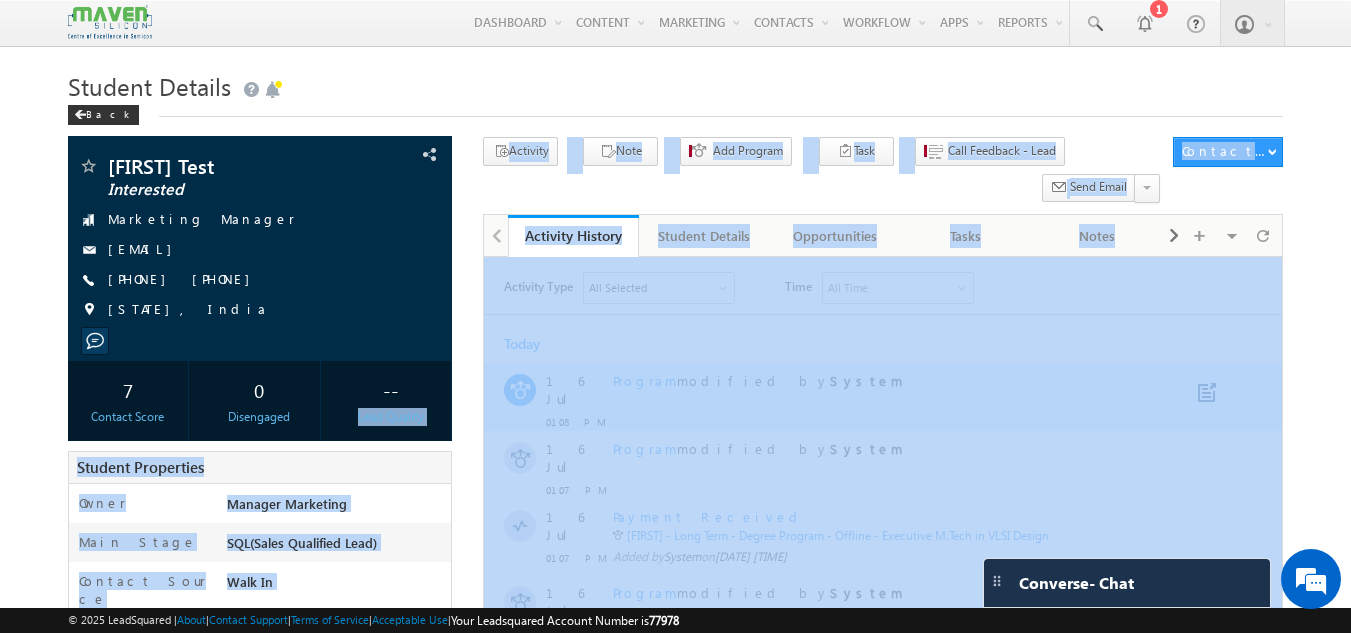 drag, startPoint x: 907, startPoint y: 657, endPoint x: 582, endPoint y: 363, distance: 438.24765 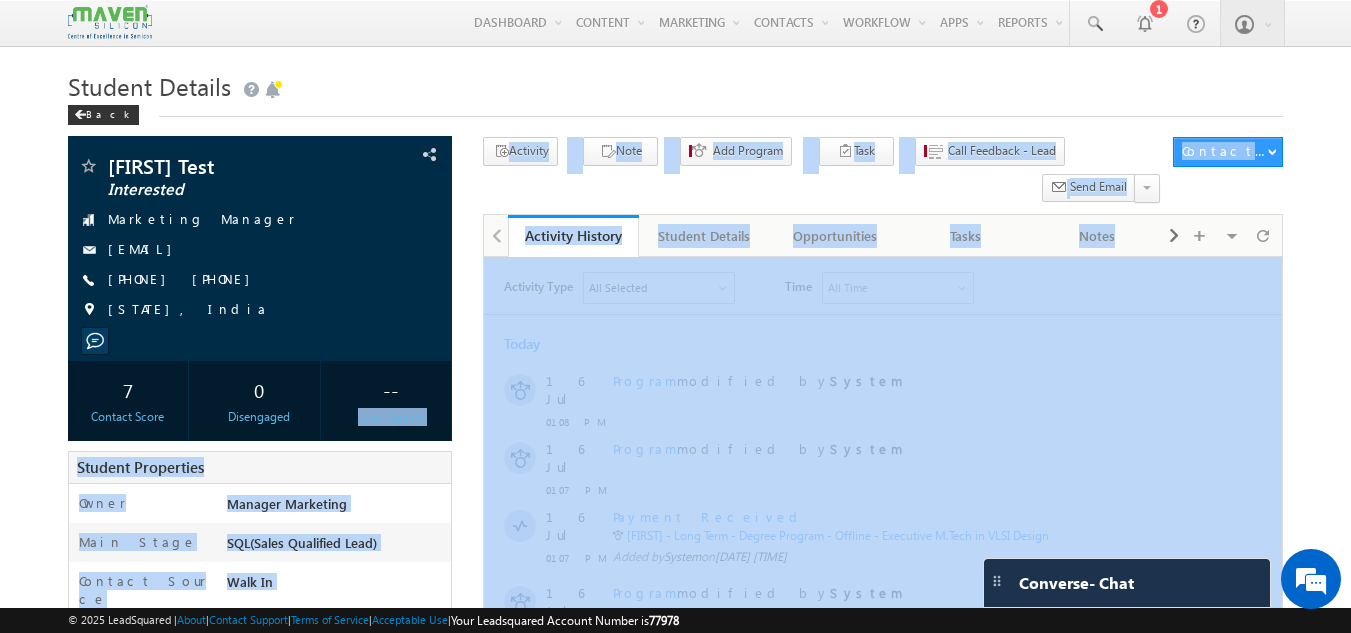 click at bounding box center (110, 22) 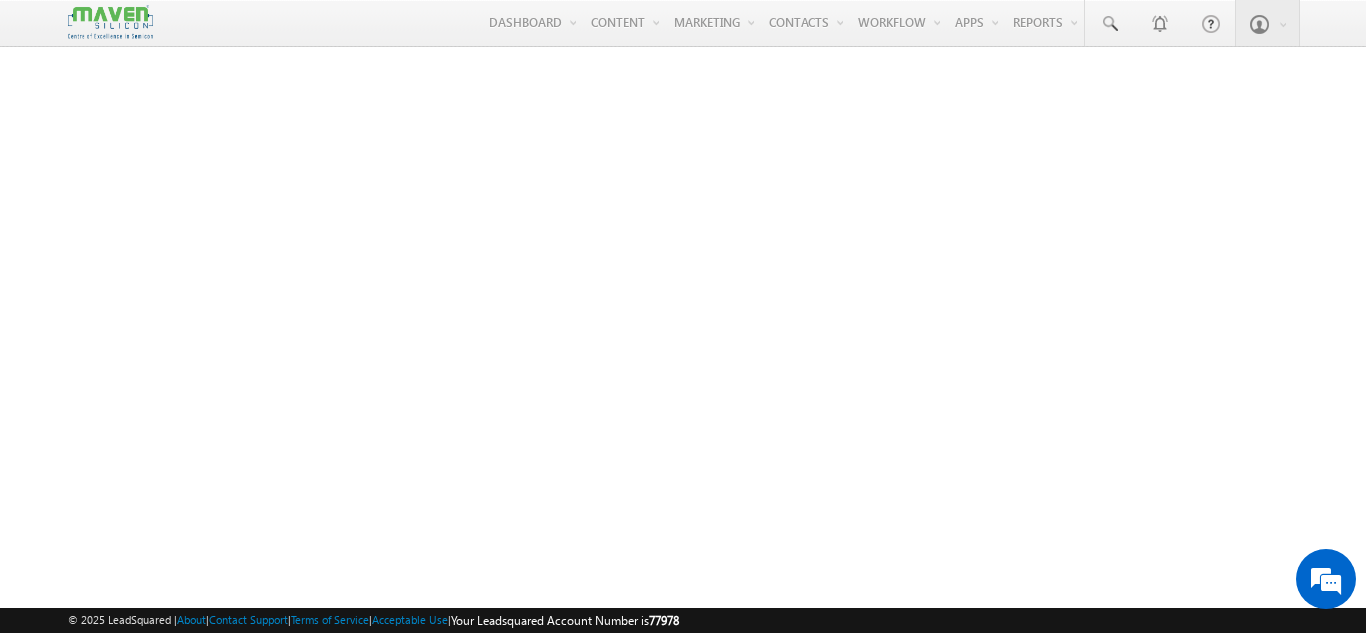 scroll, scrollTop: 0, scrollLeft: 0, axis: both 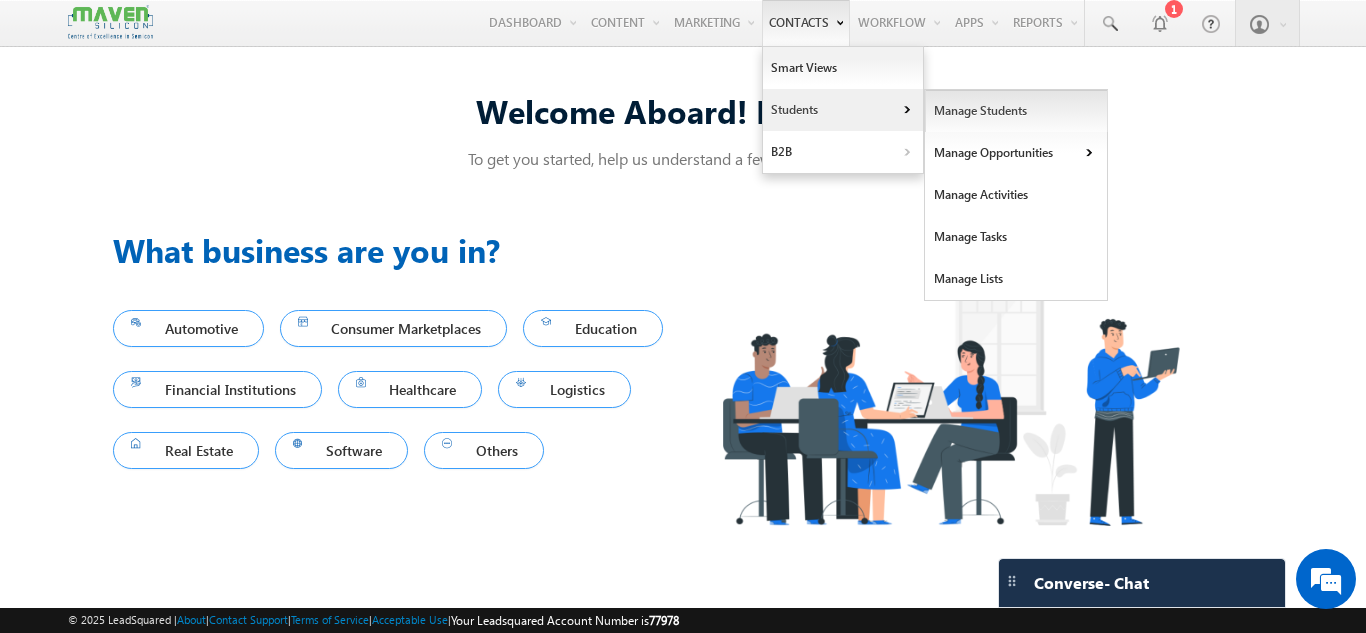 click on "Manage Students" at bounding box center (1016, 111) 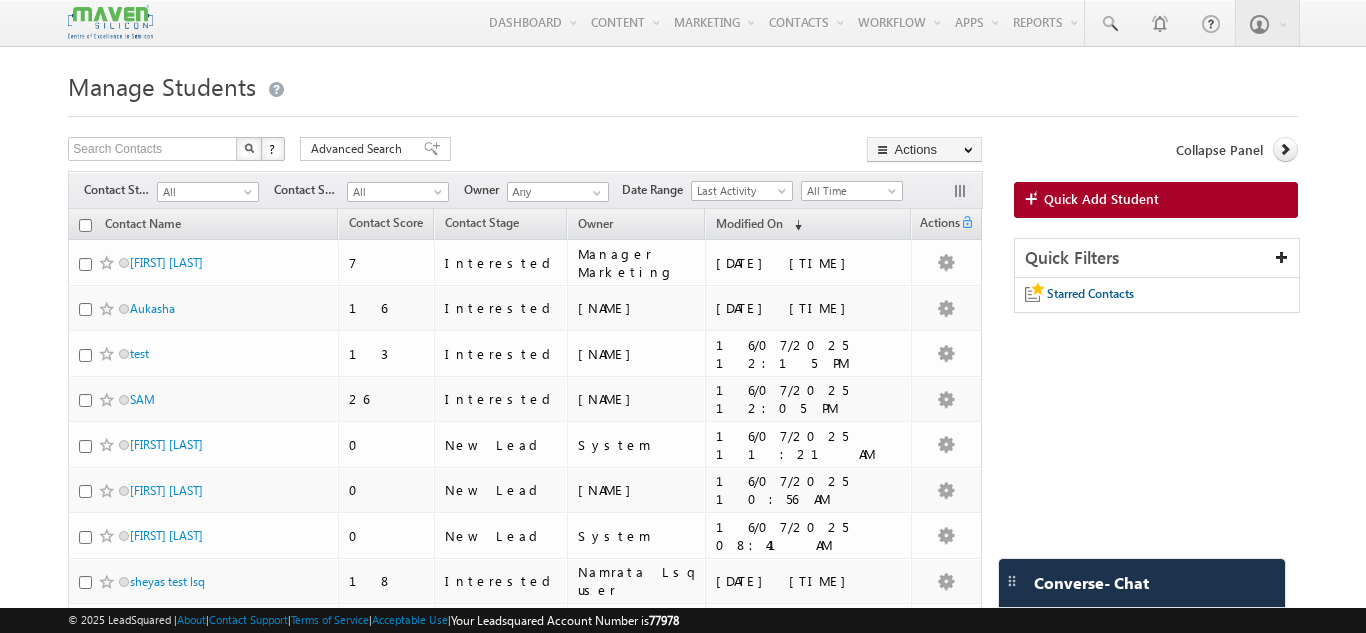 scroll, scrollTop: 0, scrollLeft: 0, axis: both 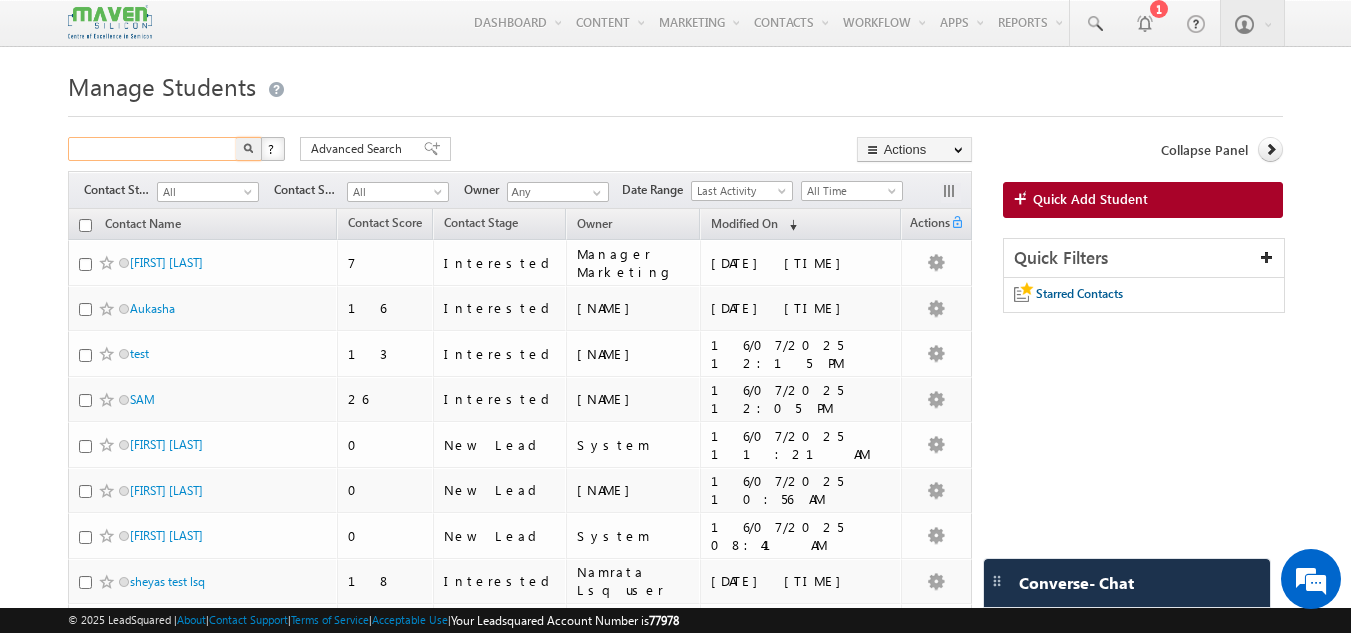 click at bounding box center (153, 149) 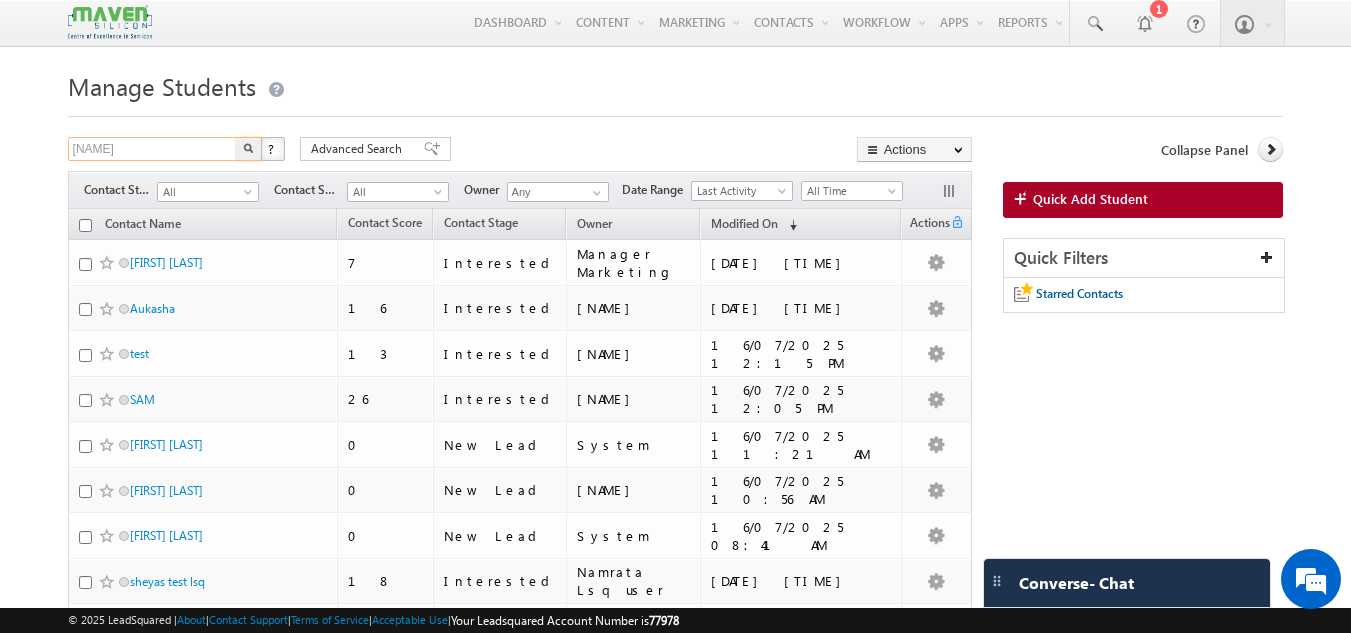 type on "Raghu" 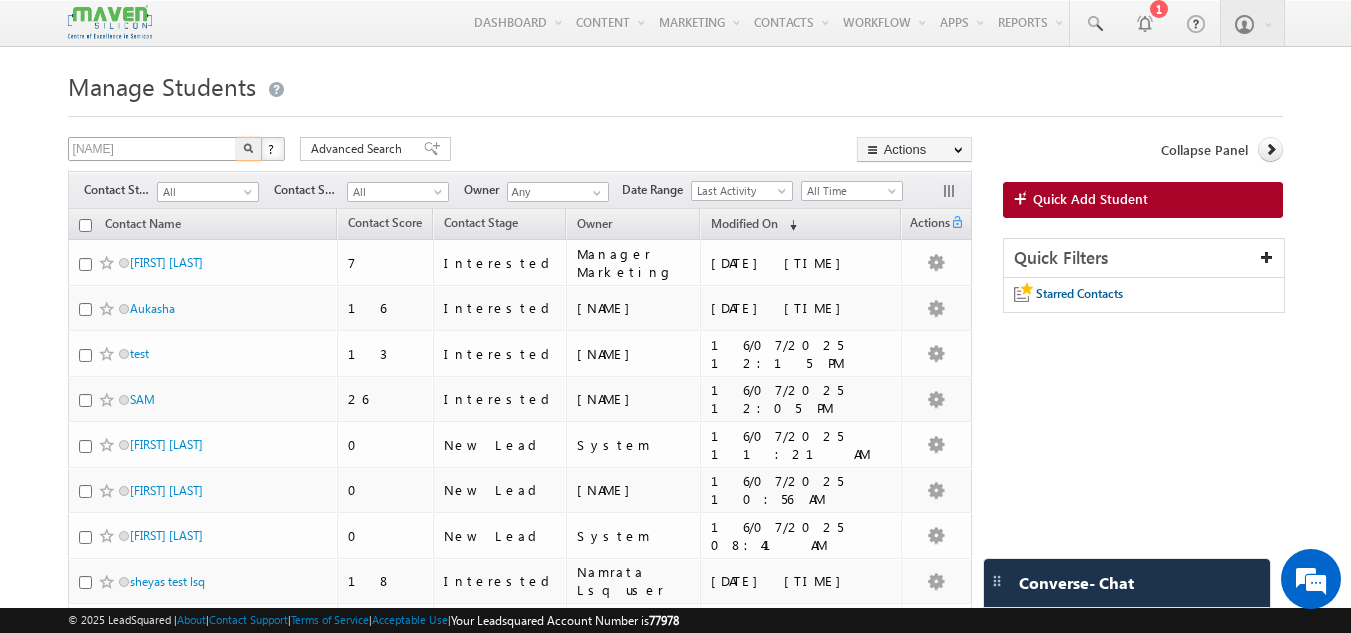 click at bounding box center [249, 149] 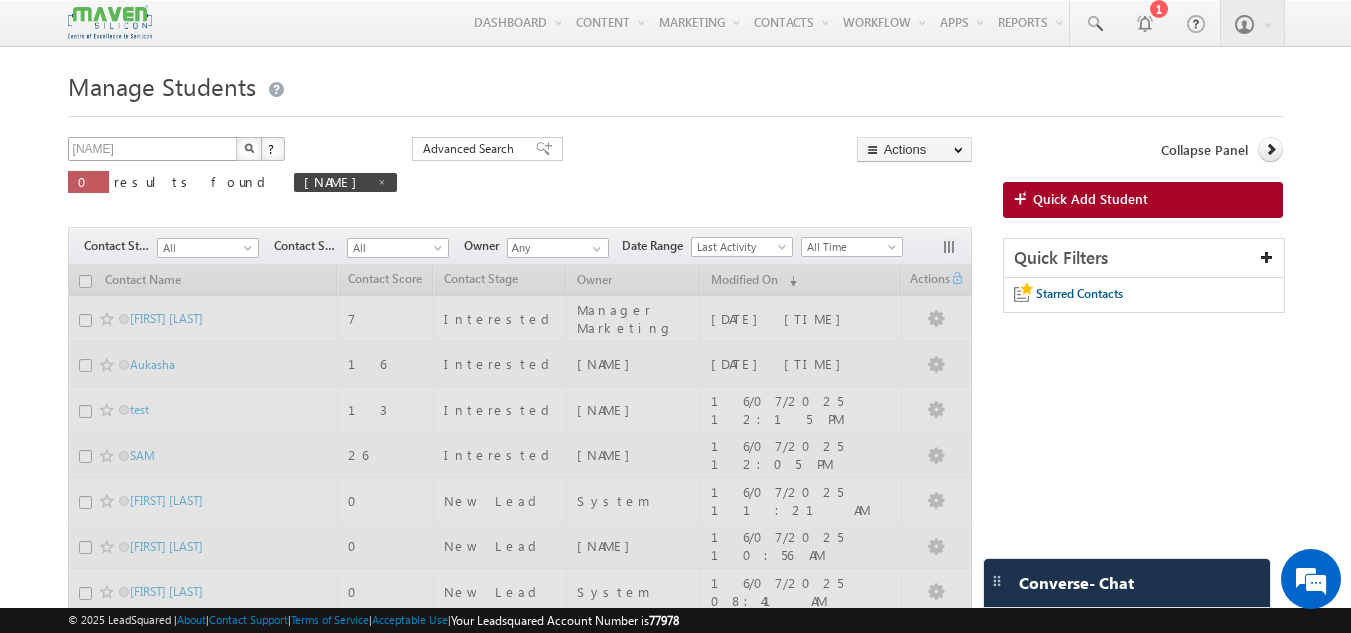 type 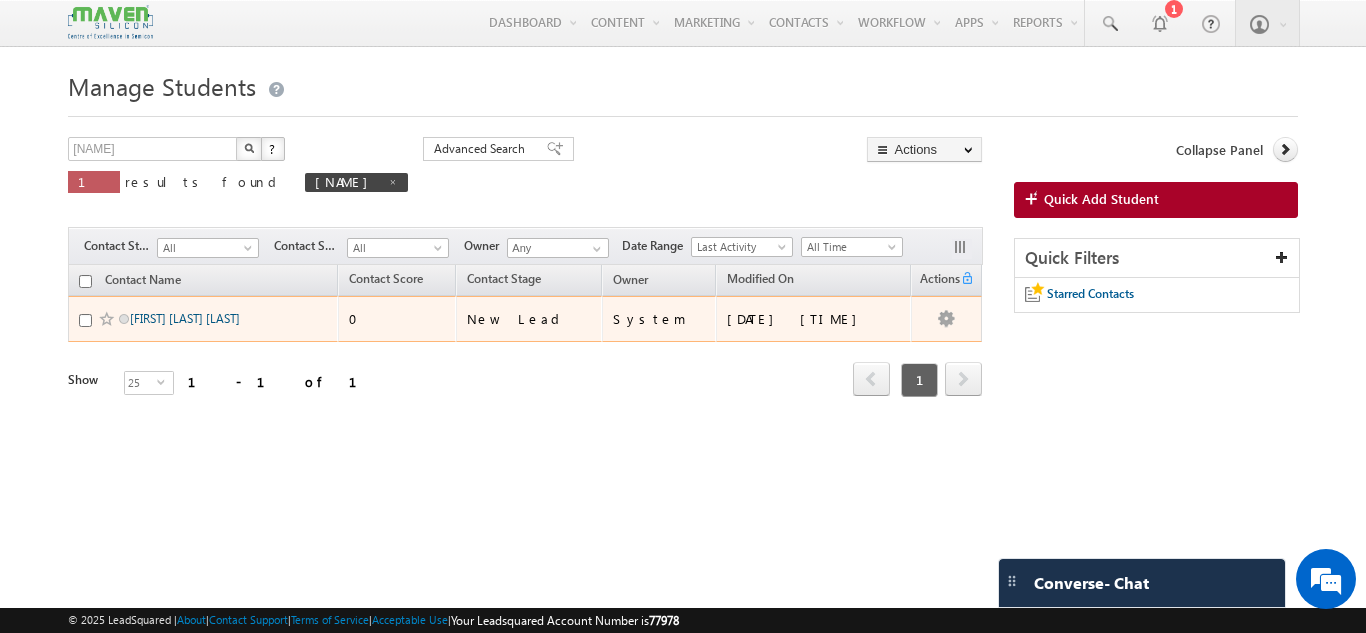 scroll, scrollTop: 0, scrollLeft: 0, axis: both 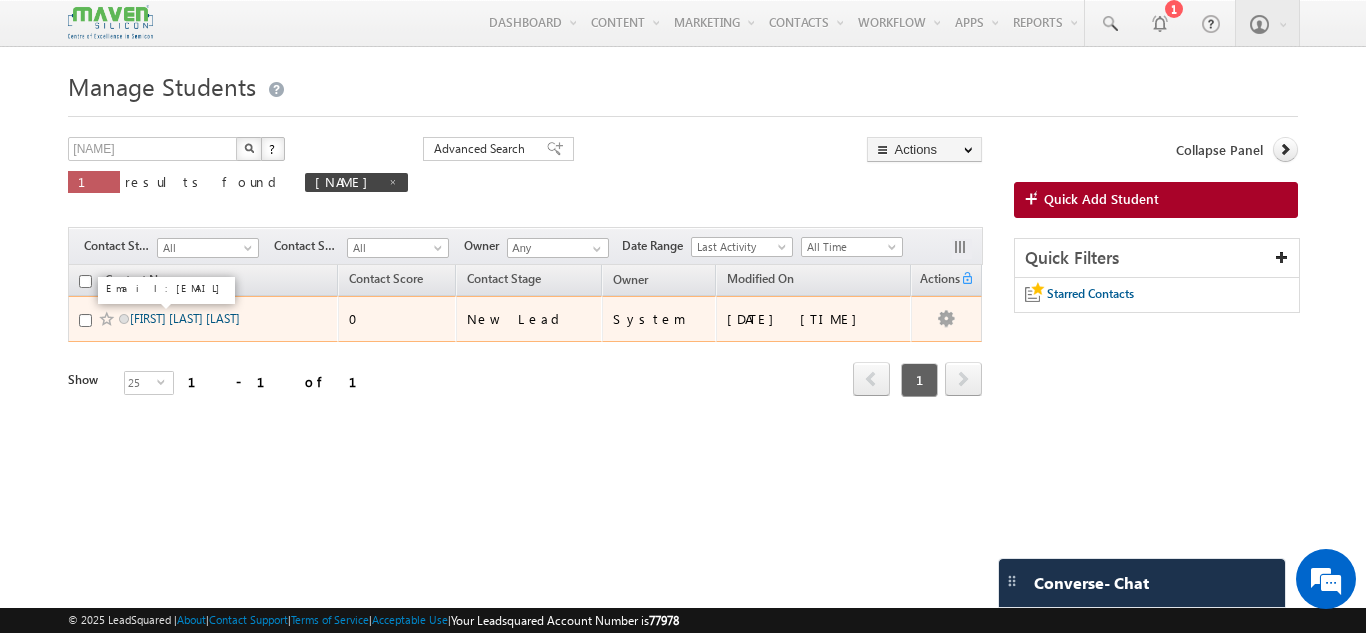 click on "[FIRST] [LAST]" at bounding box center [185, 318] 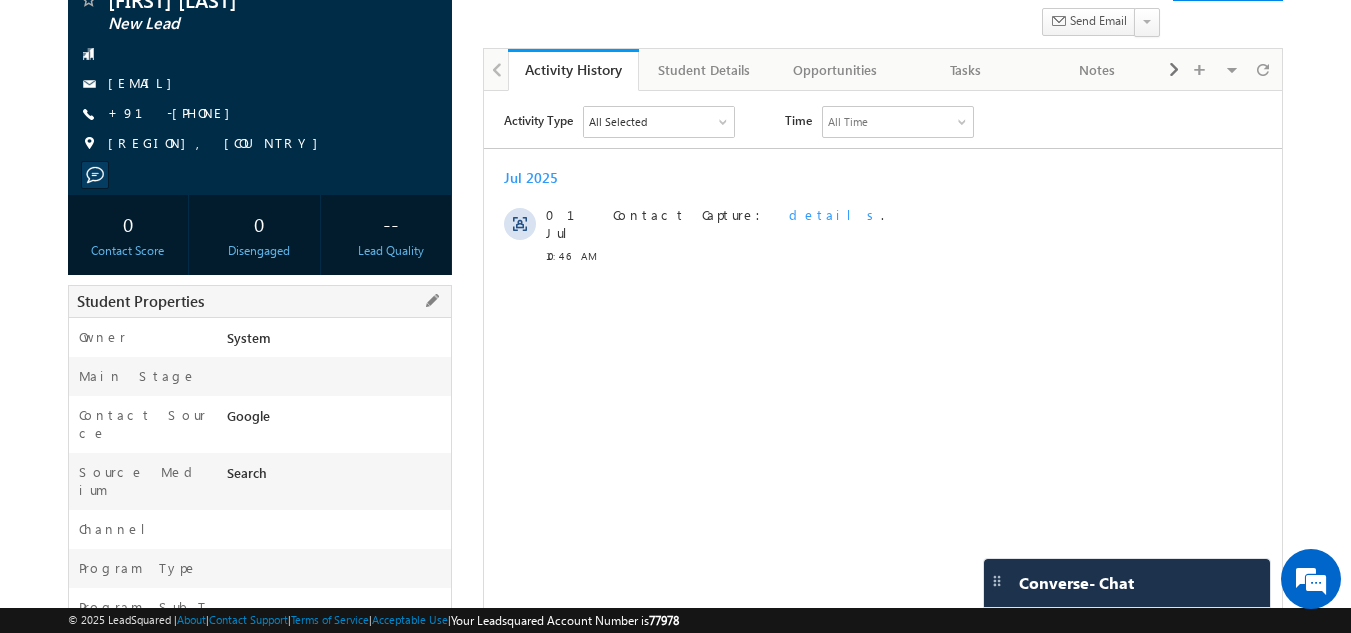 scroll, scrollTop: 165, scrollLeft: 0, axis: vertical 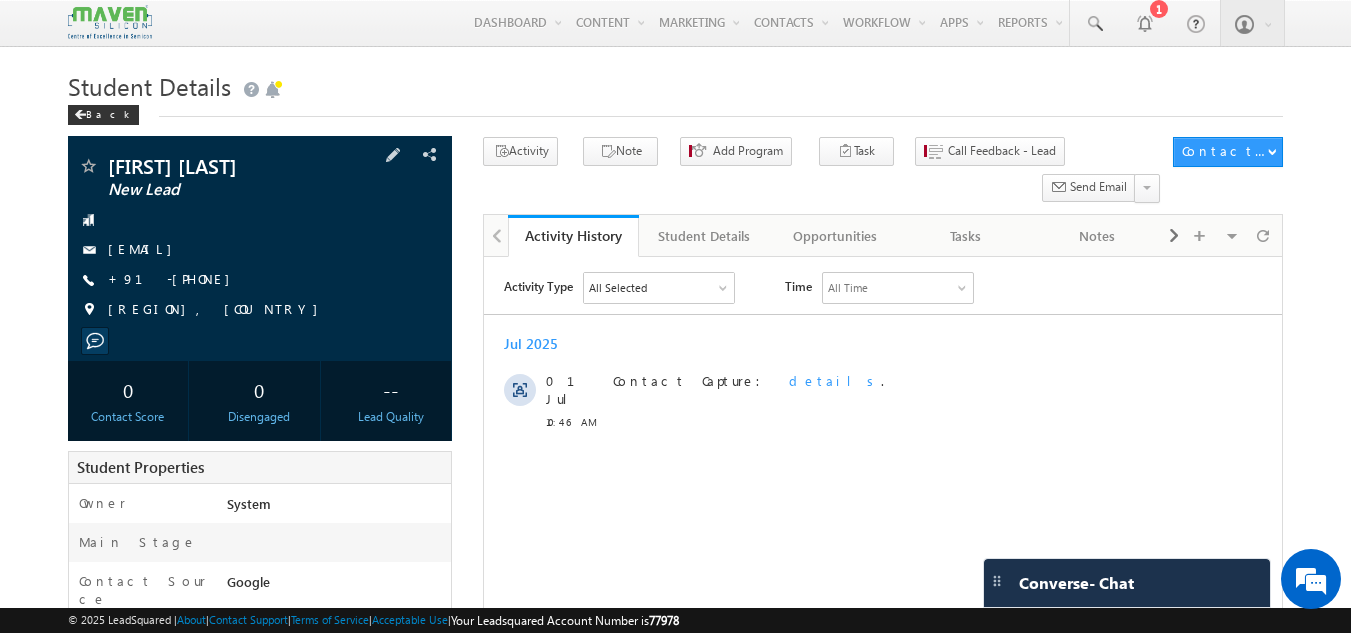 click on "[FIRST] [LAST]
New Lead
[EMAIL]
+91-[PHONE]" at bounding box center (260, 243) 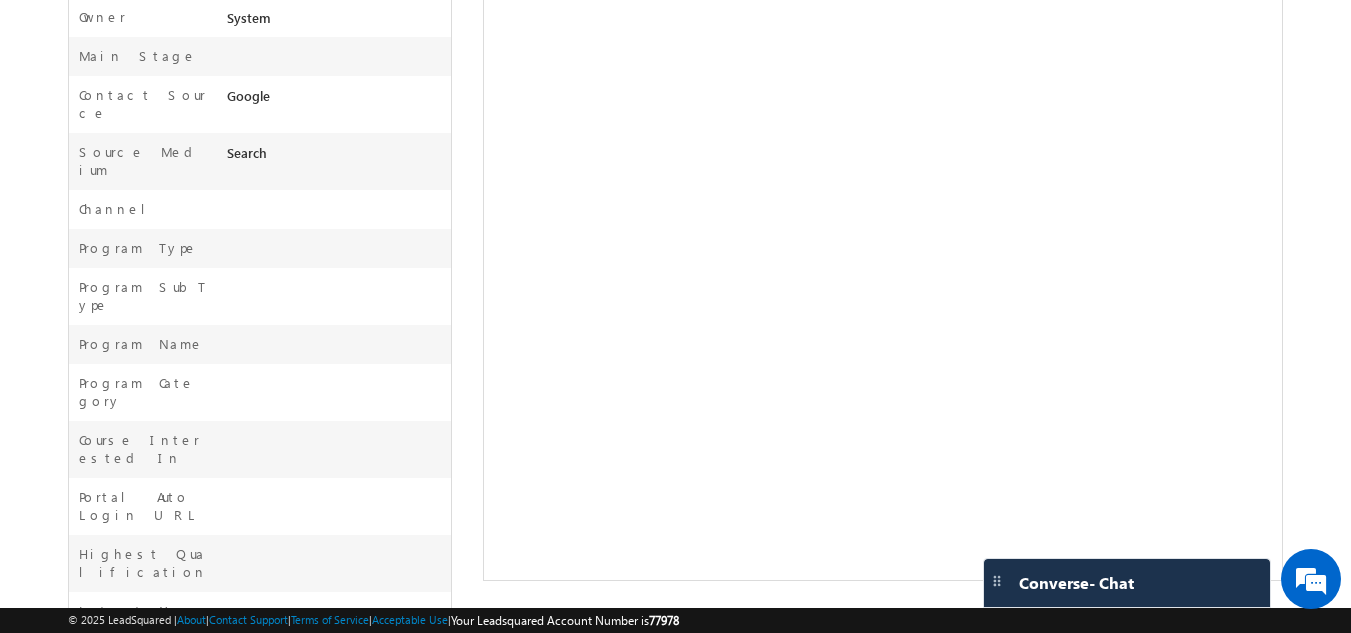 scroll, scrollTop: 0, scrollLeft: 0, axis: both 